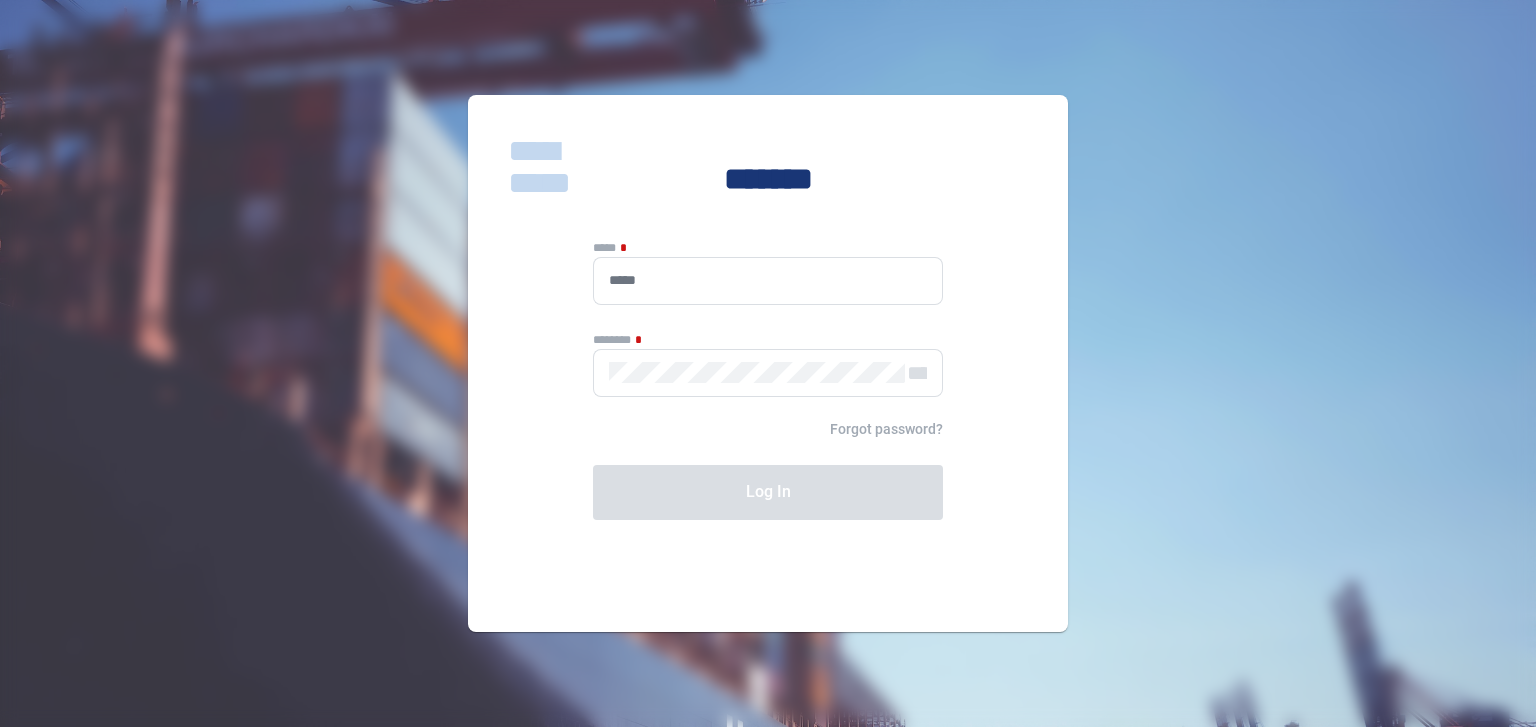 scroll, scrollTop: 0, scrollLeft: 0, axis: both 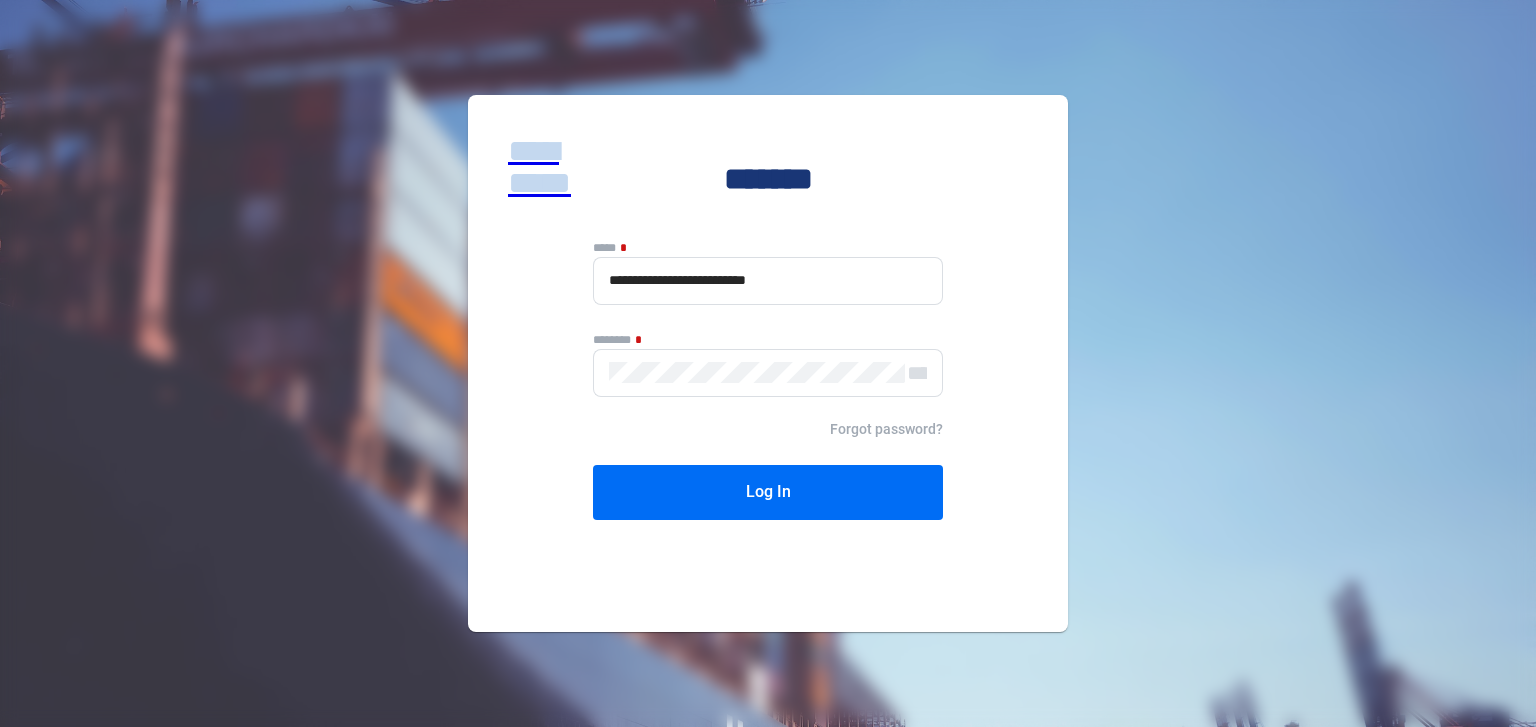 click on "**********" 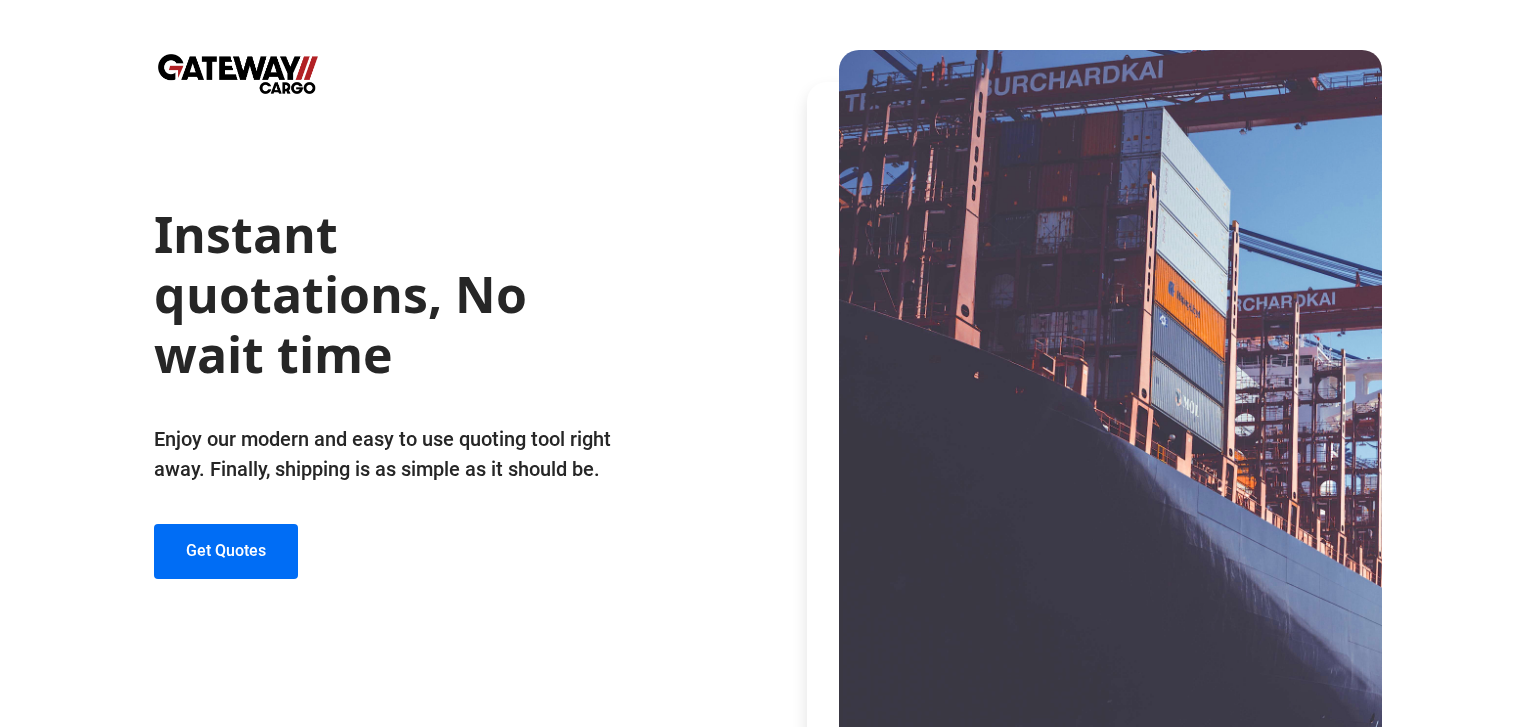 click on "Get Quotes" 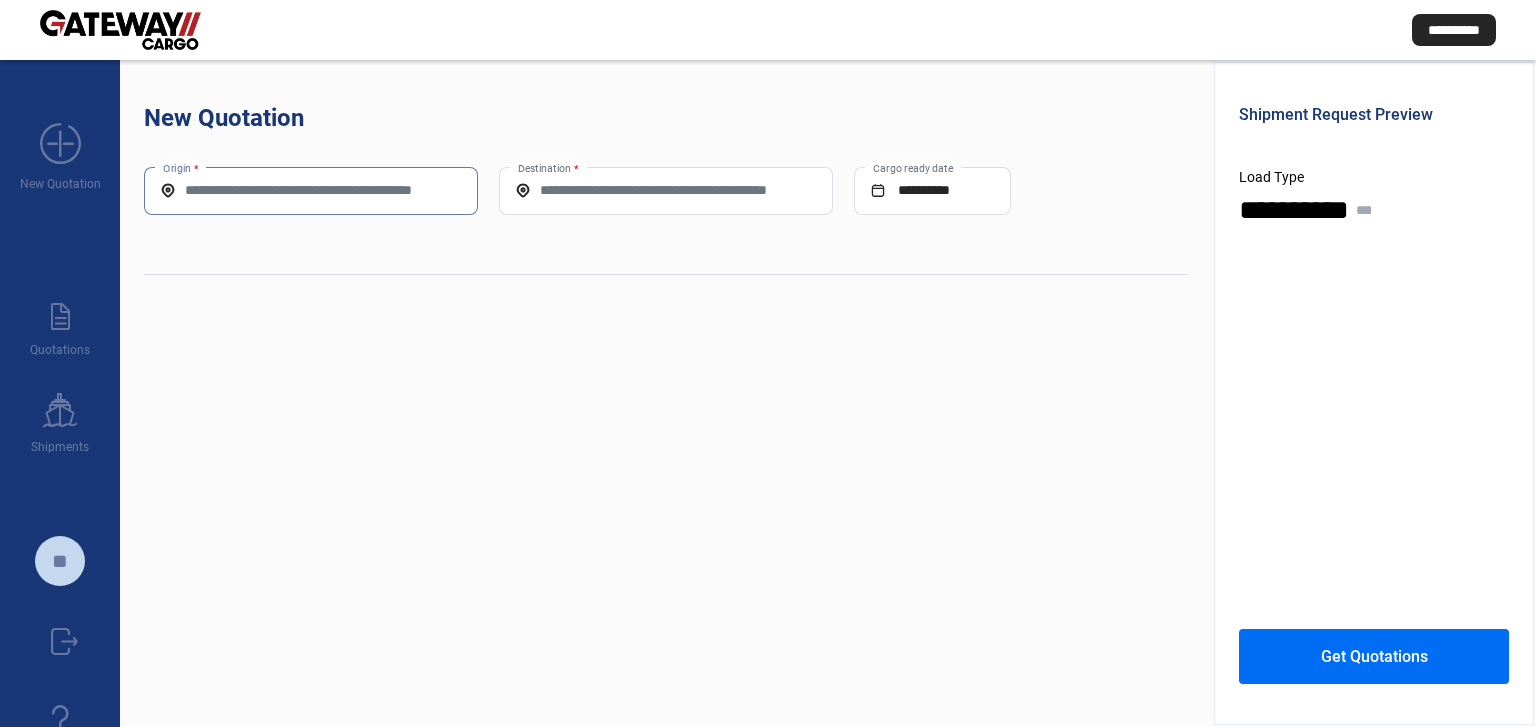 click on "Origin *" at bounding box center (311, 190) 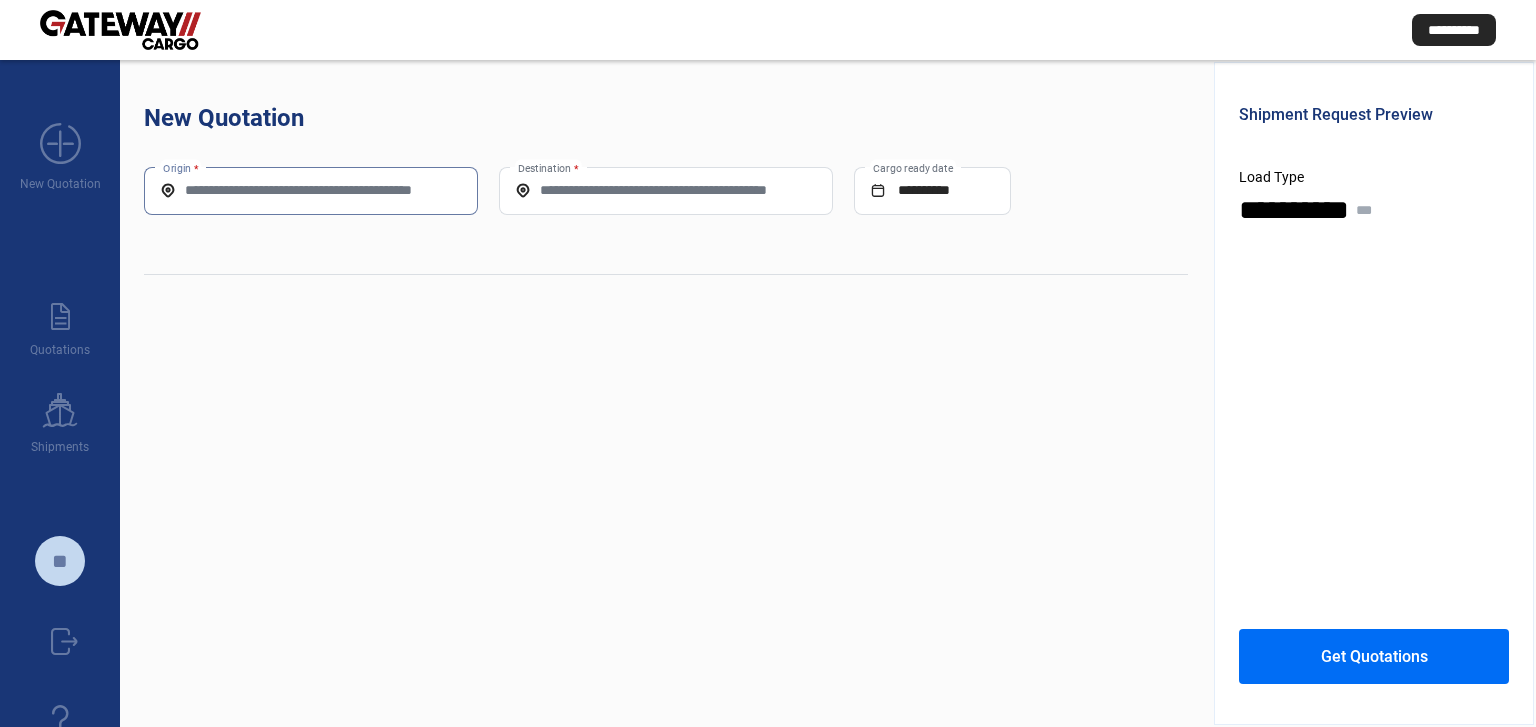 click on "Origin *" at bounding box center (311, 190) 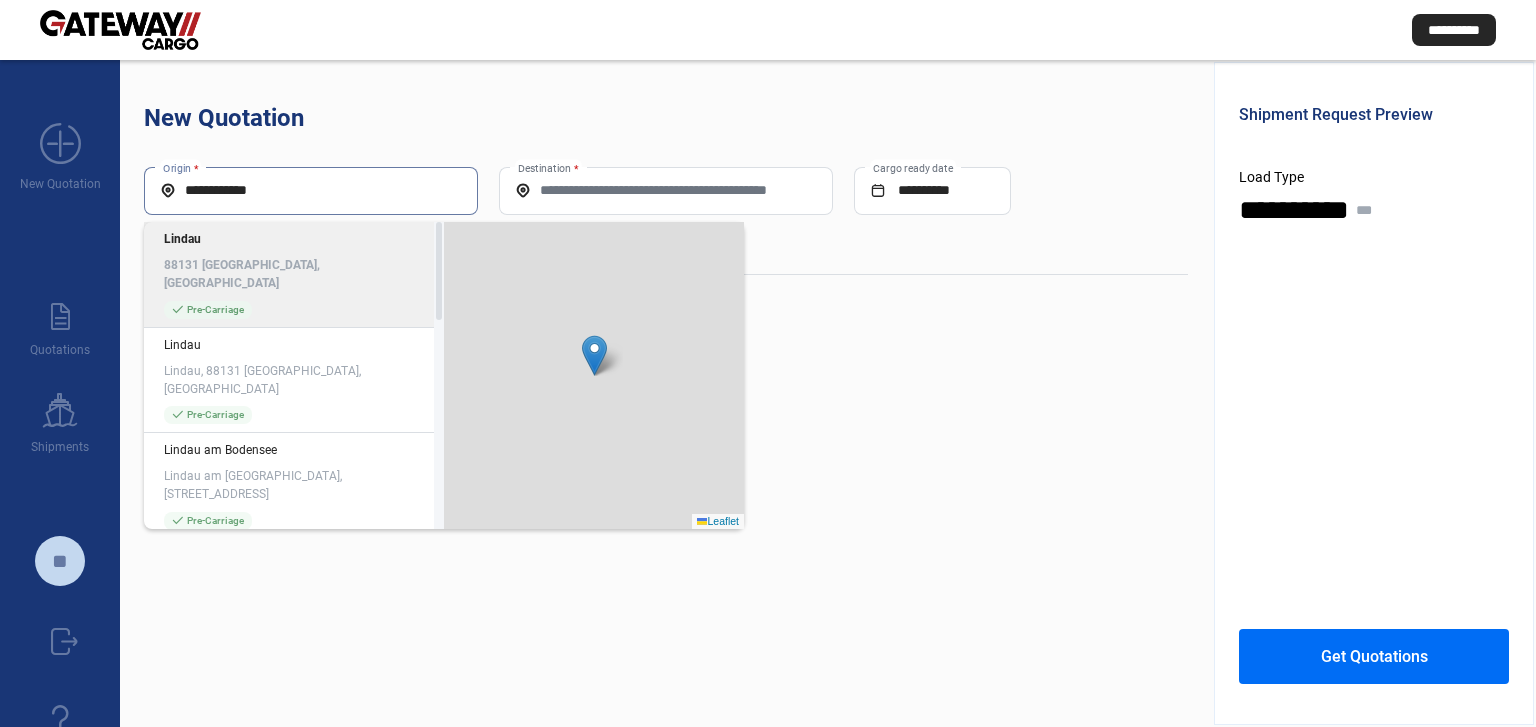 type on "**********" 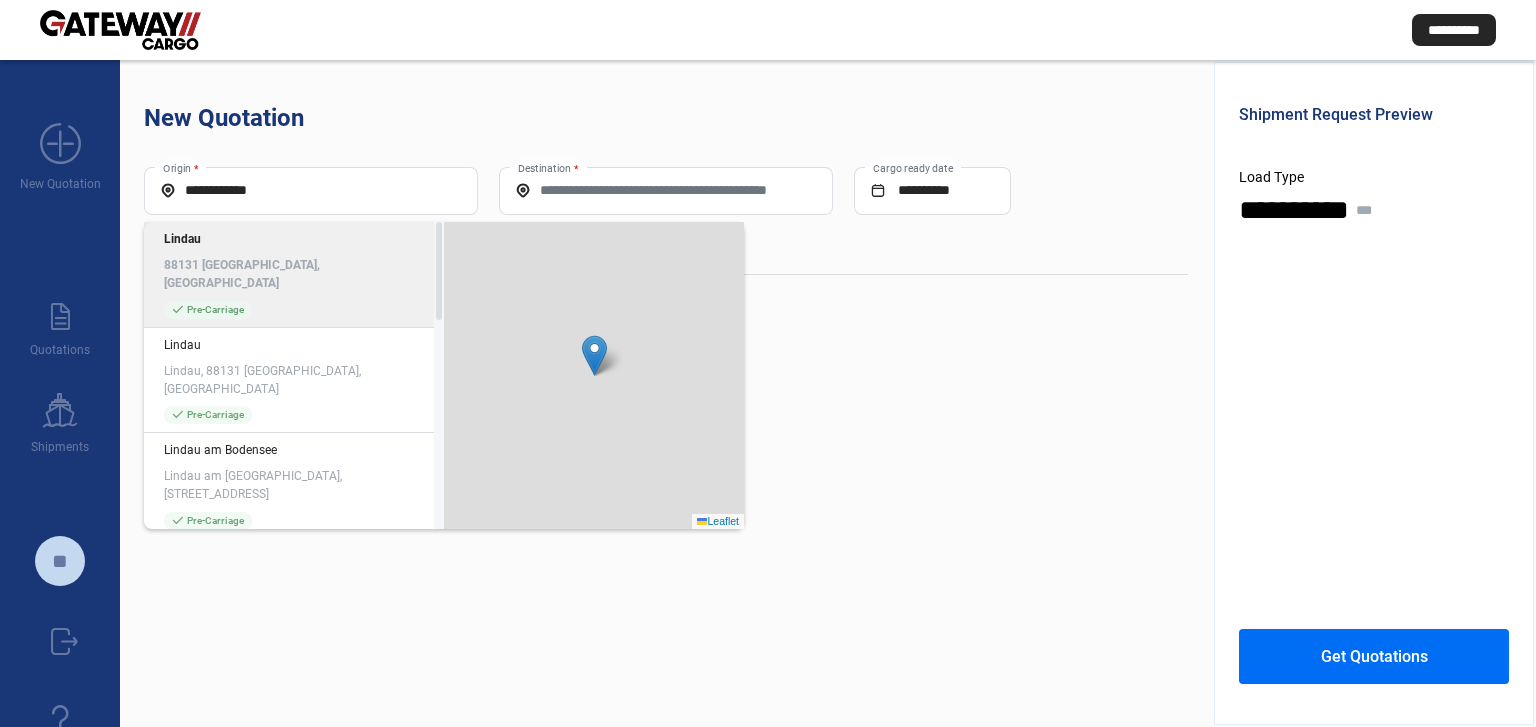 click on "88131 [GEOGRAPHIC_DATA], [GEOGRAPHIC_DATA]" 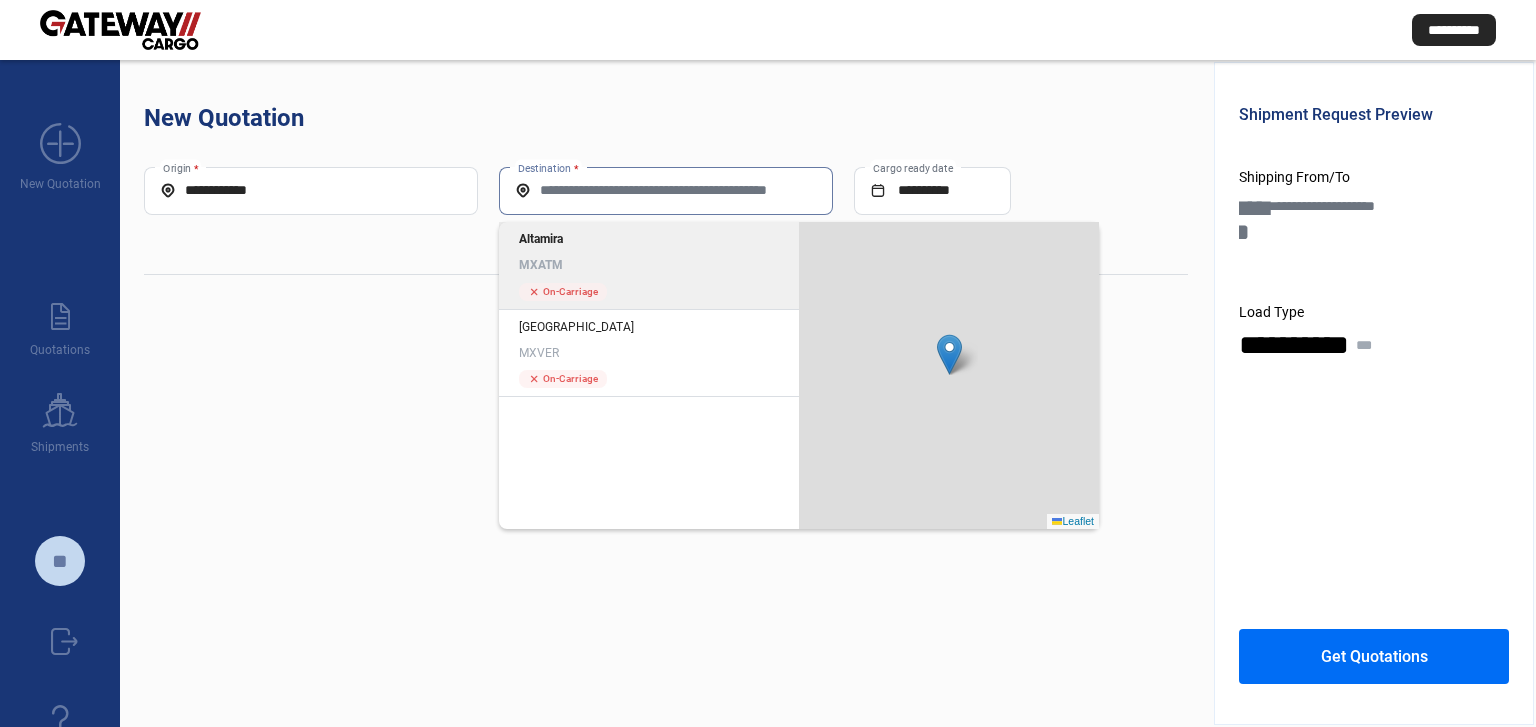click on "Destination *" at bounding box center (666, 190) 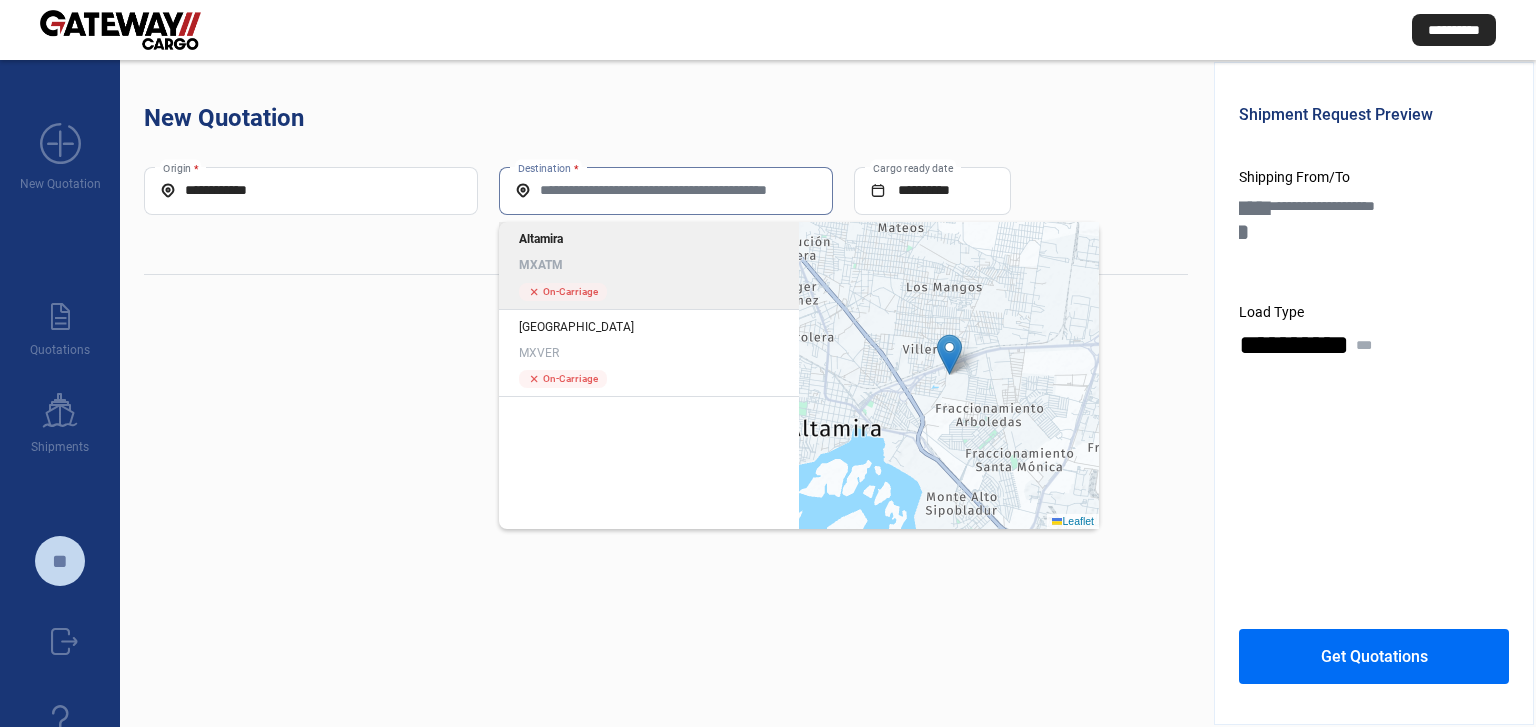 click on "Altamira" 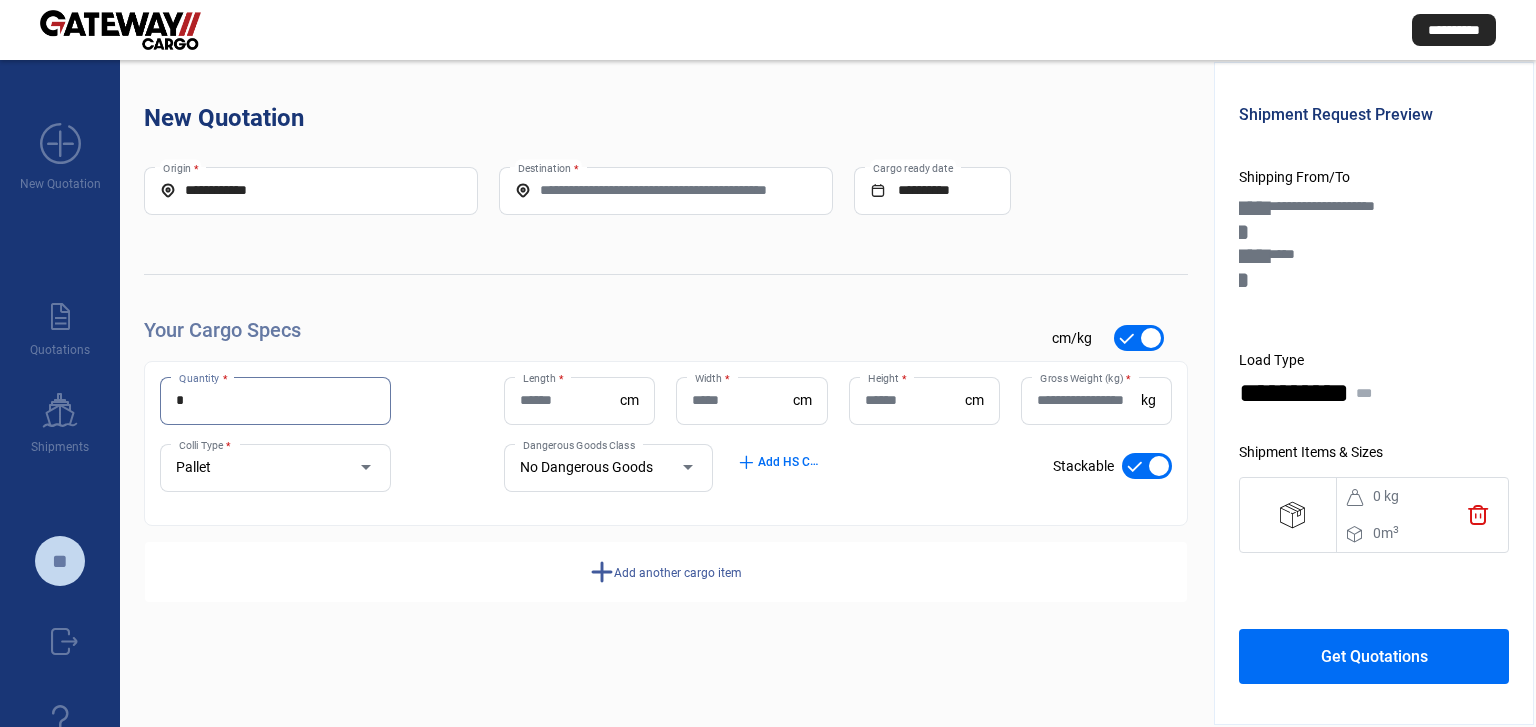 click on "*" at bounding box center [275, 400] 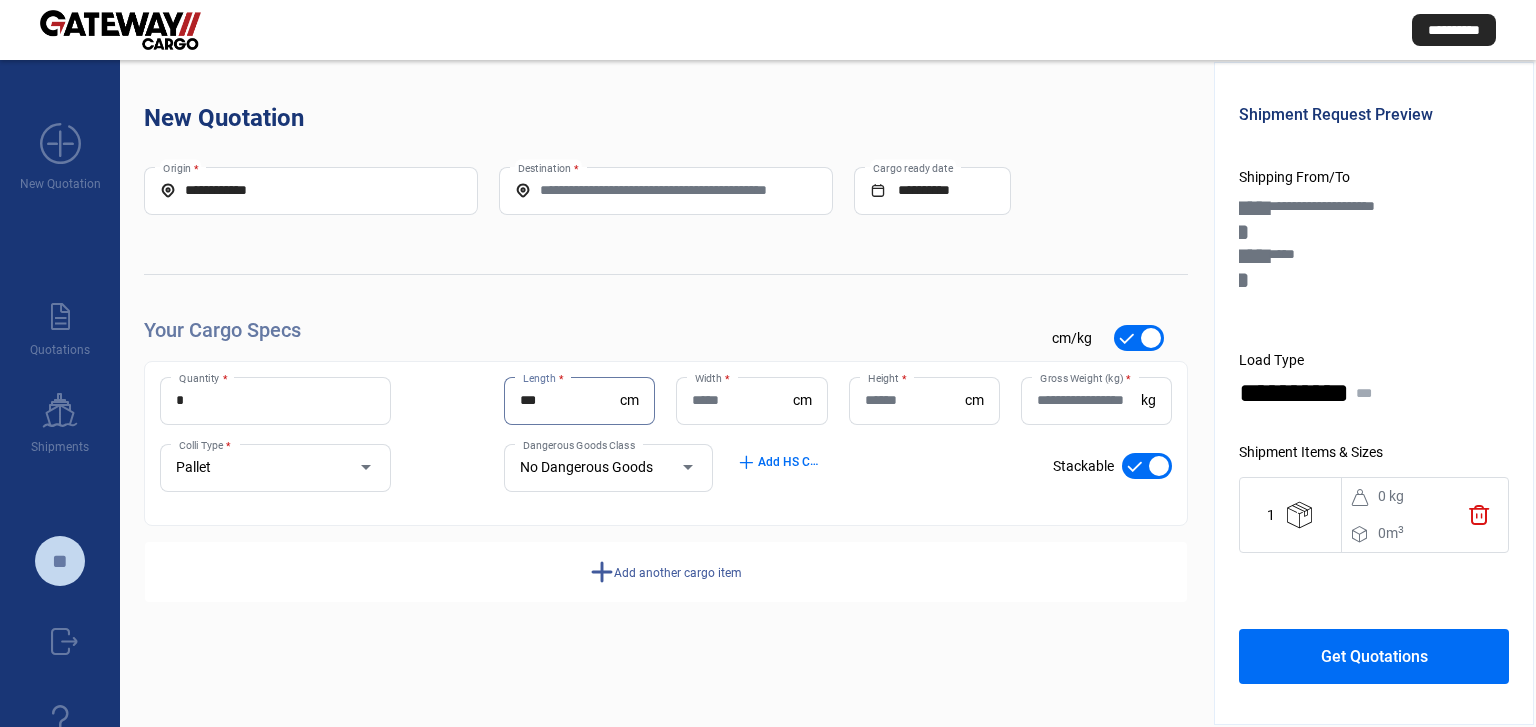 type on "***" 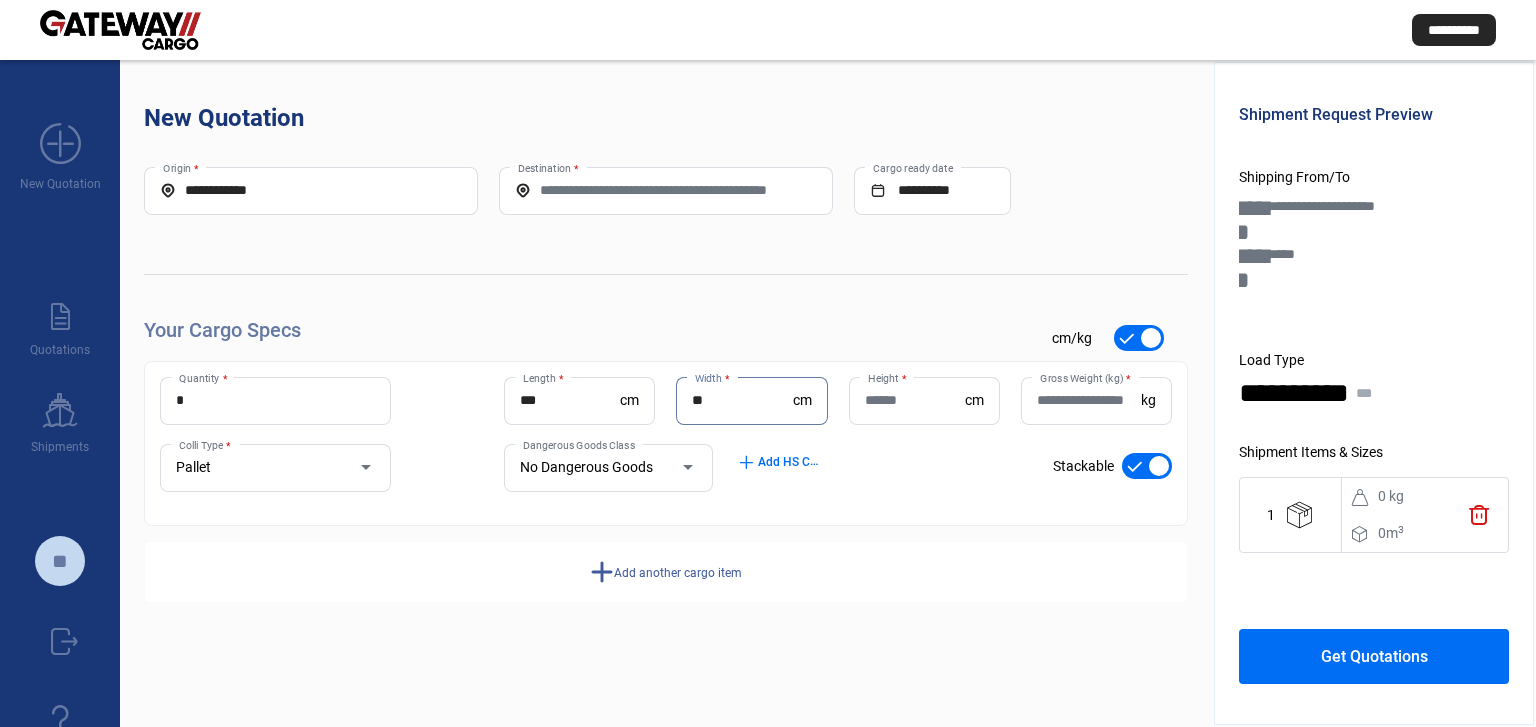 type on "**" 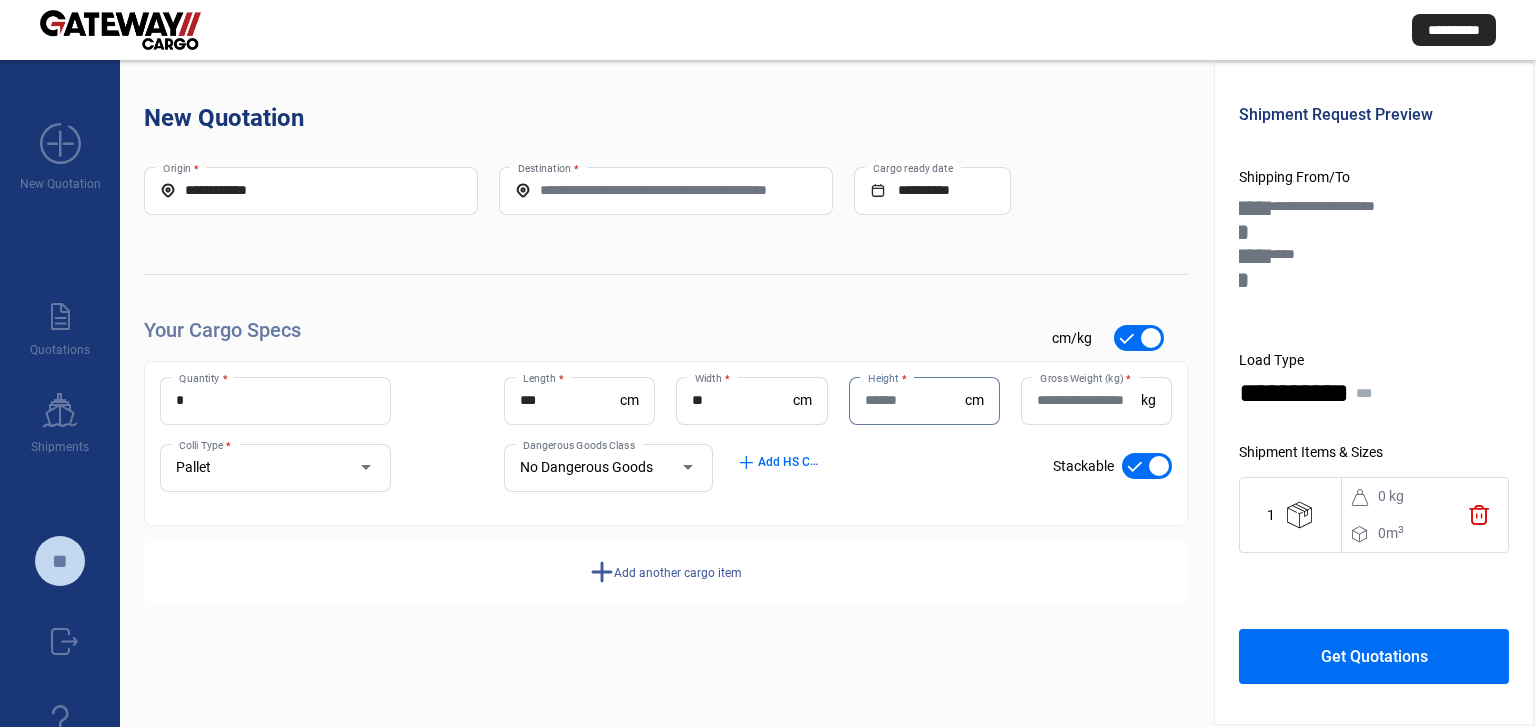 click on "Height  *" at bounding box center (915, 400) 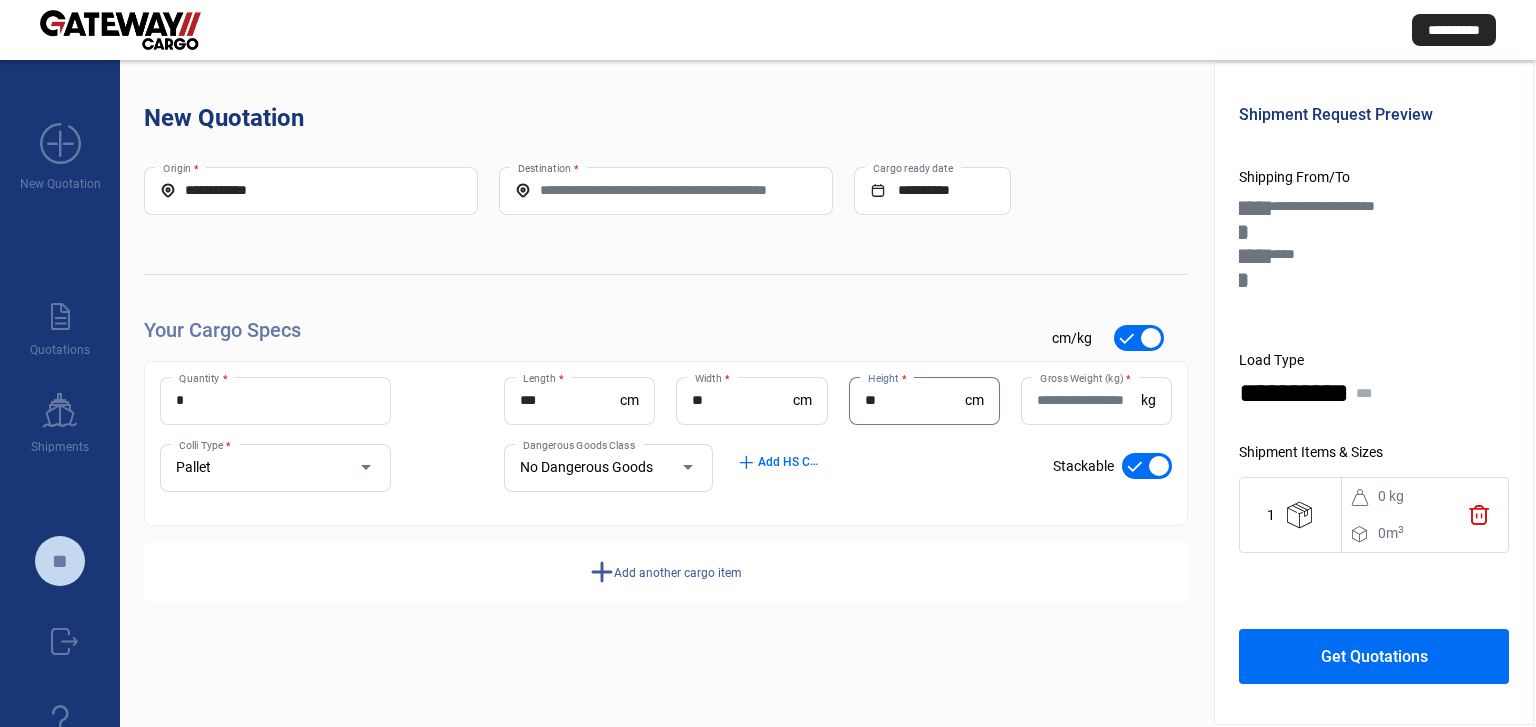 type on "**" 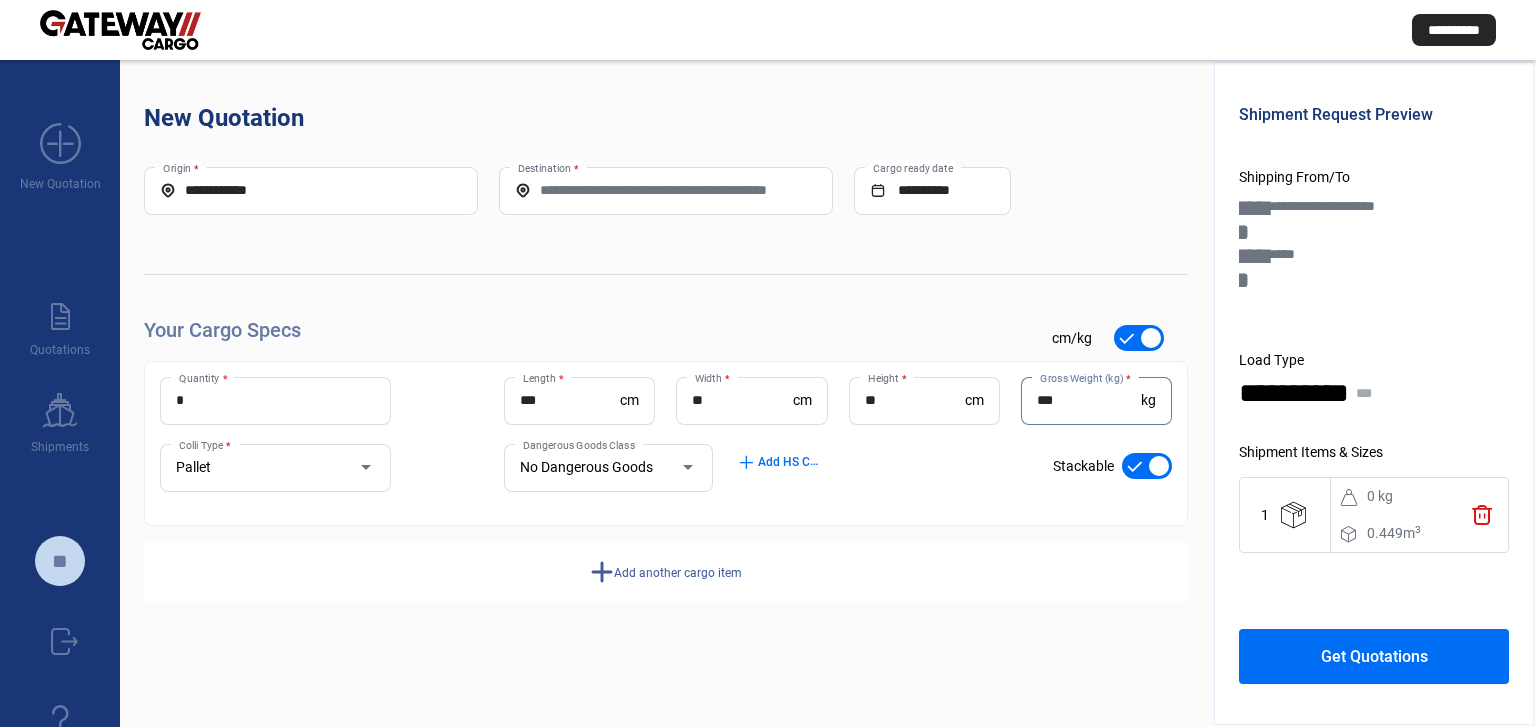 type on "***" 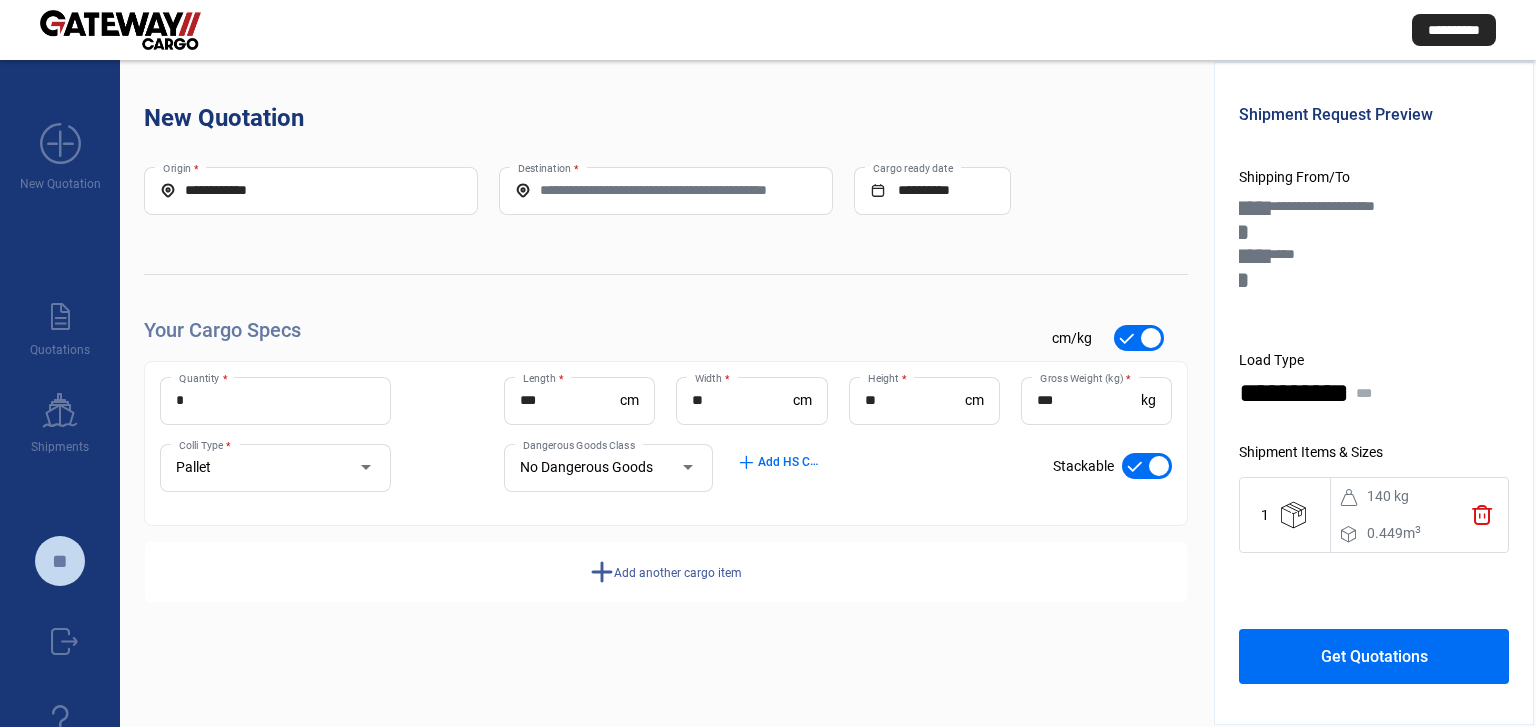 click on "Get Quotations" 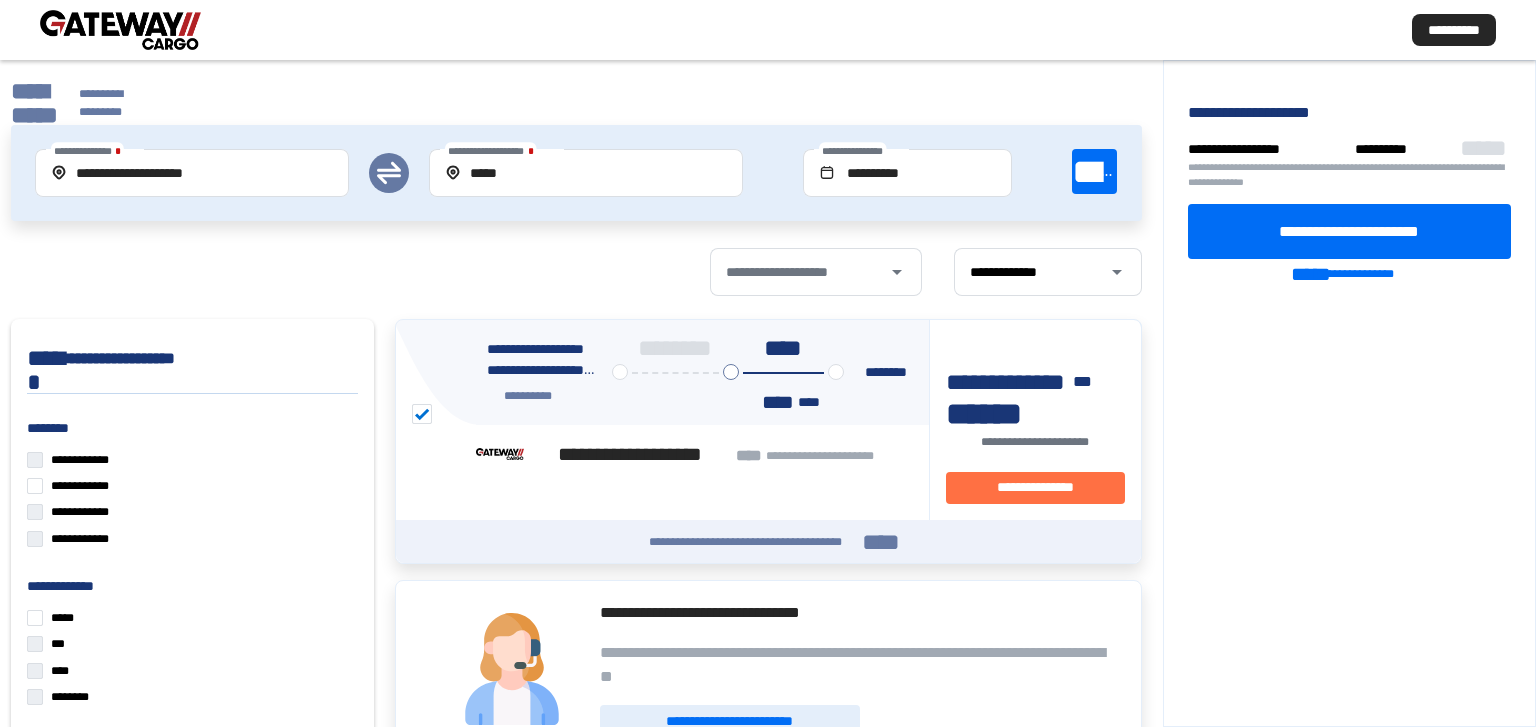 click on "**********" 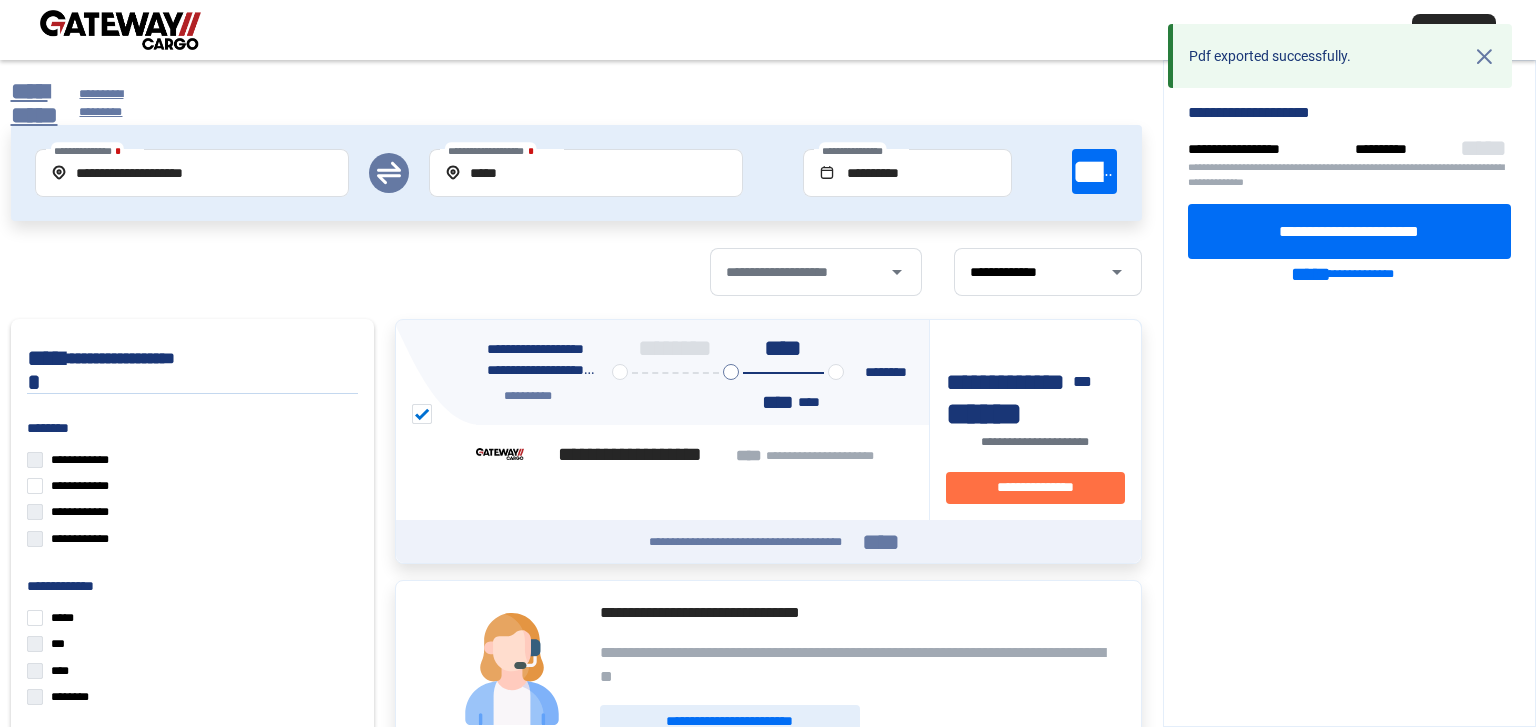click on "**********" 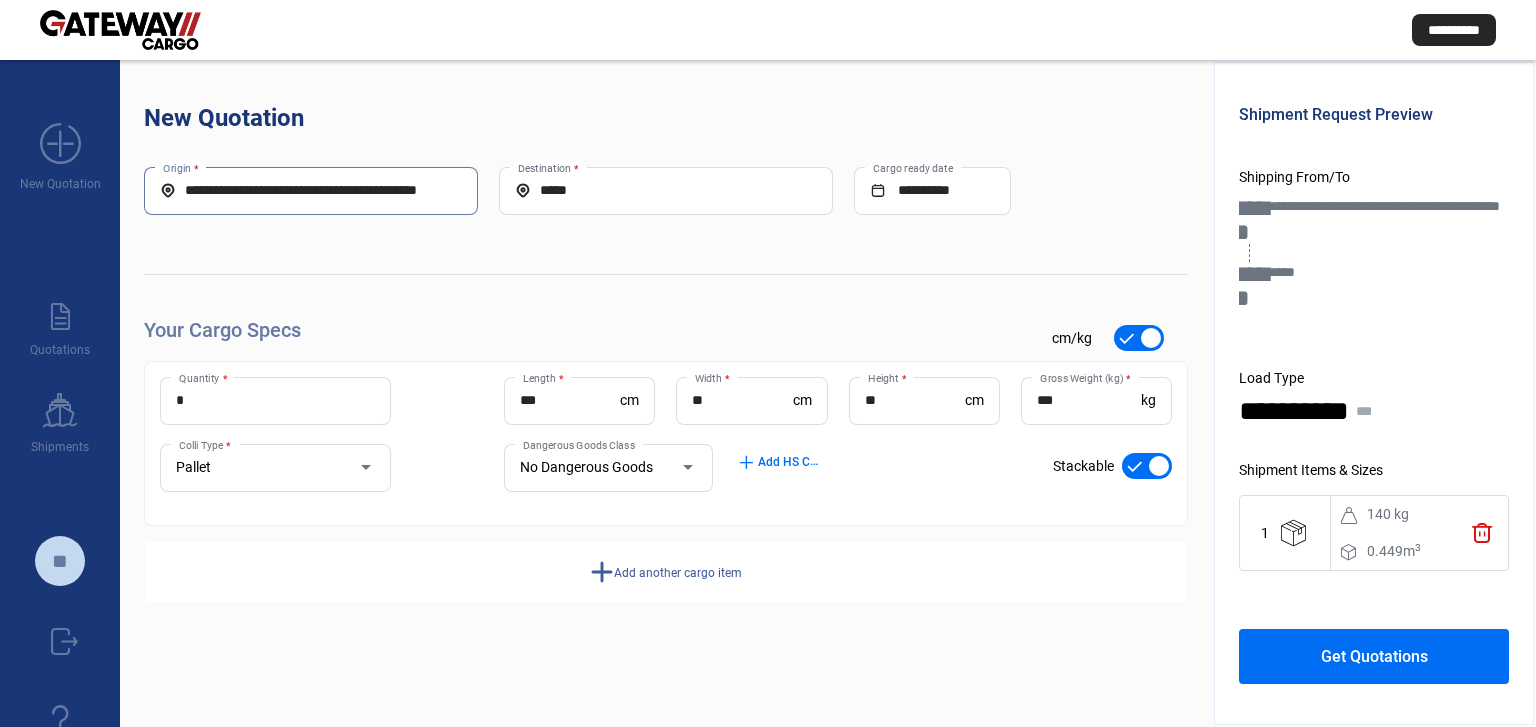 scroll, scrollTop: 0, scrollLeft: 41, axis: horizontal 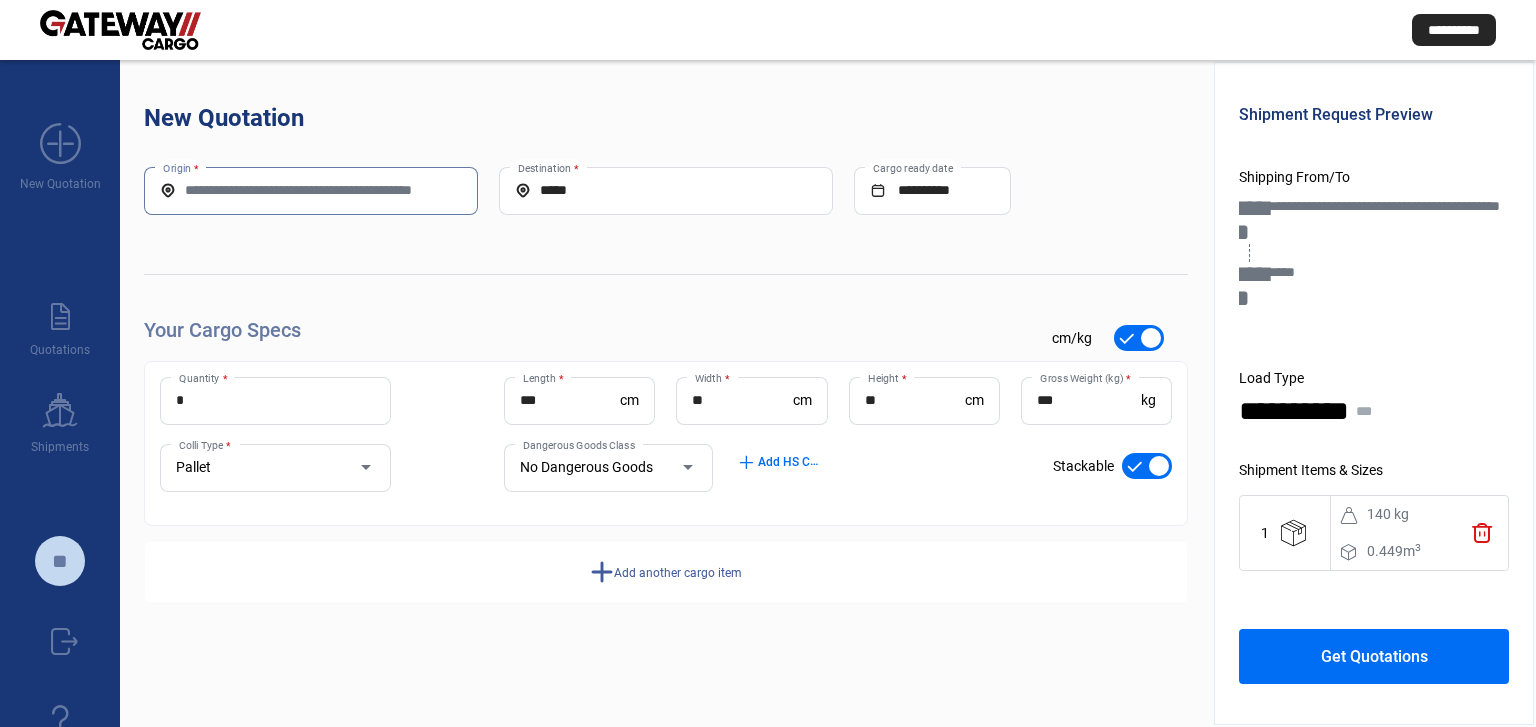 paste on "**********" 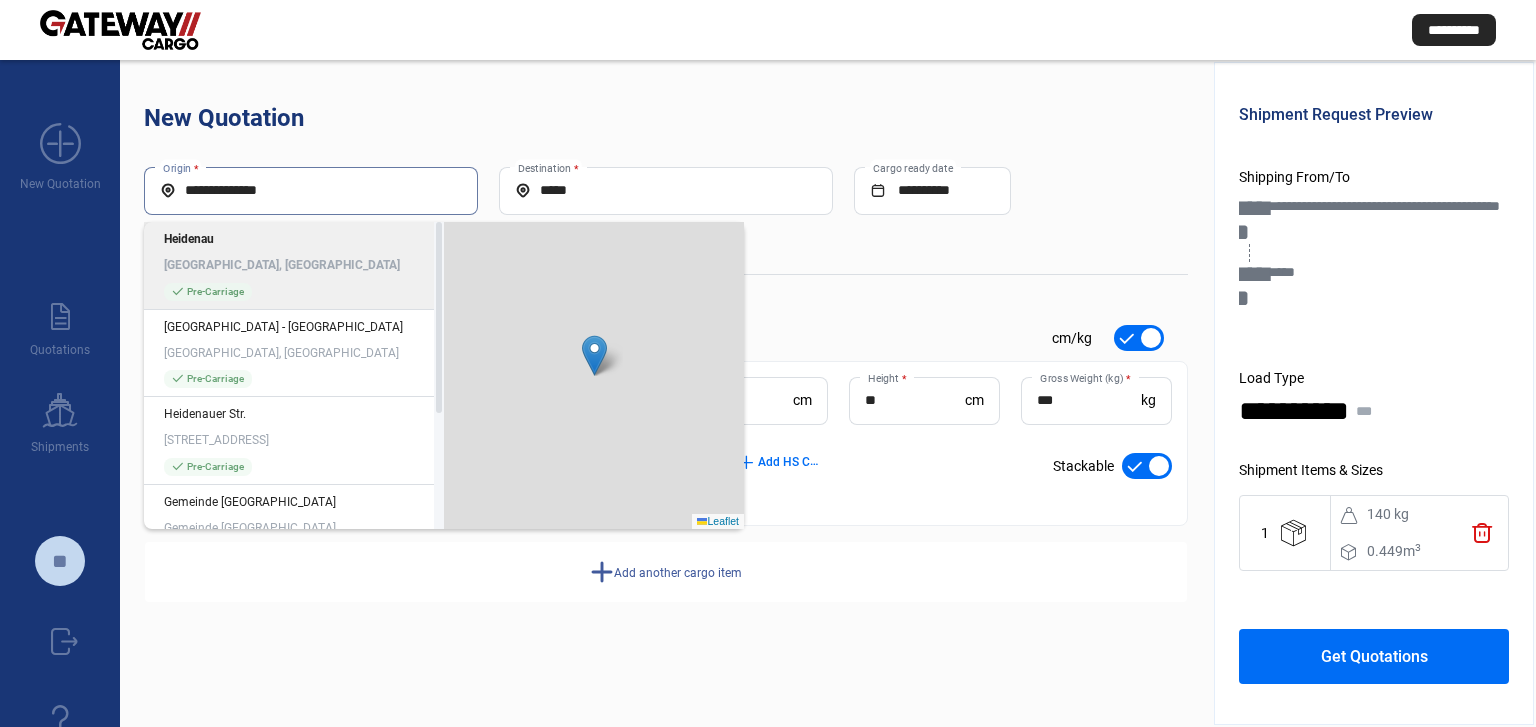 type on "**********" 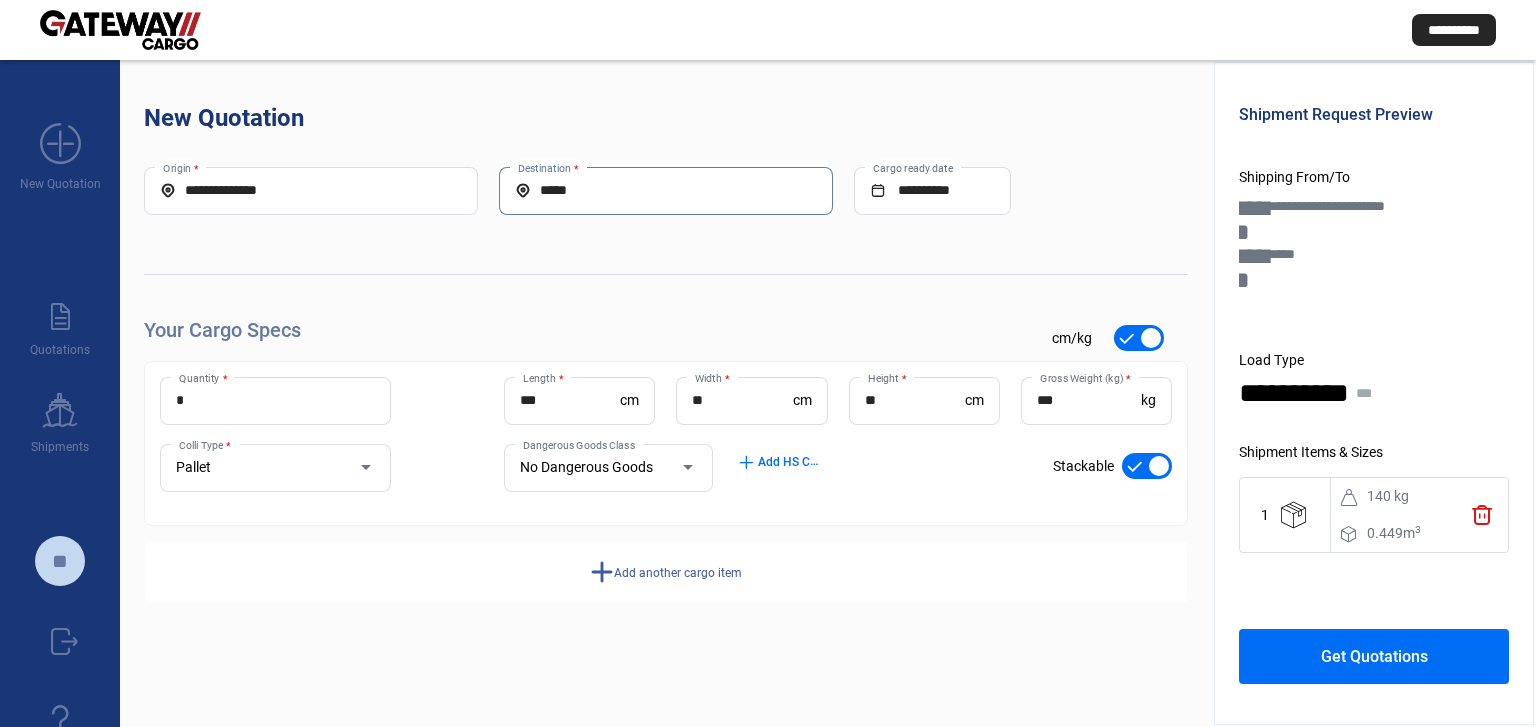 drag, startPoint x: 613, startPoint y: 190, endPoint x: 405, endPoint y: 179, distance: 208.29066 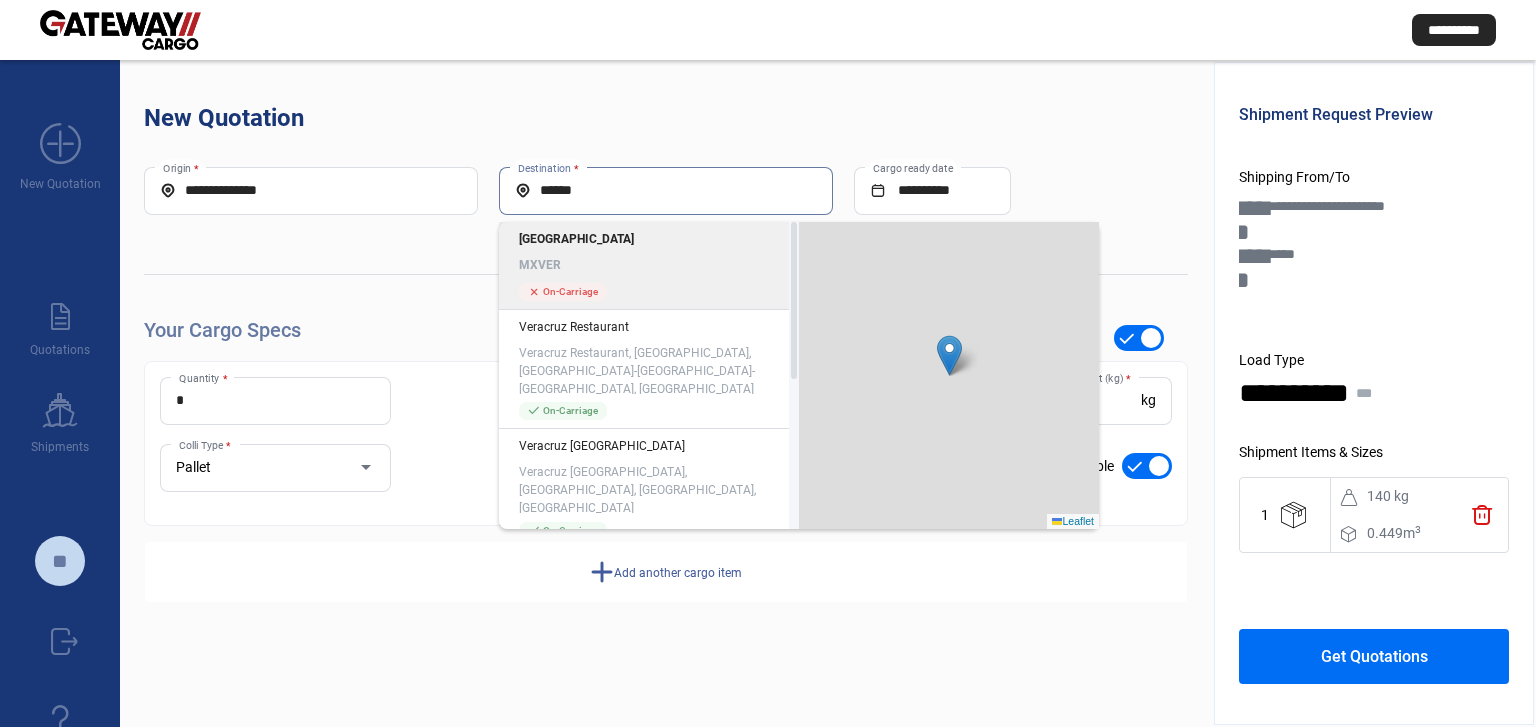 type on "******" 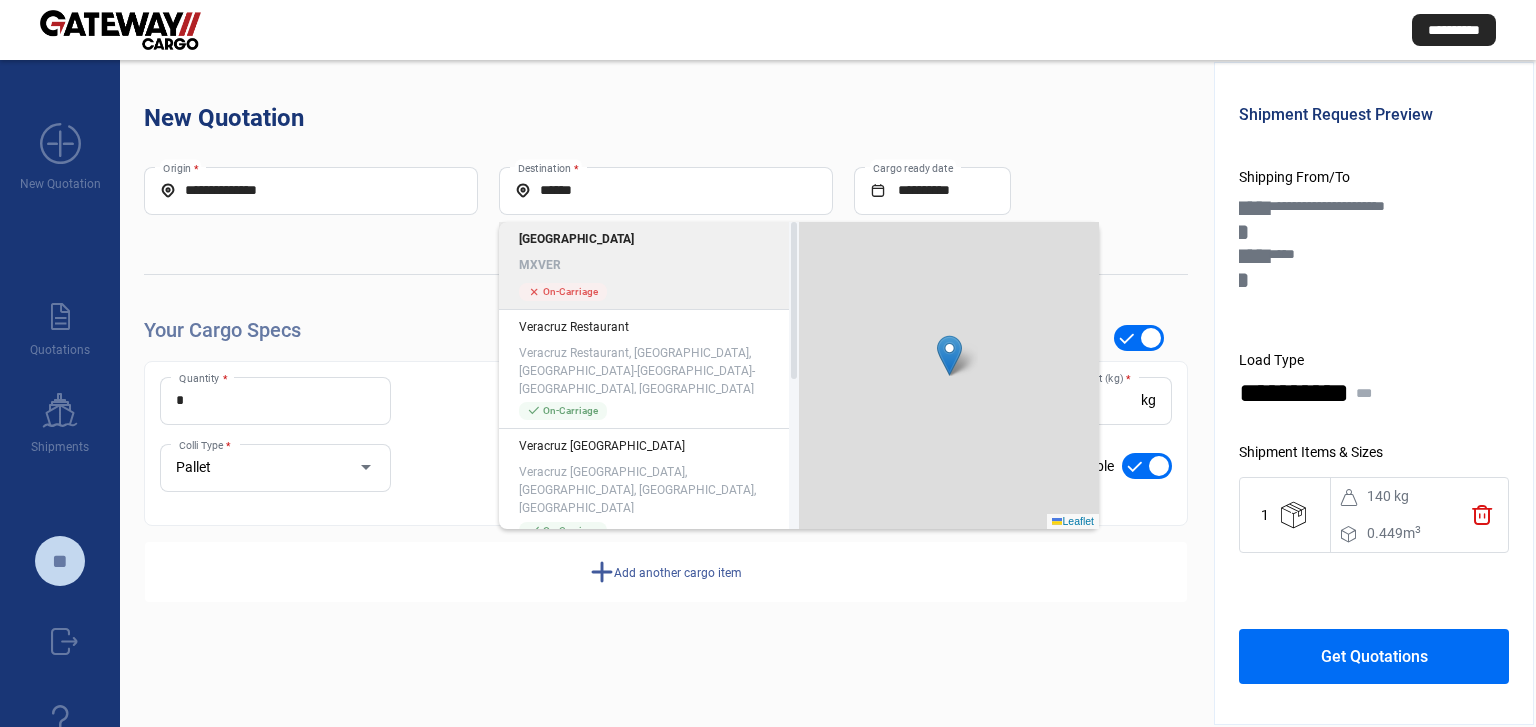 click on "Veracruz MXVER" 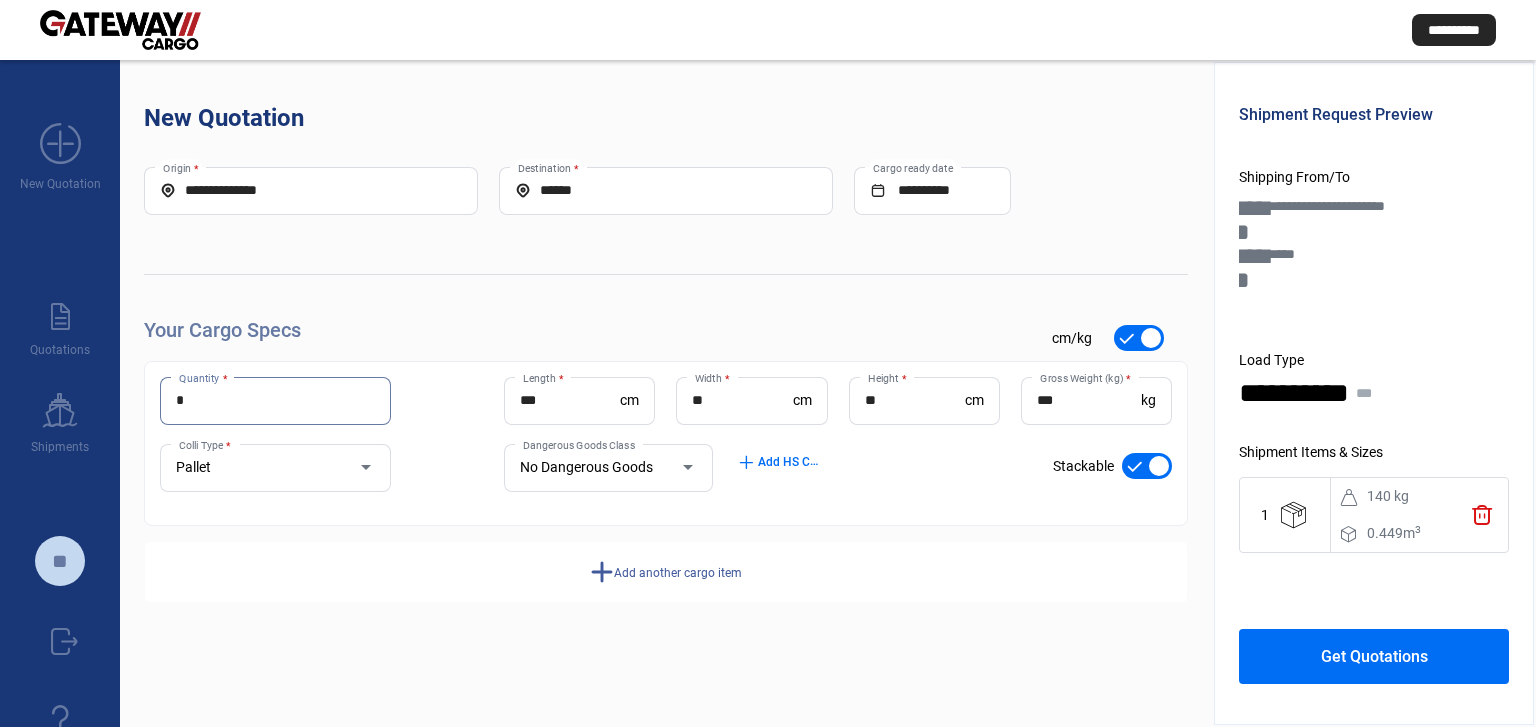 click on "*" at bounding box center [275, 400] 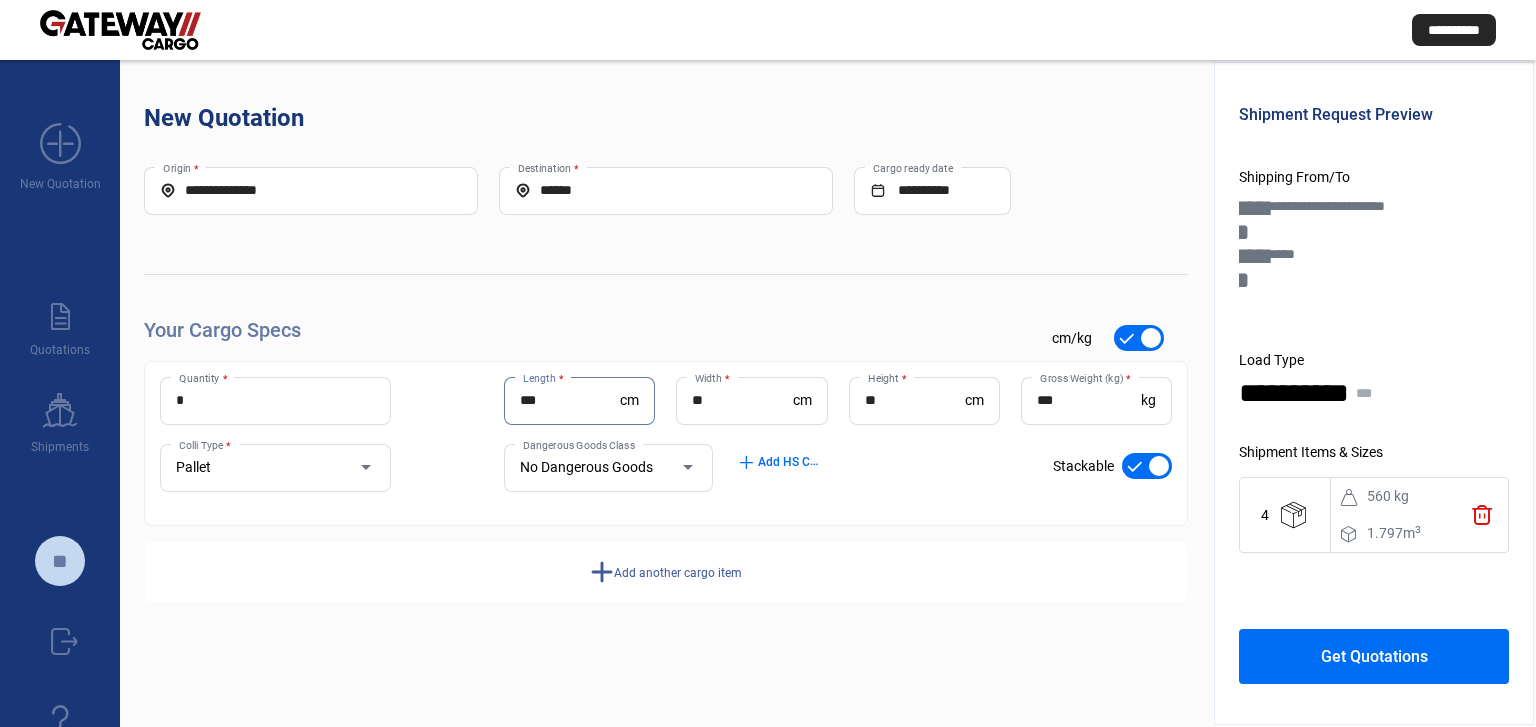 type on "***" 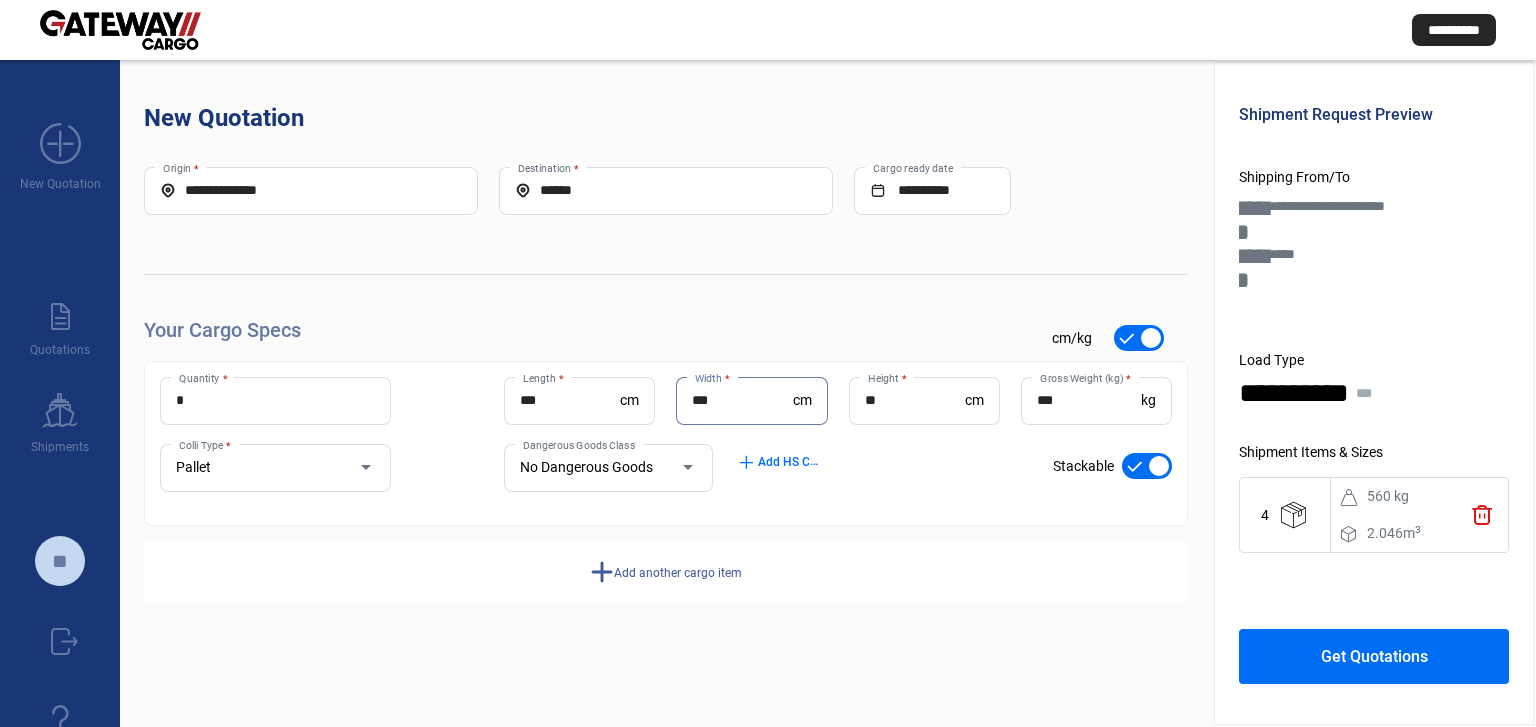 type on "***" 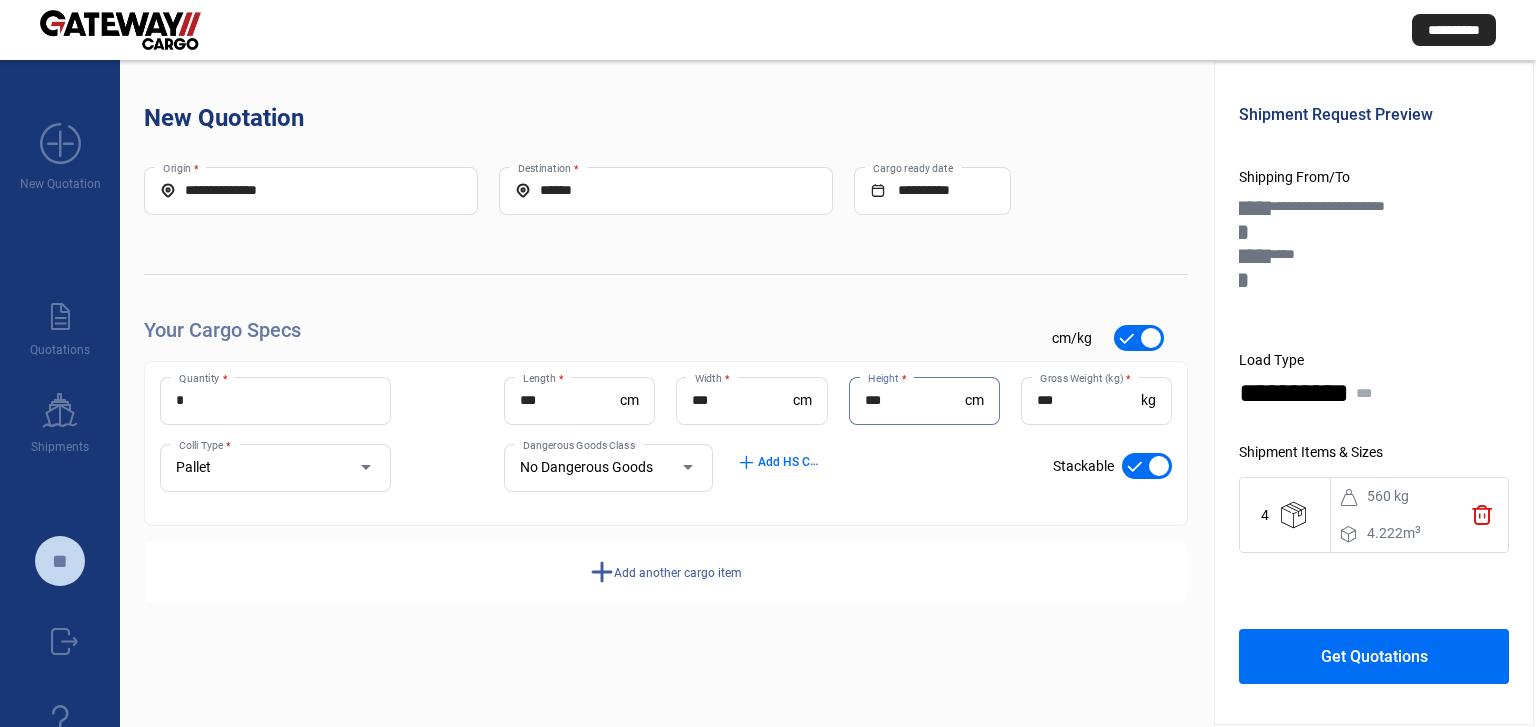 type on "***" 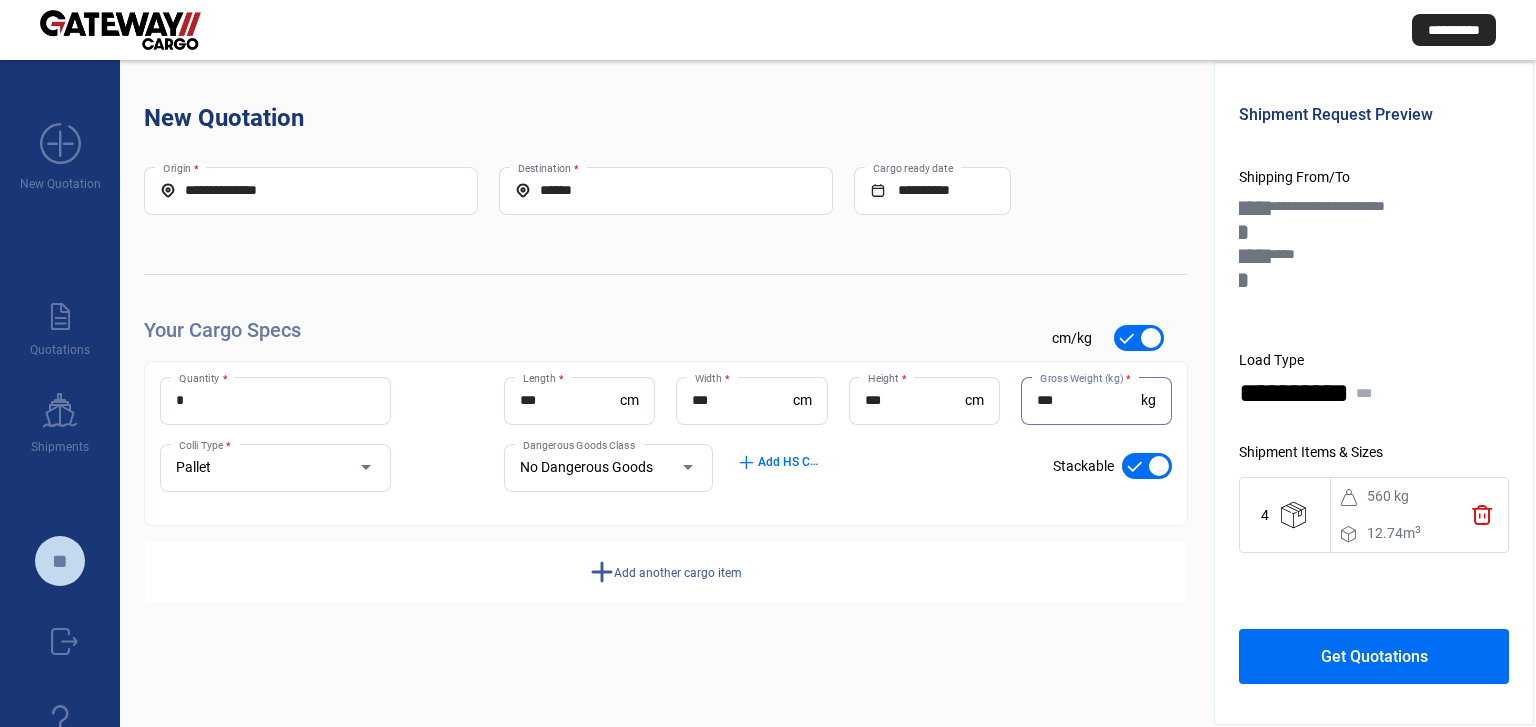 type on "***" 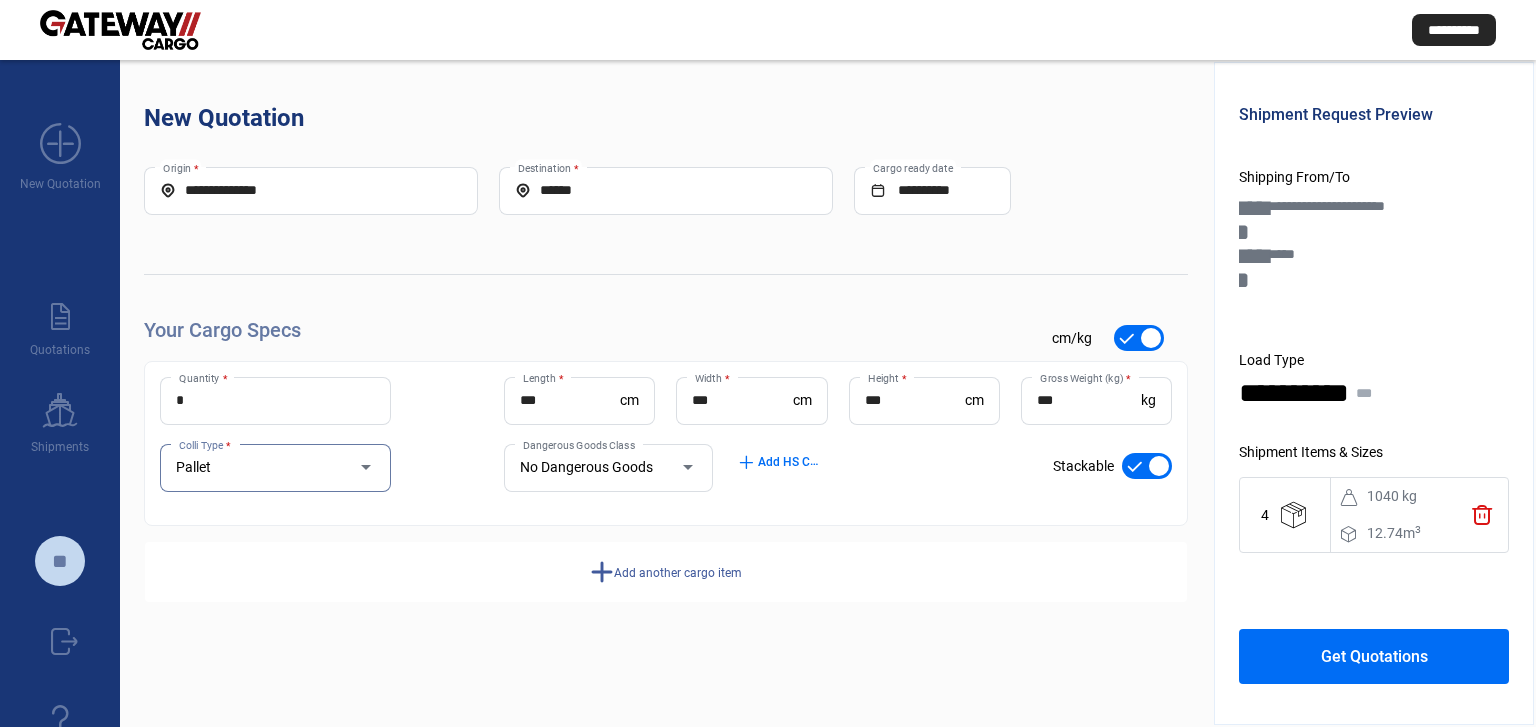 click on "**********" 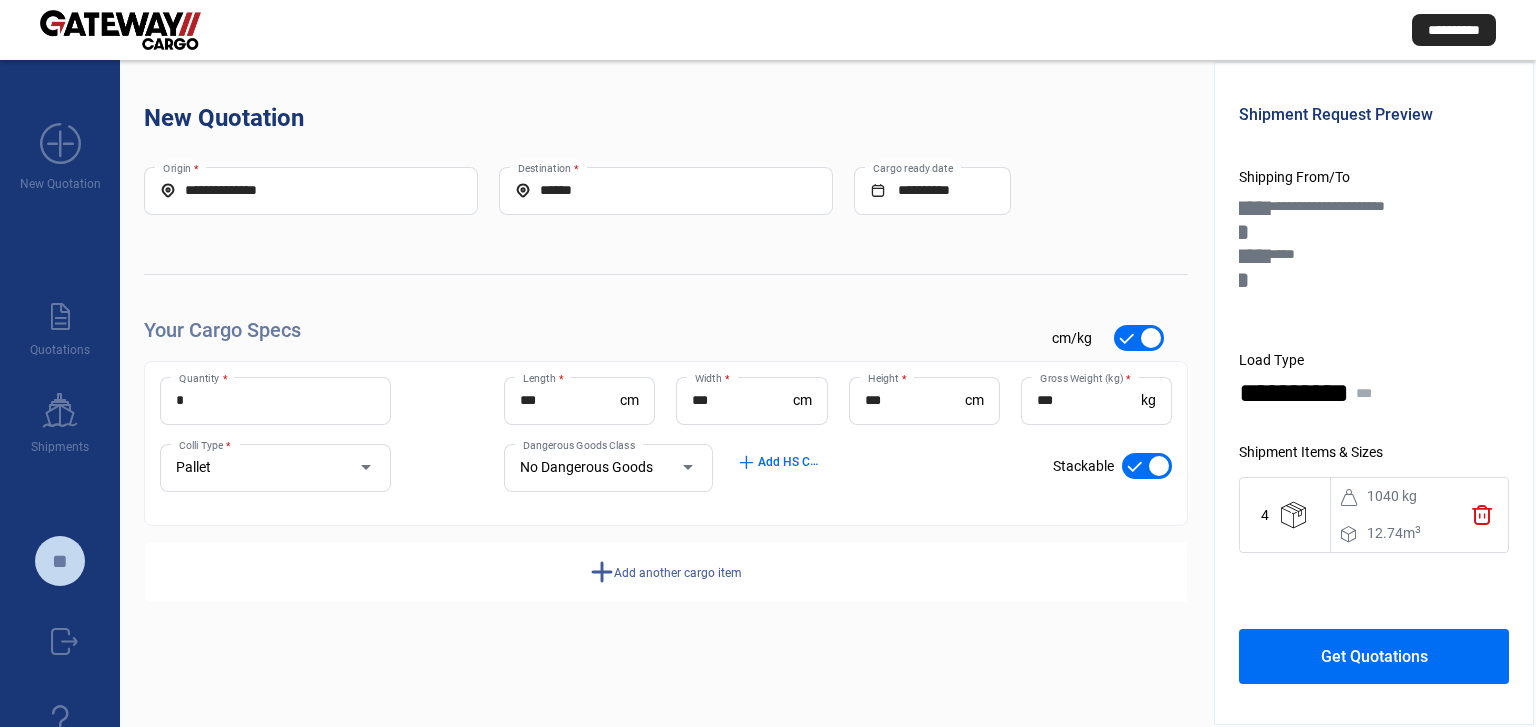 click on "Get Quotations" 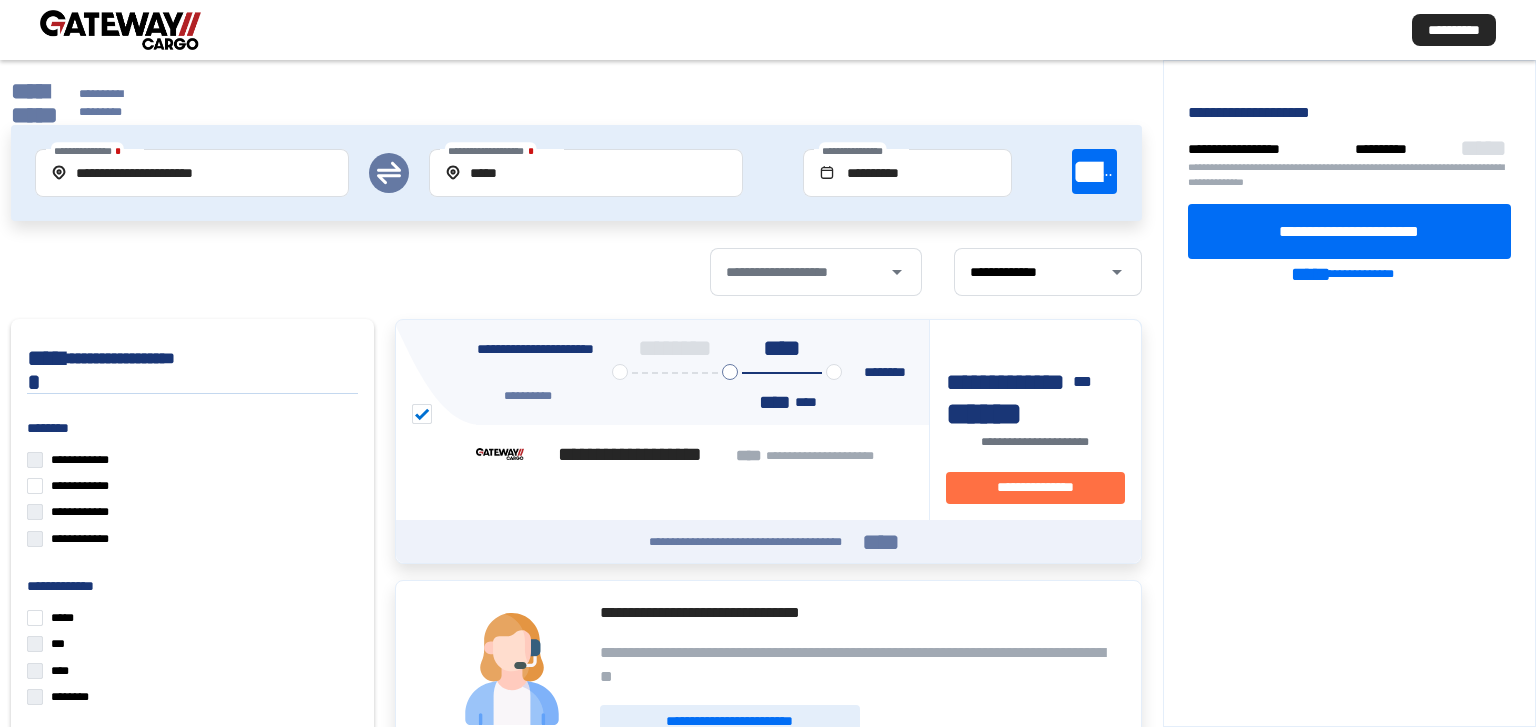click on "**********" 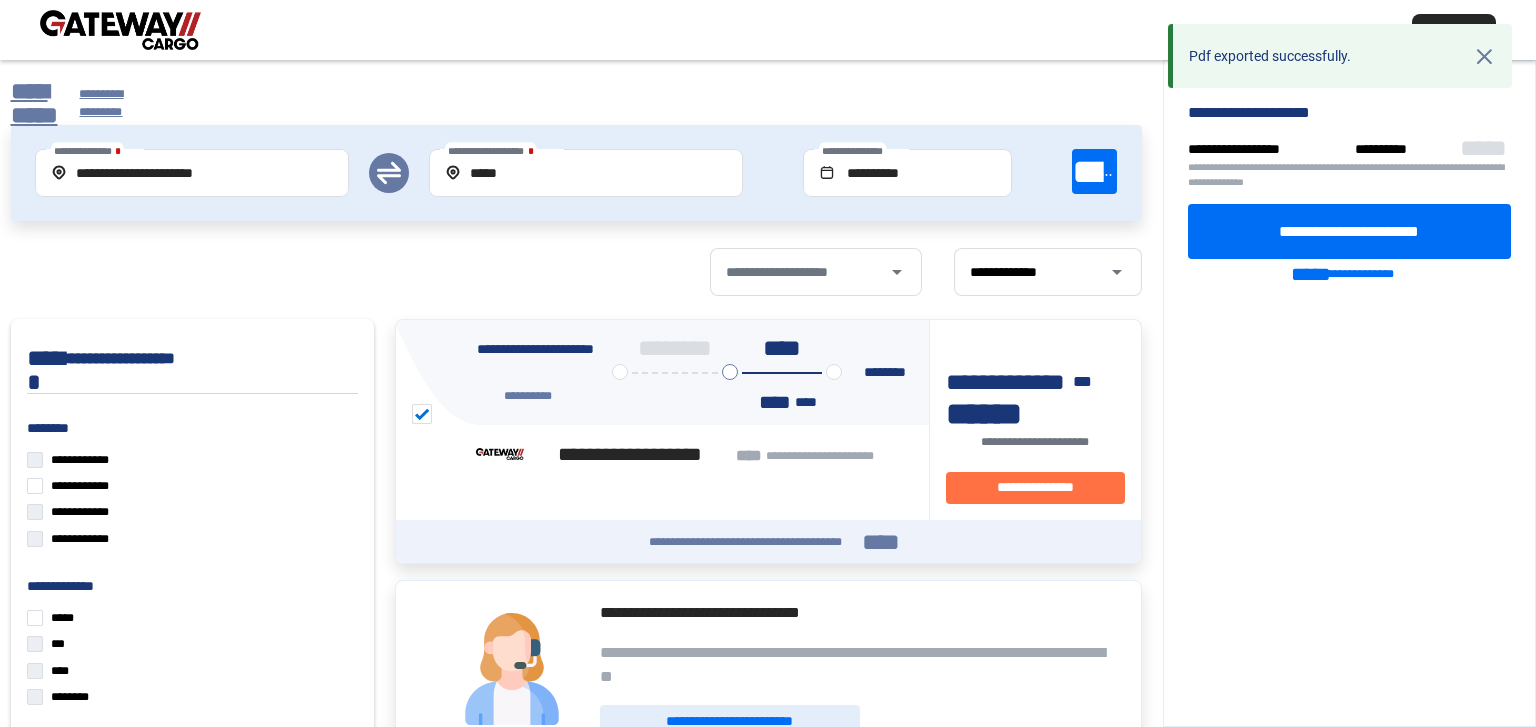 click on "**********" 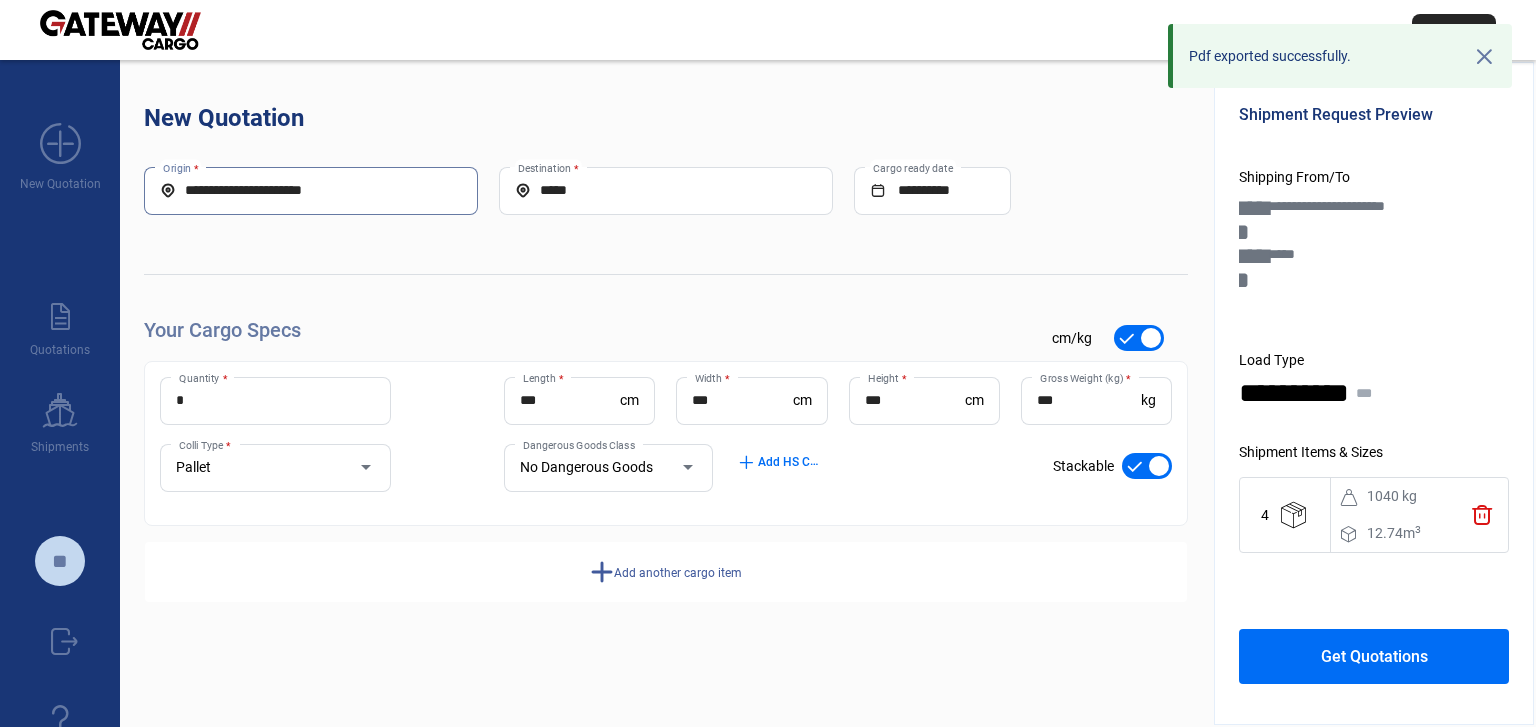click on "**********" at bounding box center (311, 190) 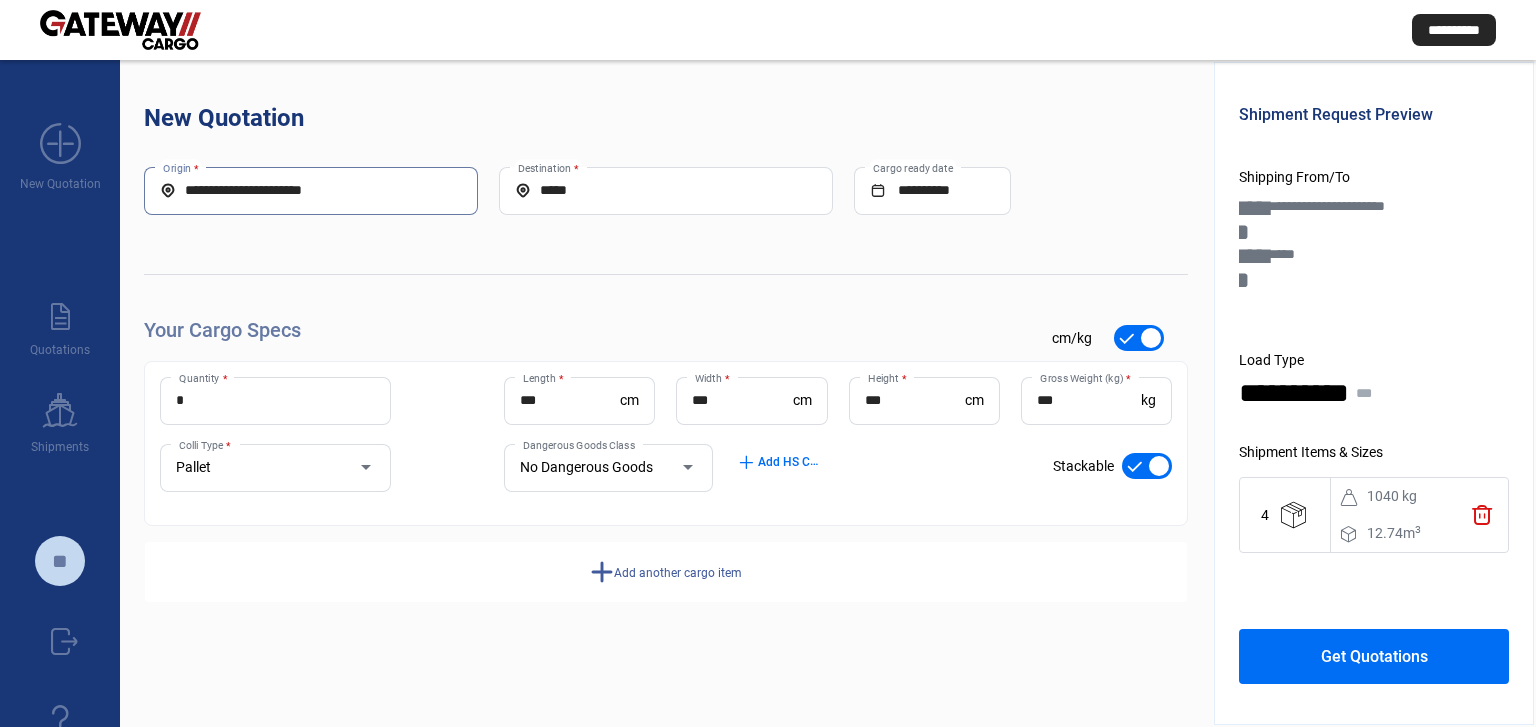 paste 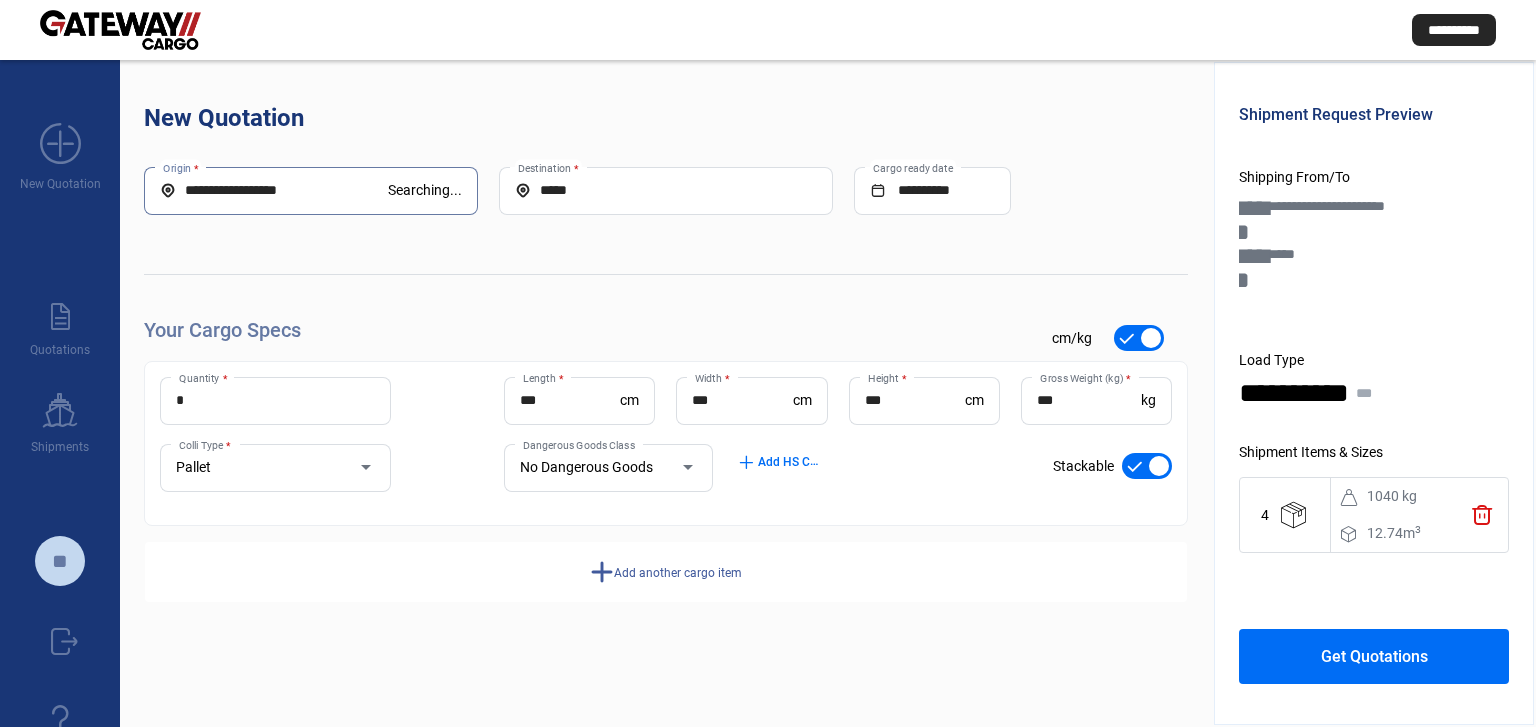 click on "**********" at bounding box center [274, 190] 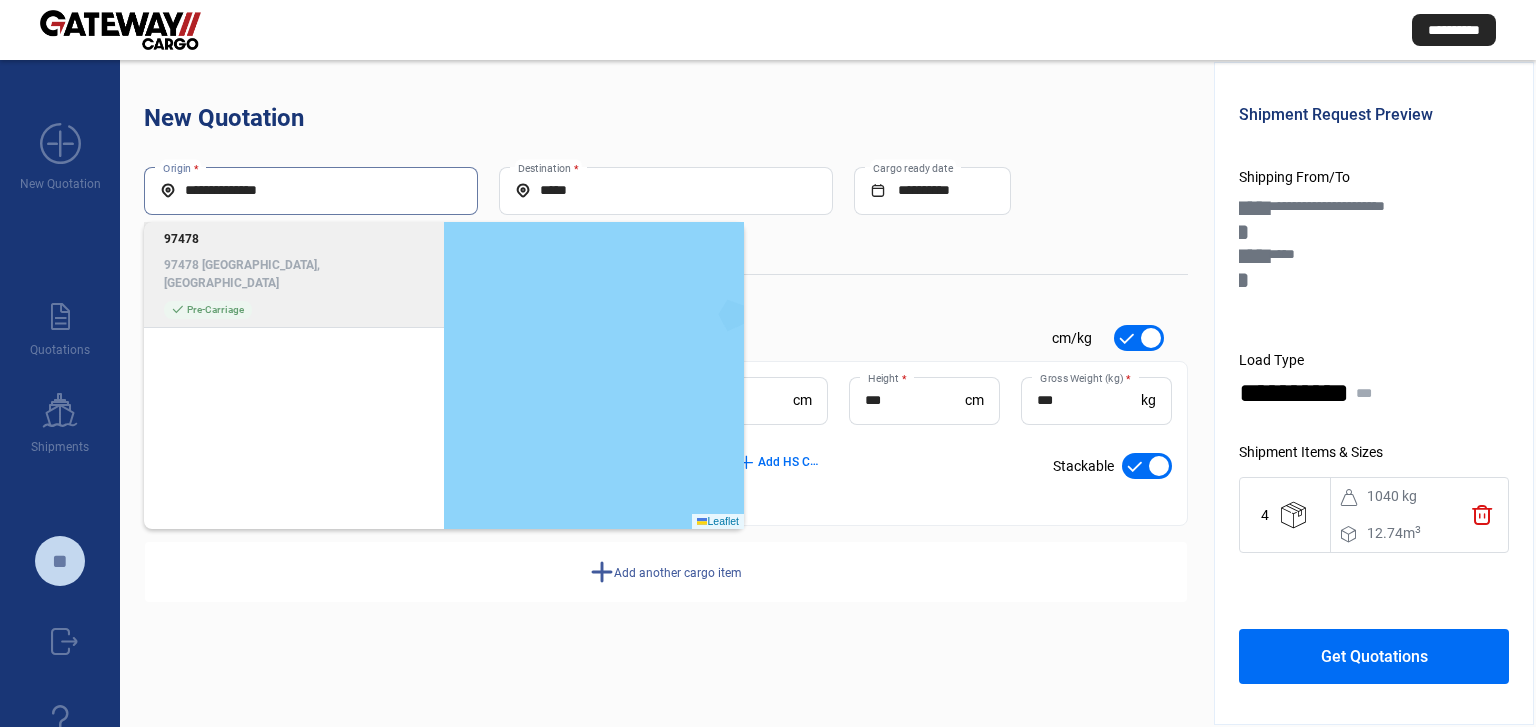 type on "**********" 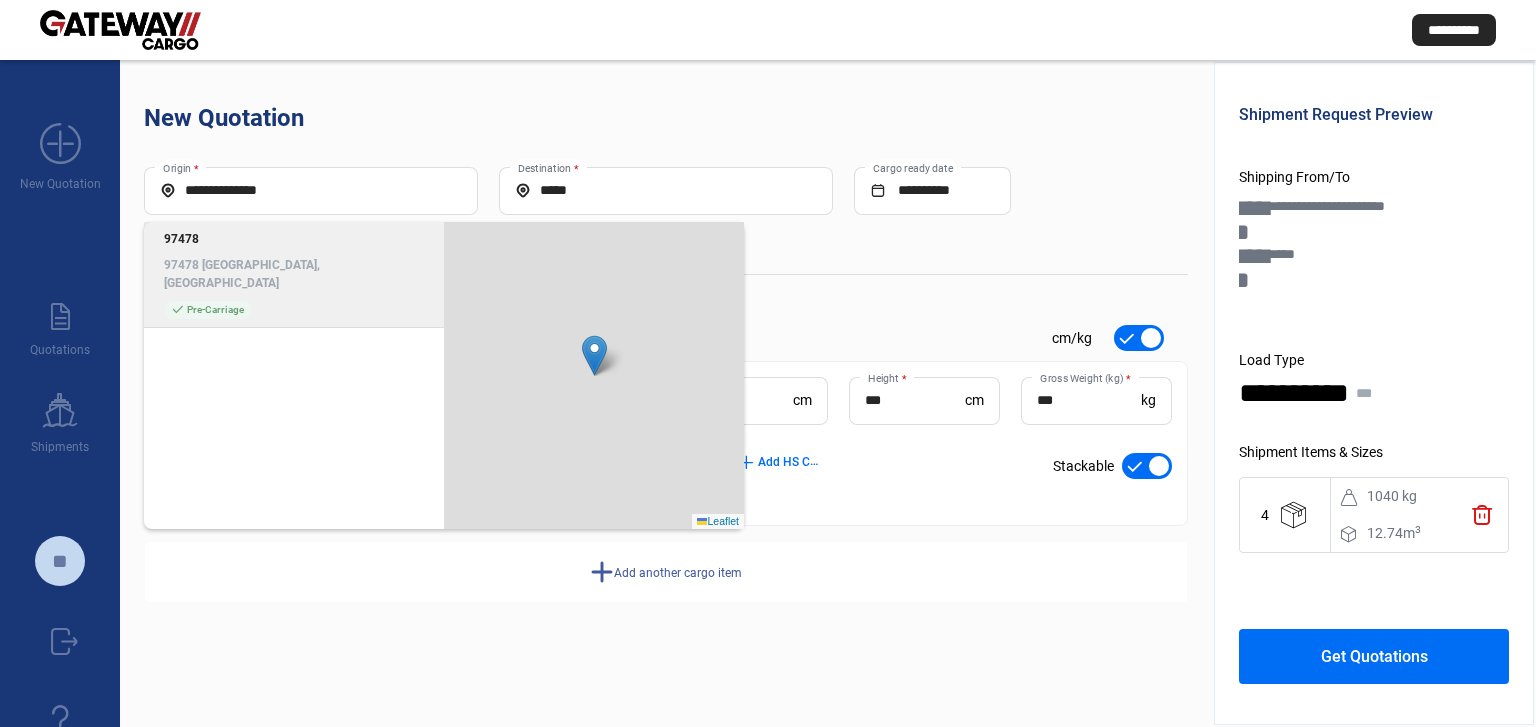 click on "97478 [GEOGRAPHIC_DATA], [GEOGRAPHIC_DATA]" 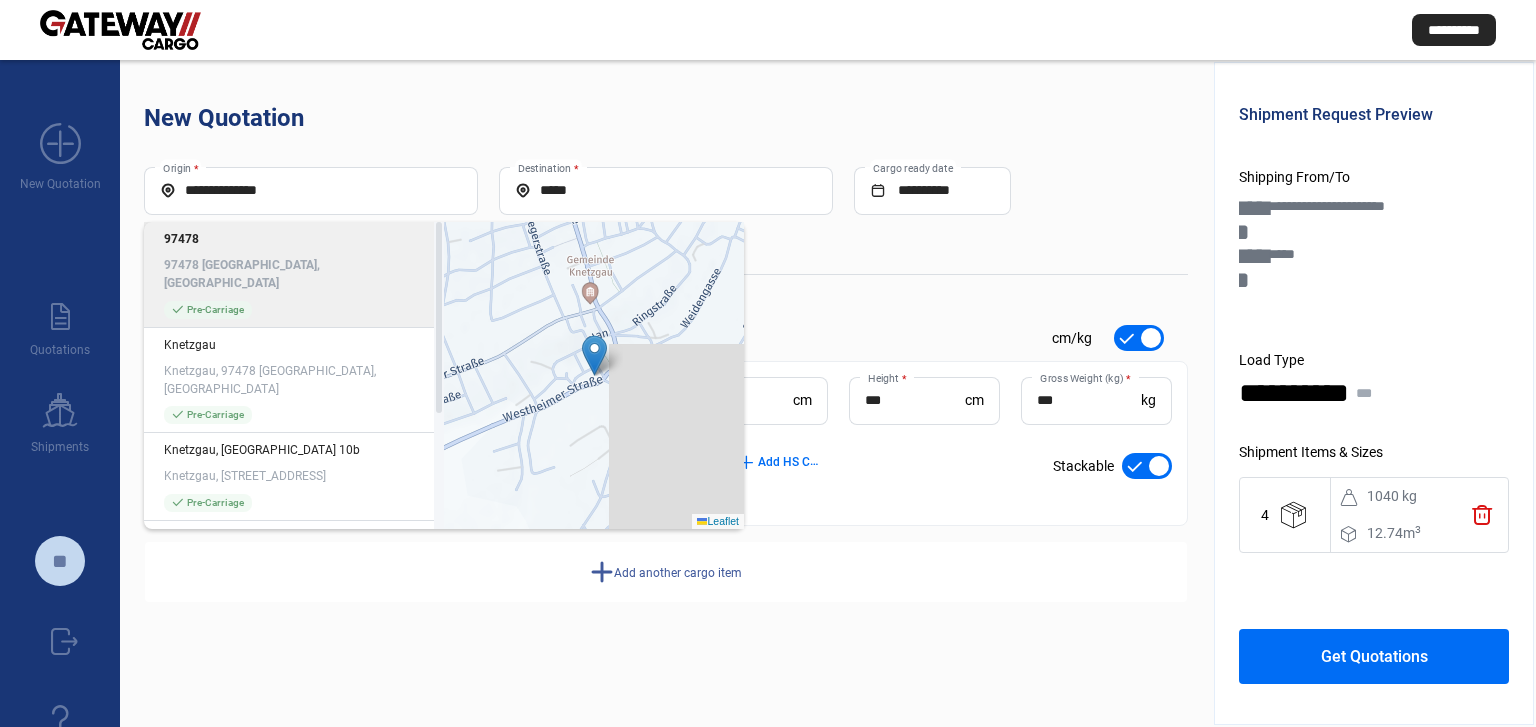 click on "97478 [GEOGRAPHIC_DATA], [GEOGRAPHIC_DATA]" 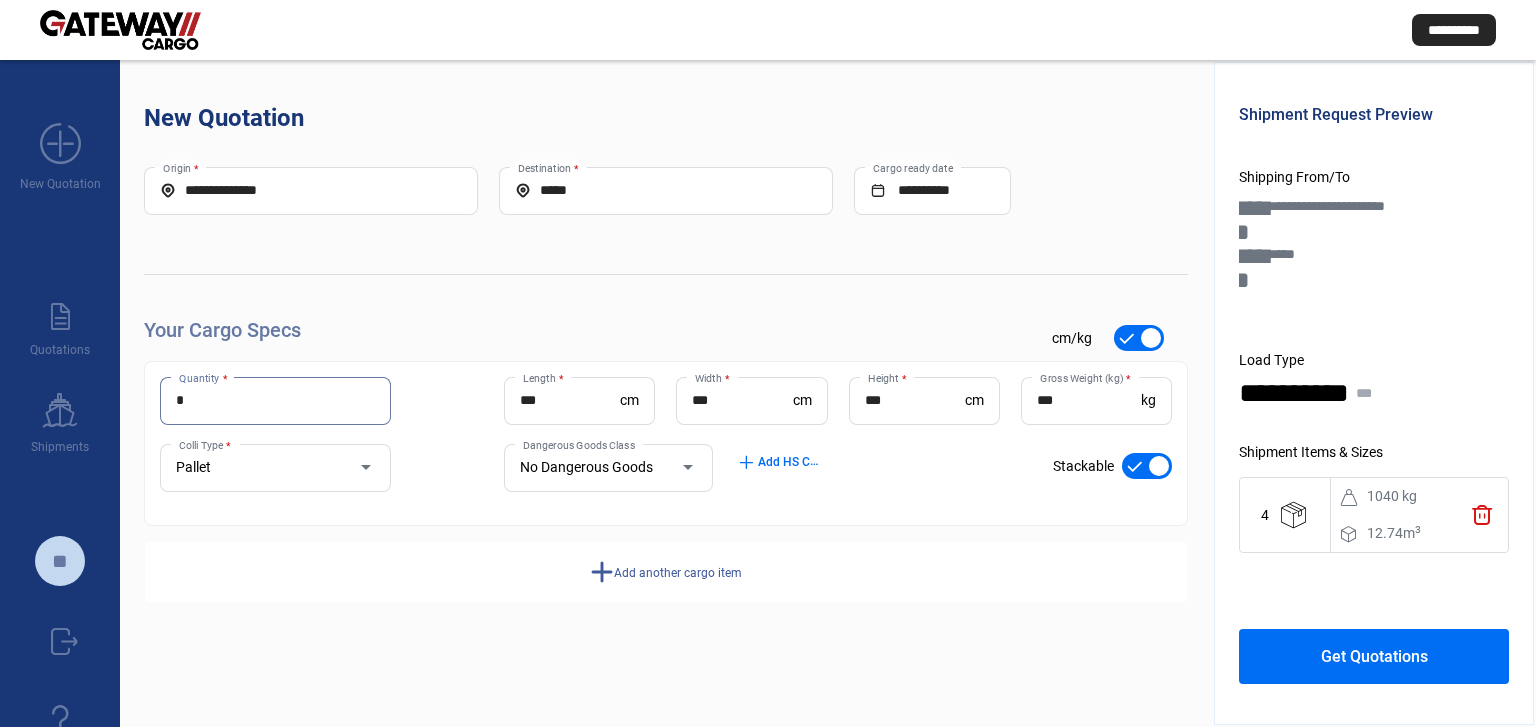 click on "*" at bounding box center [275, 400] 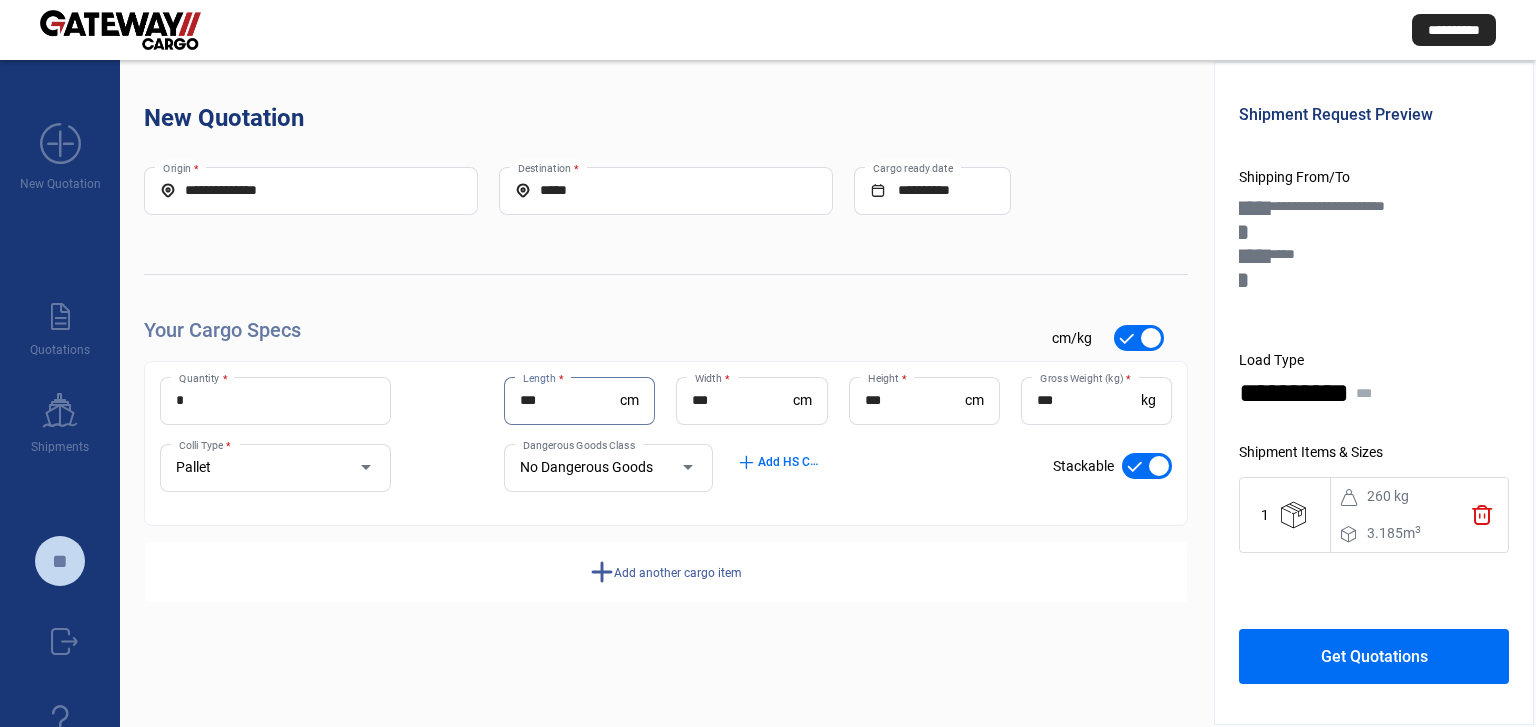 type on "***" 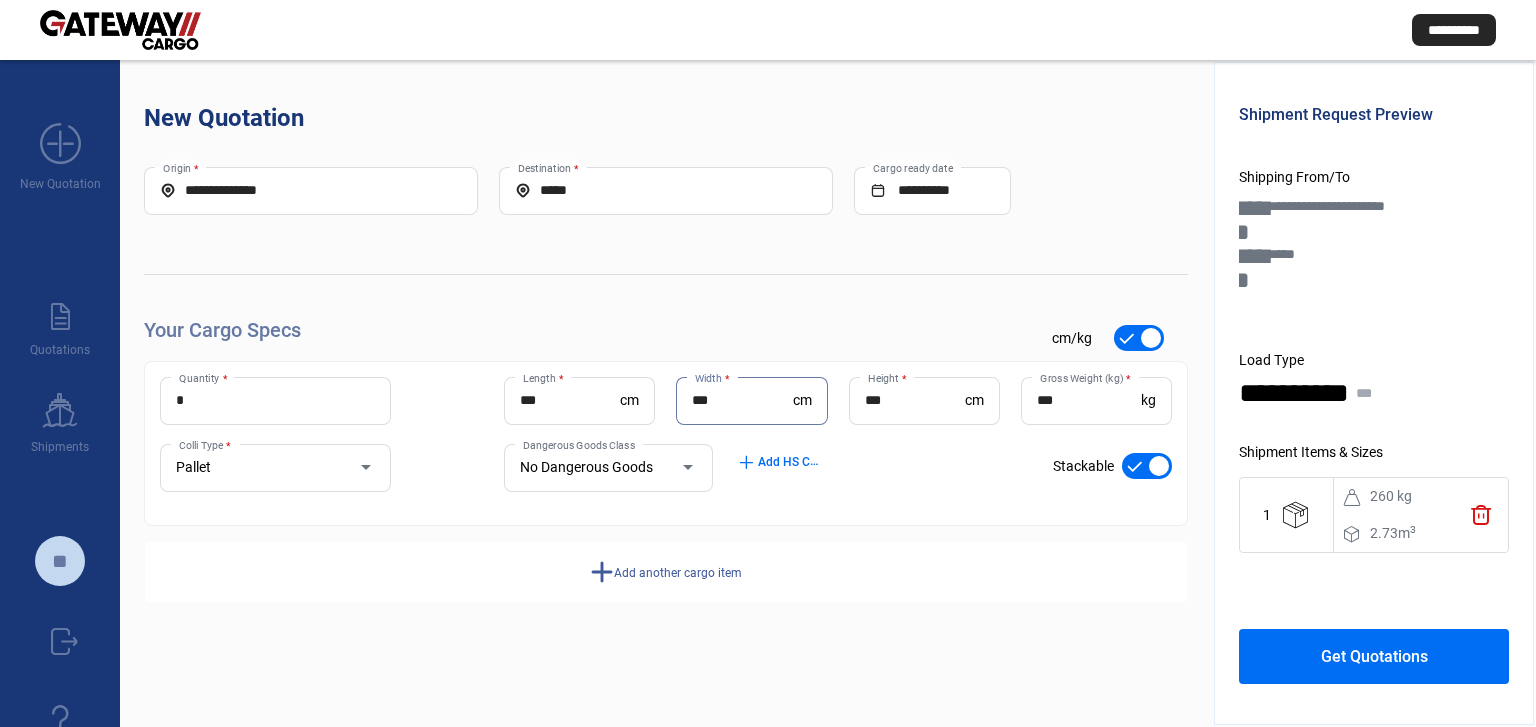type on "***" 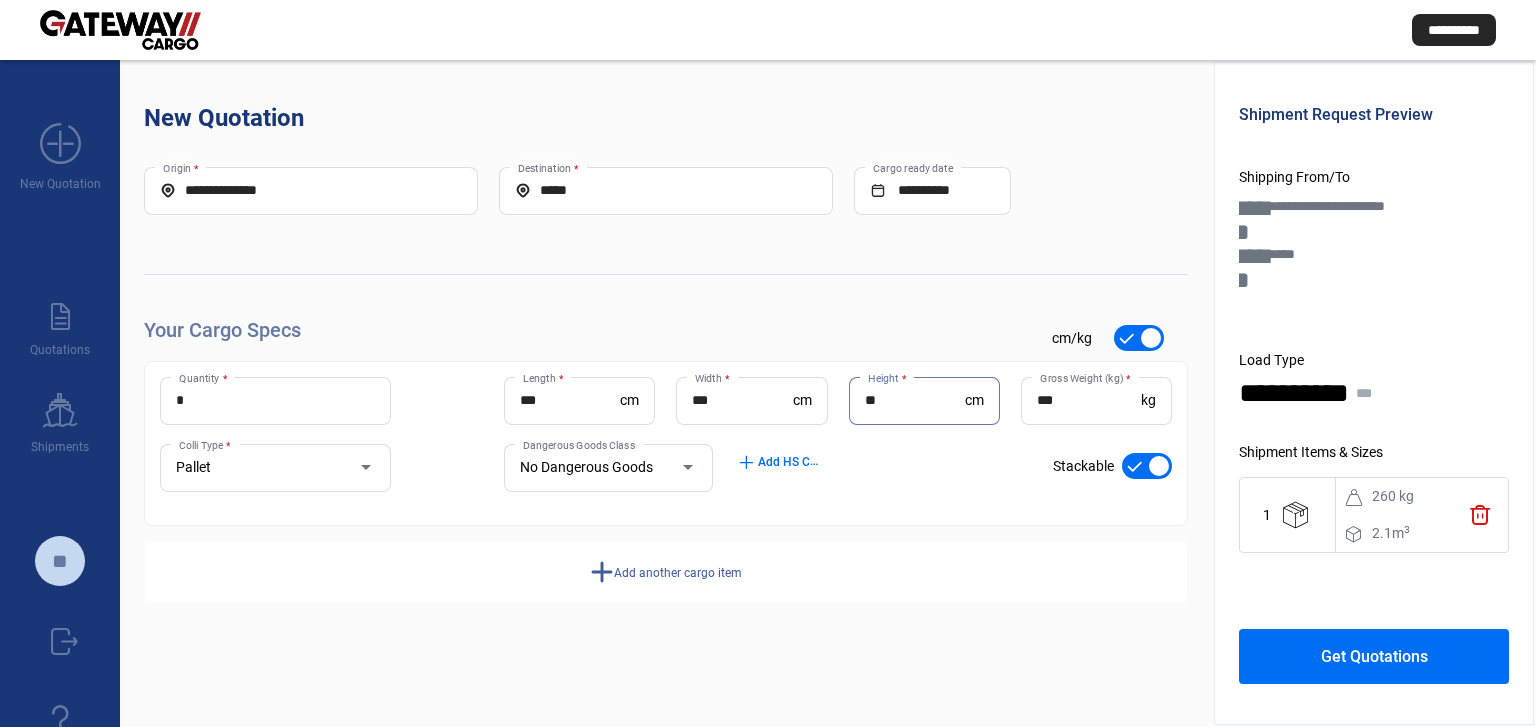 type on "**" 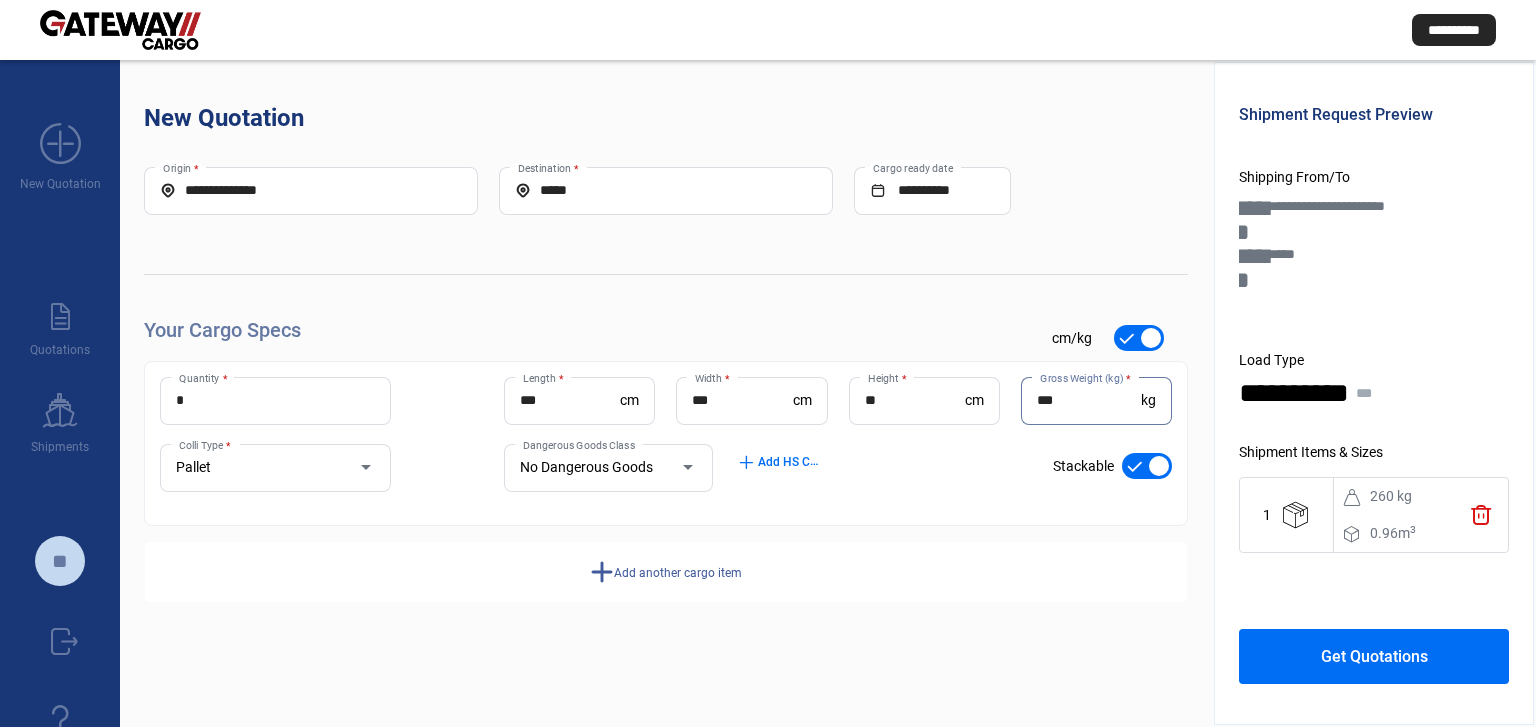 type on "***" 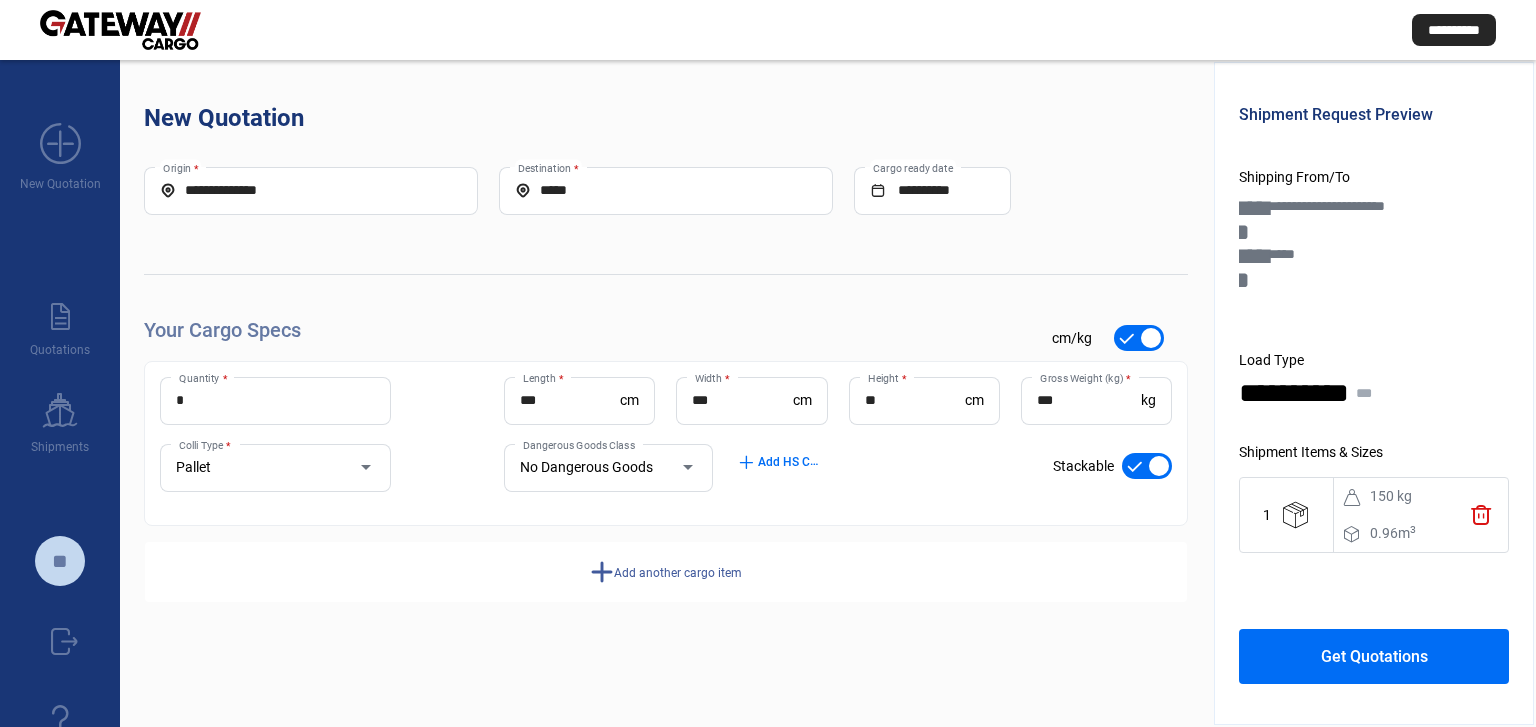 click on "Get Quotations" 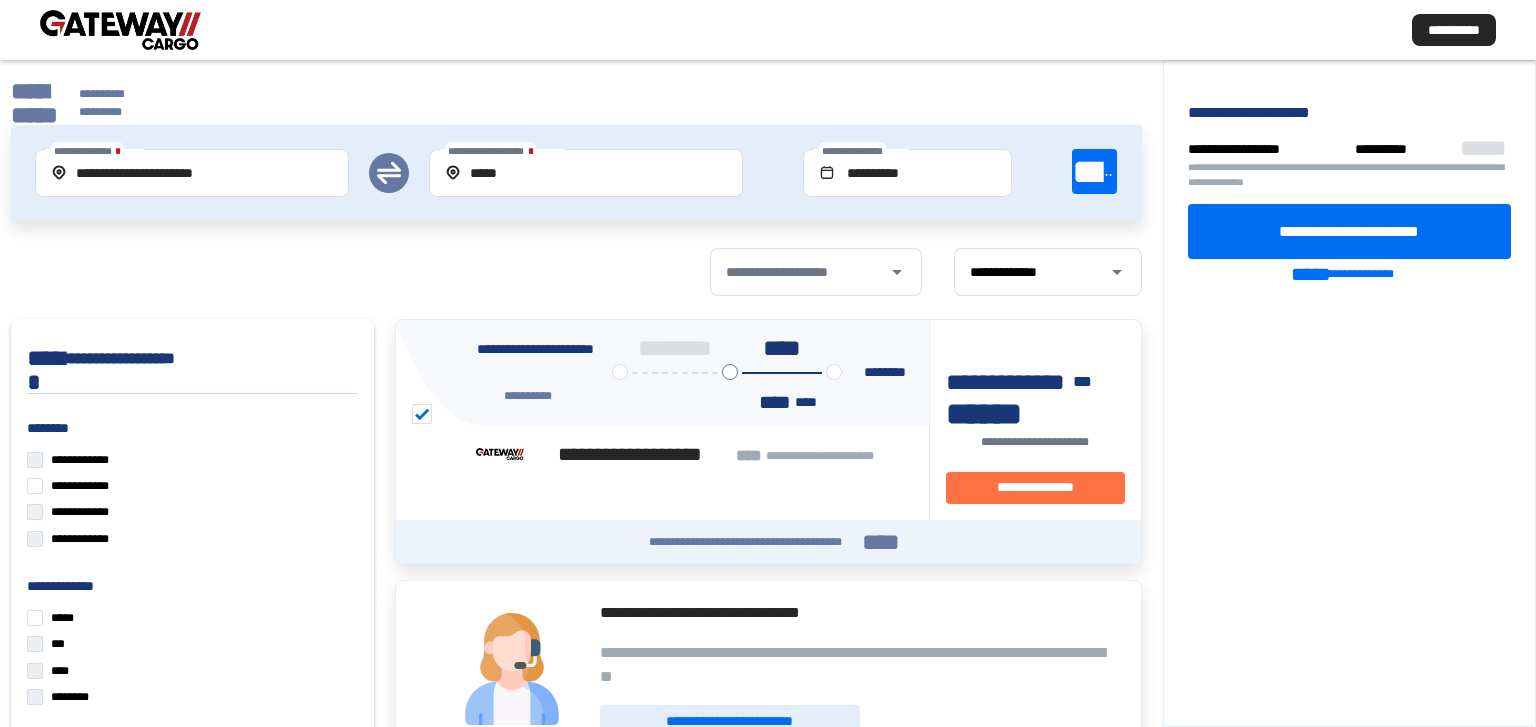 click on "**********" 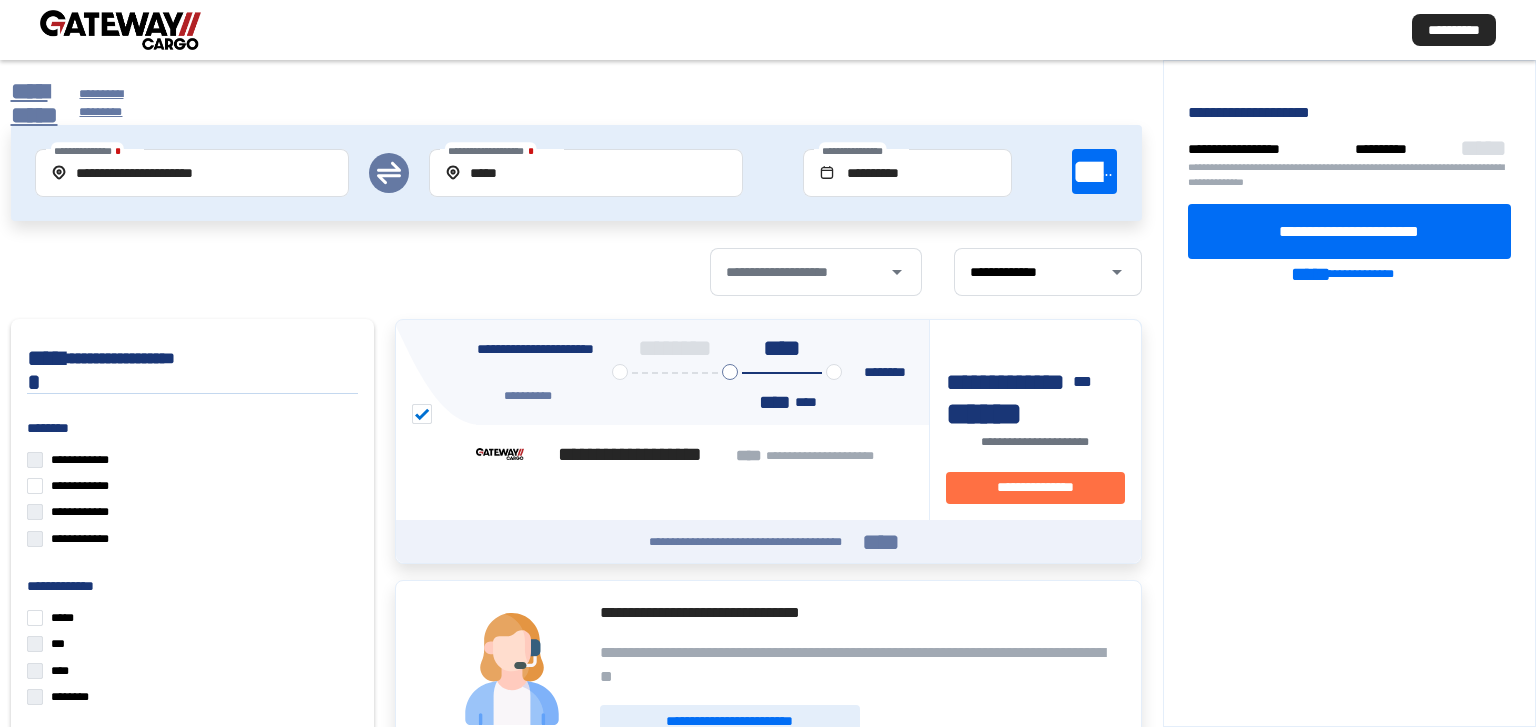 click on "**********" 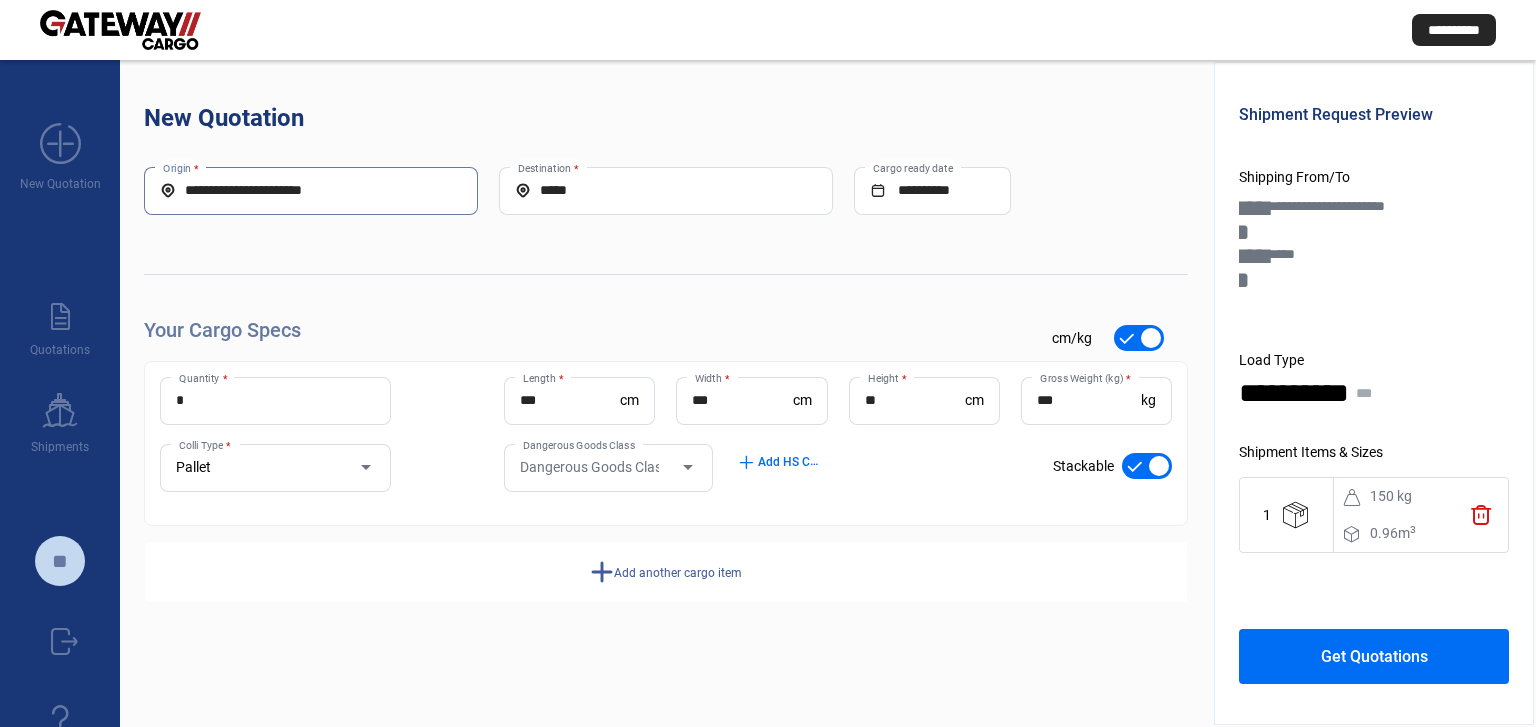 click on "**********" at bounding box center (311, 190) 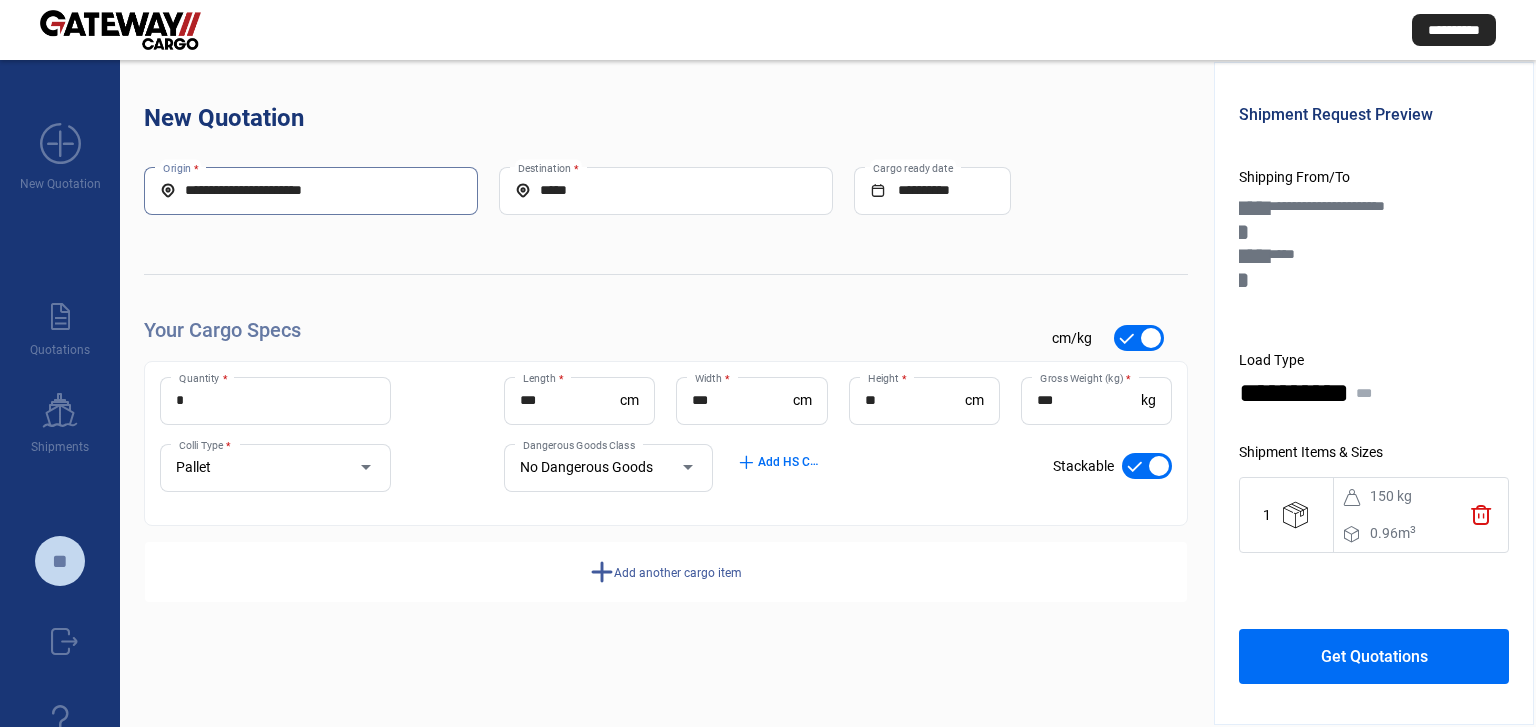 drag, startPoint x: 372, startPoint y: 189, endPoint x: 91, endPoint y: 178, distance: 281.2152 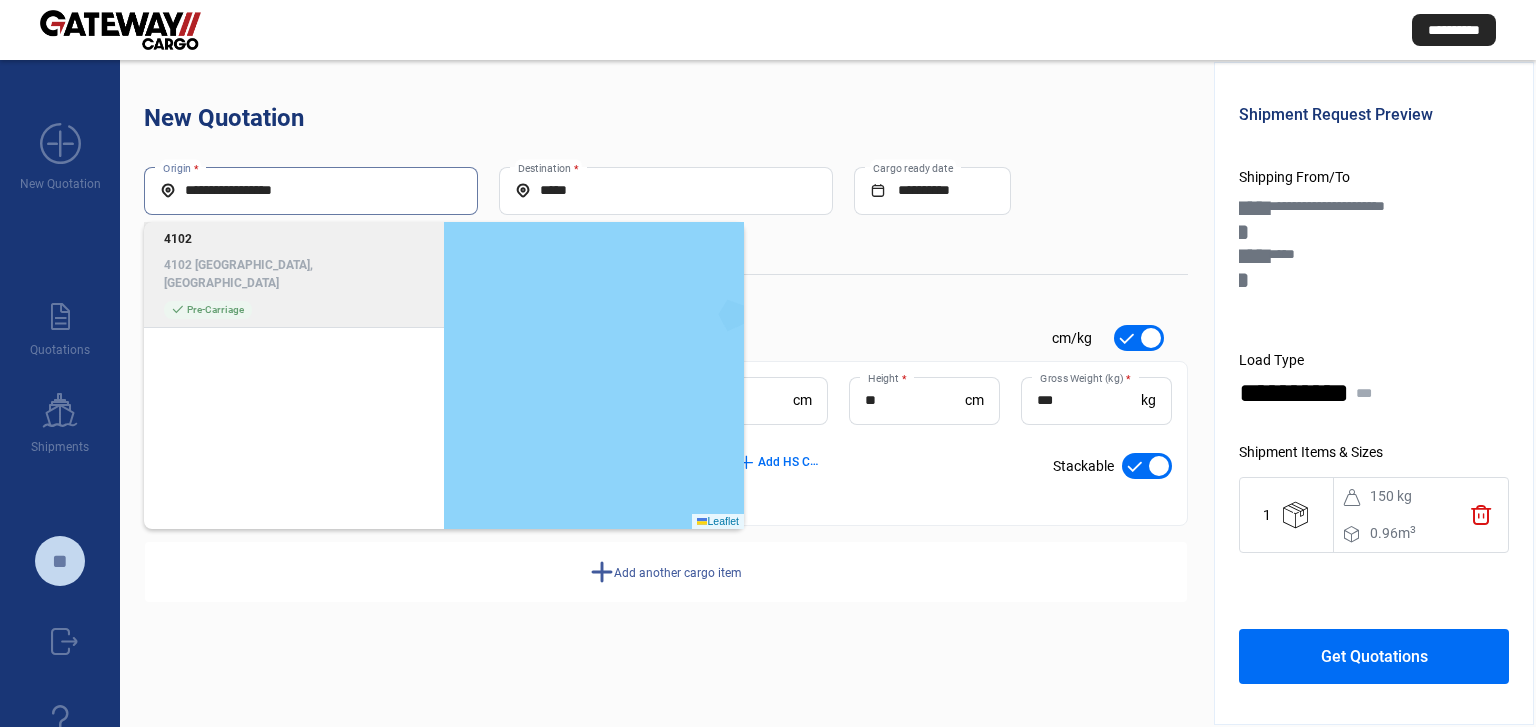 type on "**********" 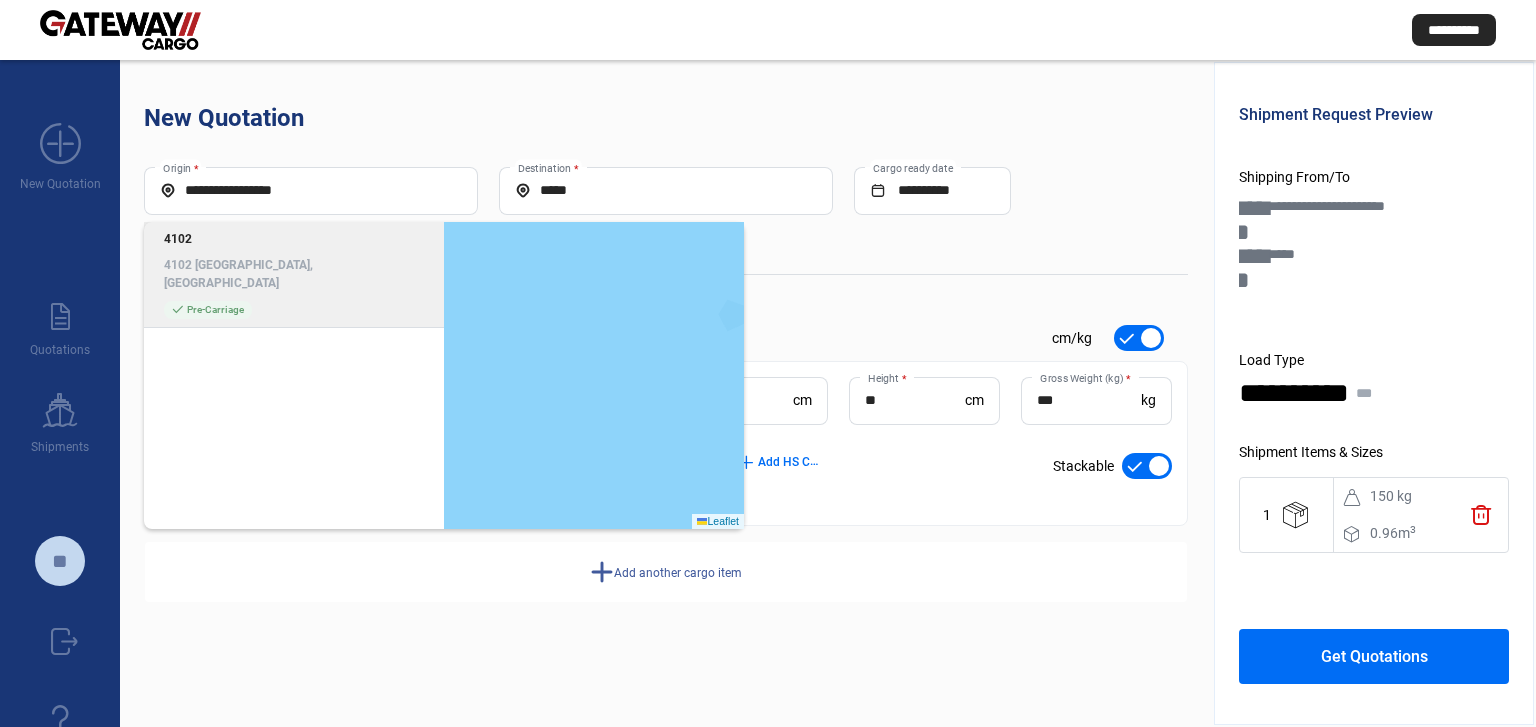 click on "4102 [GEOGRAPHIC_DATA], [GEOGRAPHIC_DATA]" 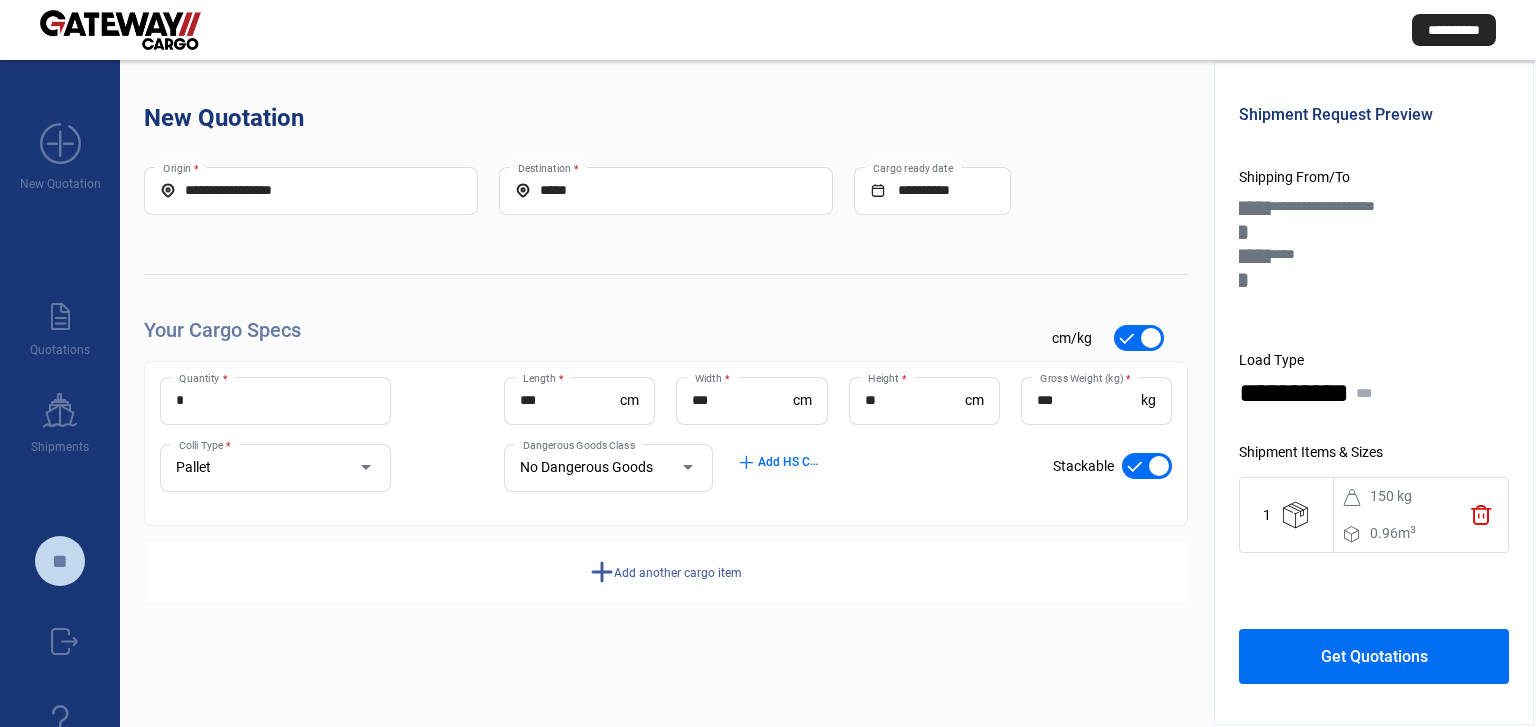 click on "*****" at bounding box center [666, 190] 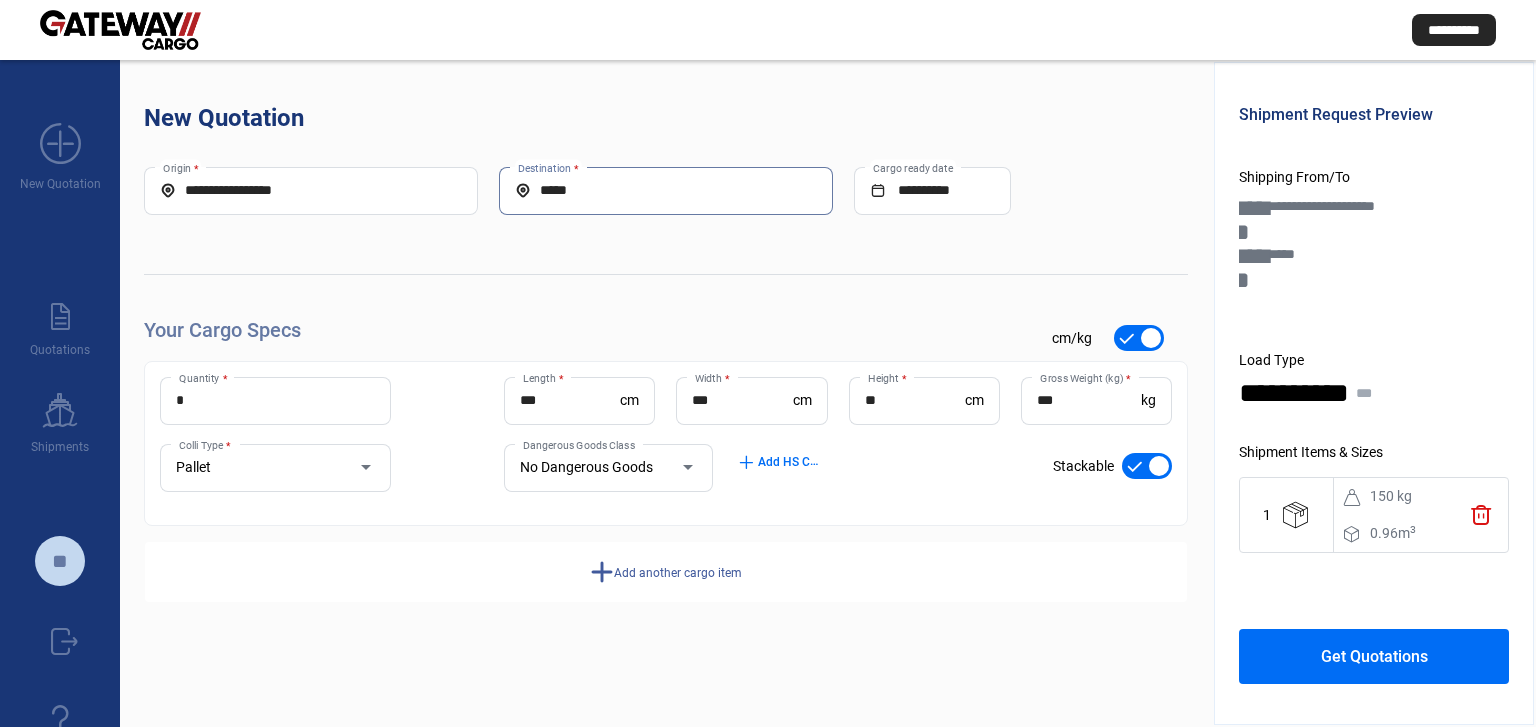 click on "*  Quantity *" 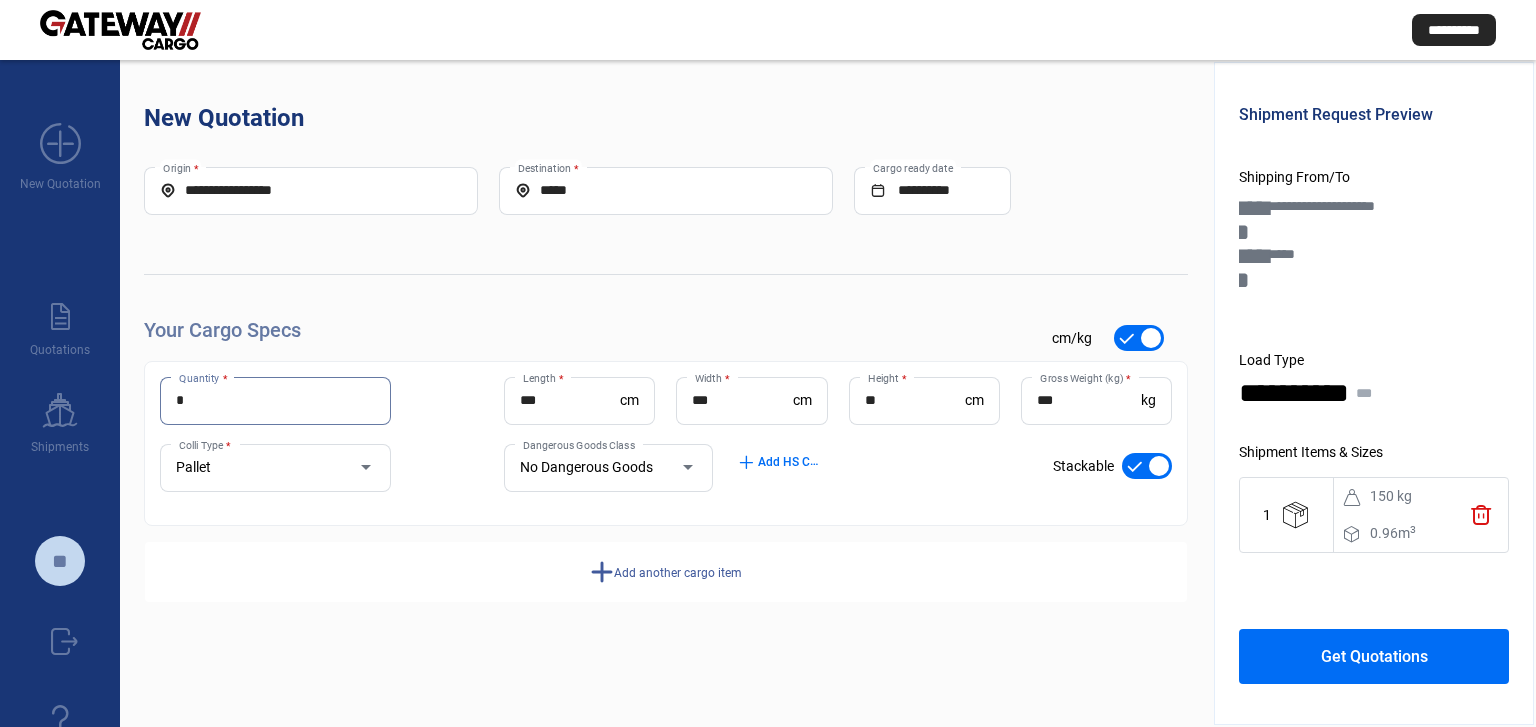 click on "*" at bounding box center (275, 400) 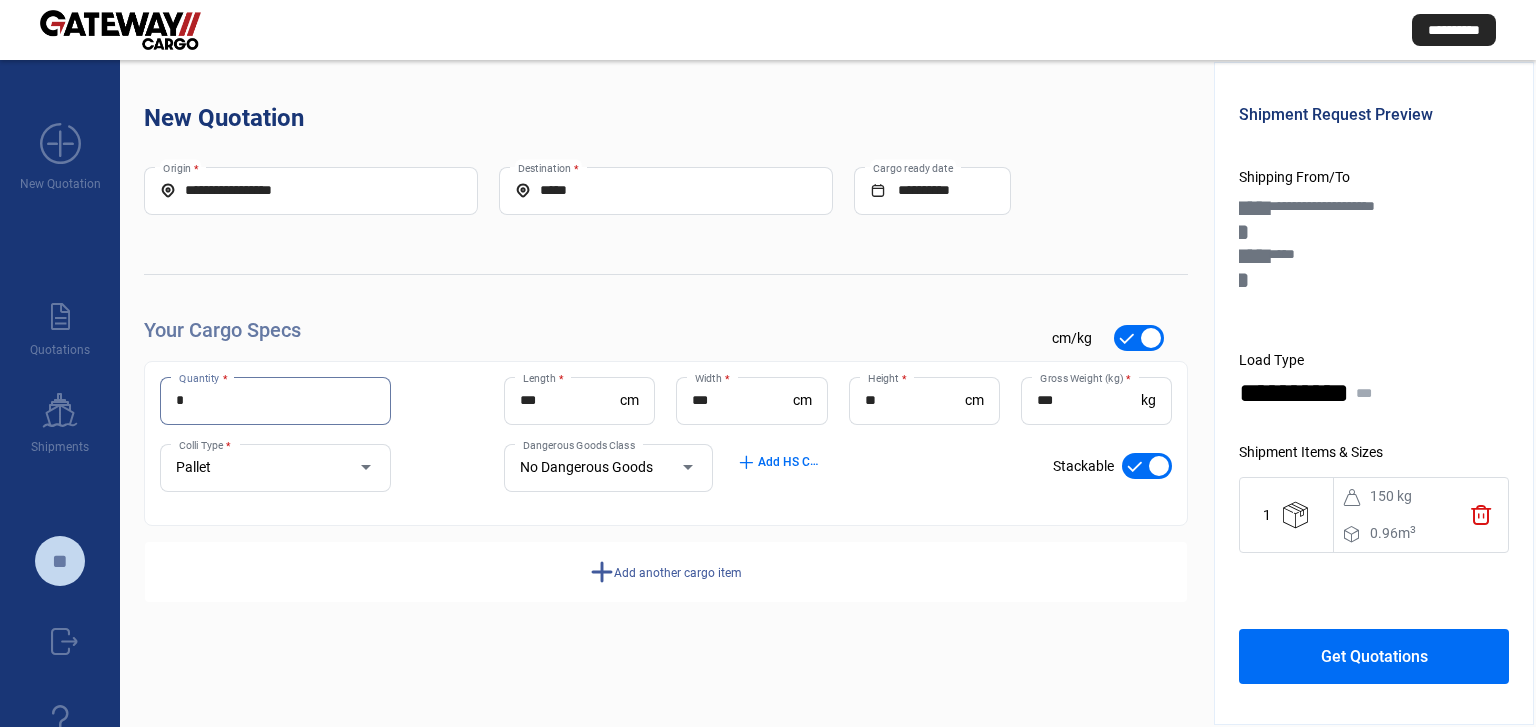 click on "*" at bounding box center [275, 400] 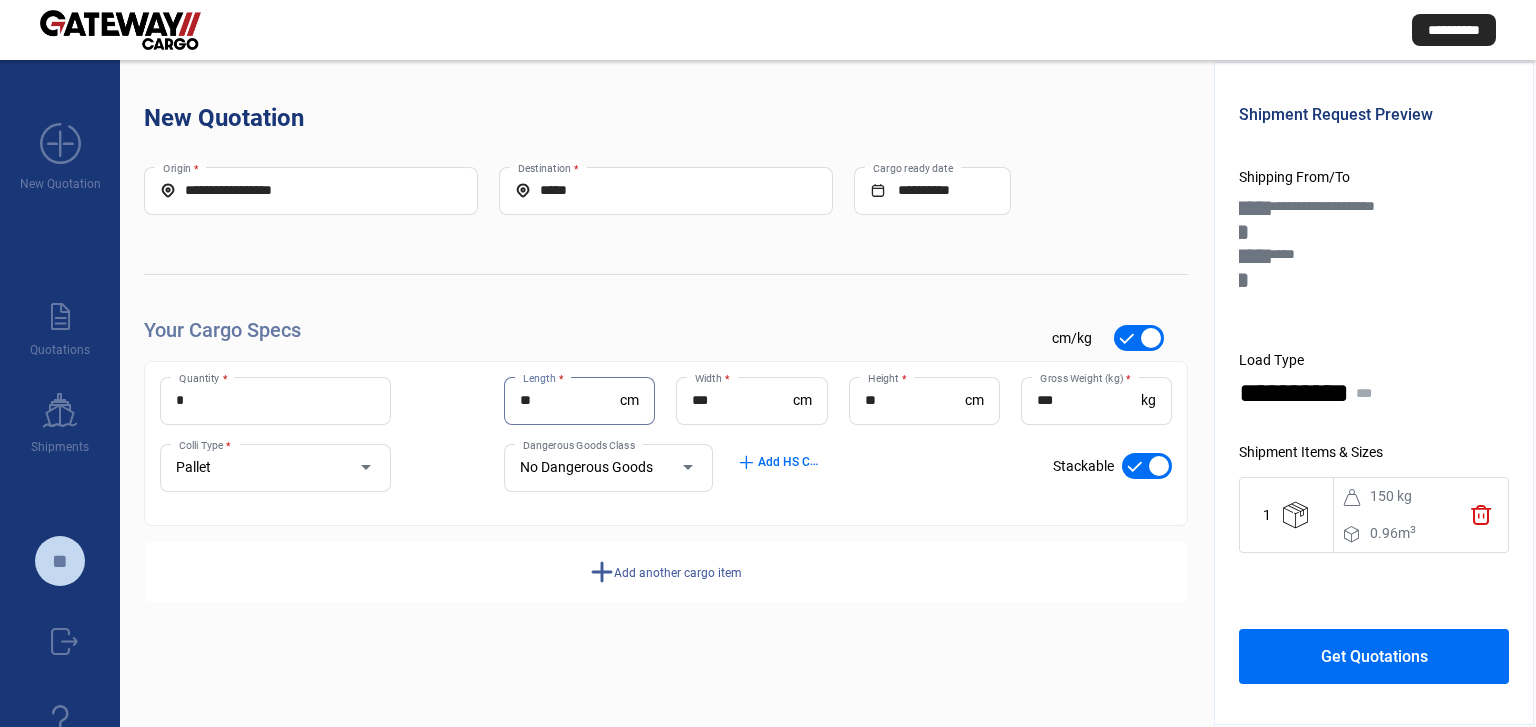 type on "**" 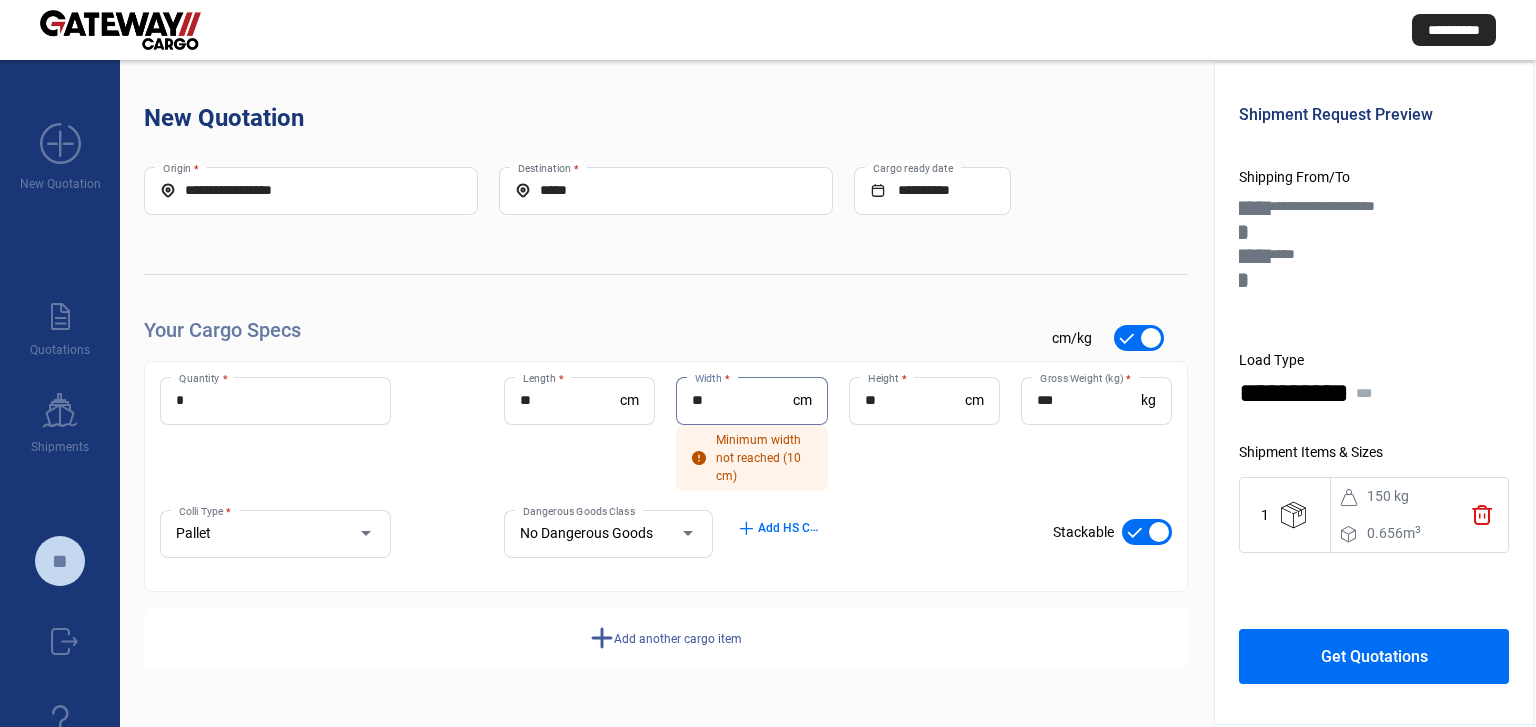 type on "**" 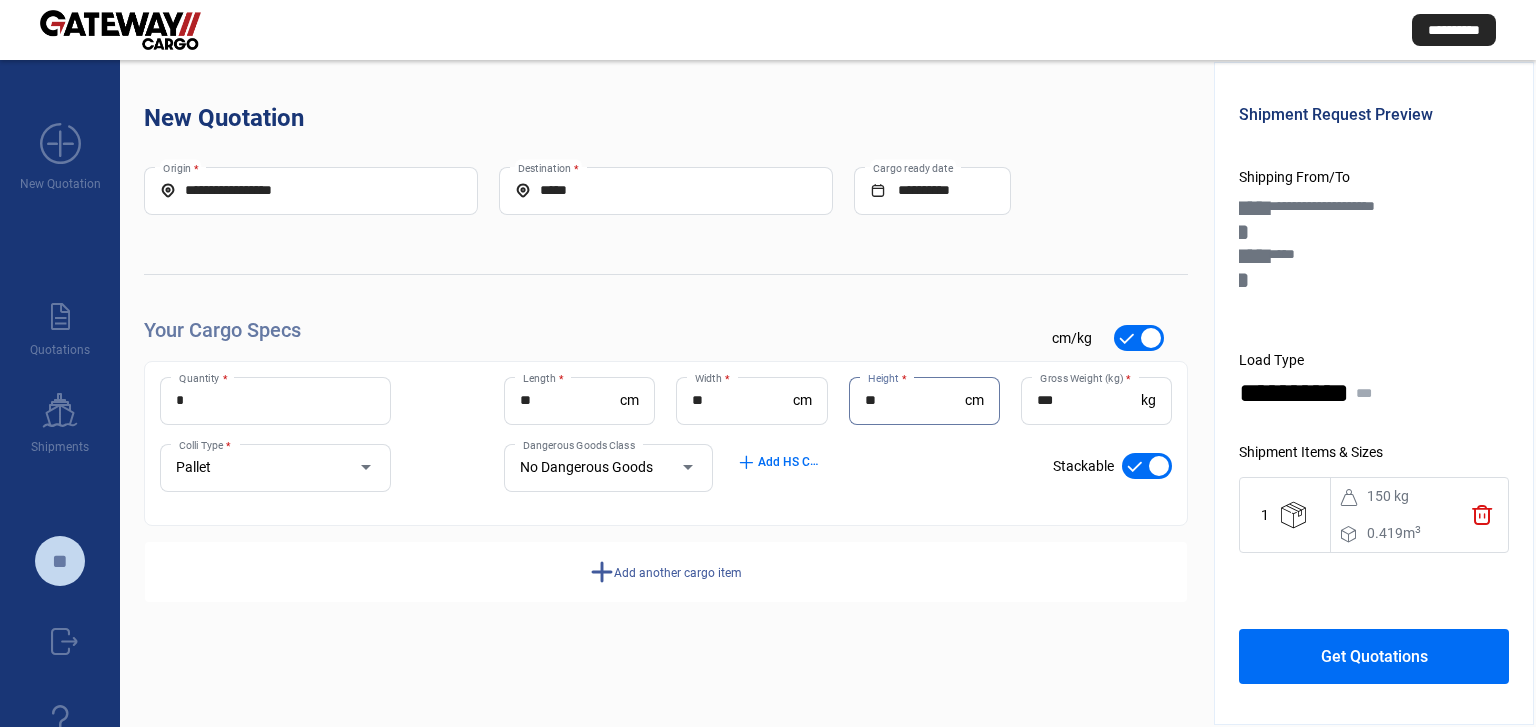 type on "**" 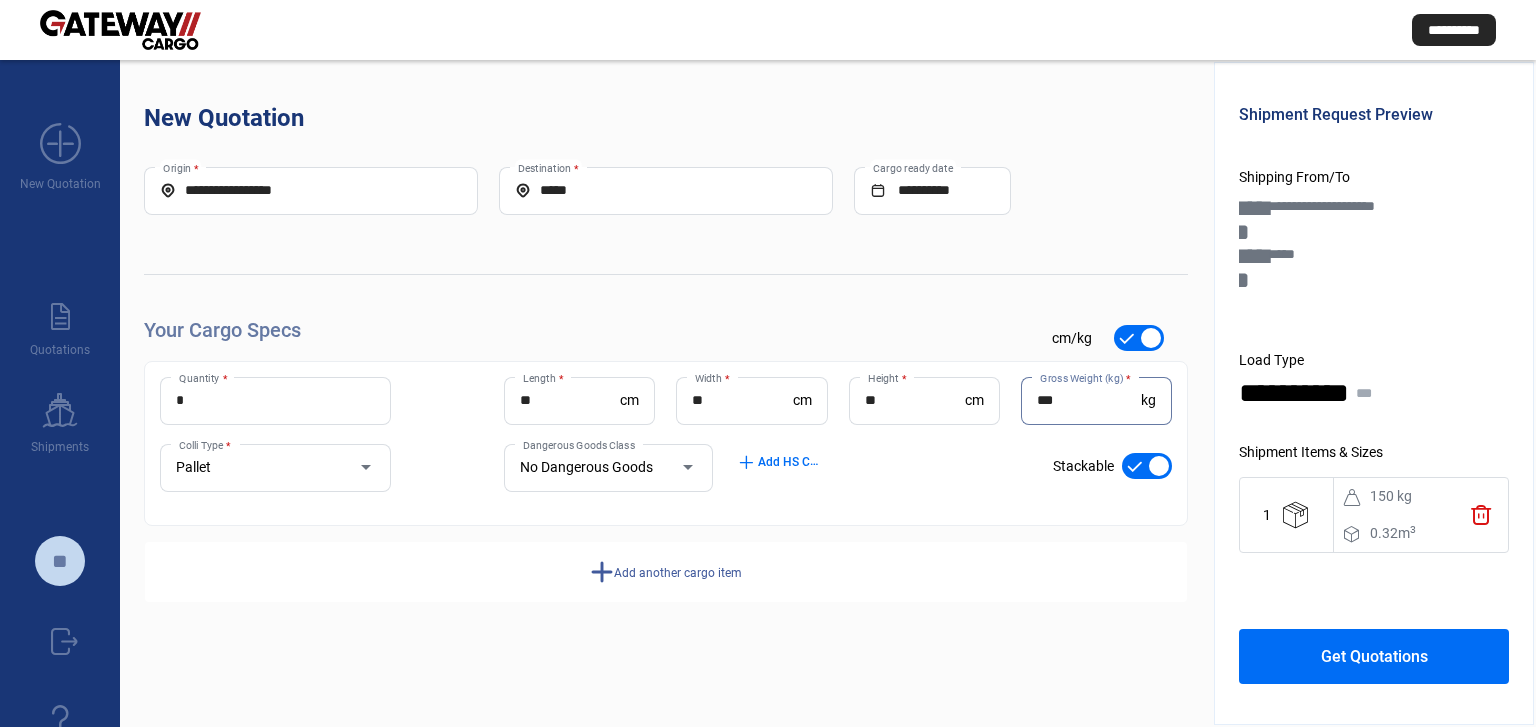 click on "***" at bounding box center (1089, 400) 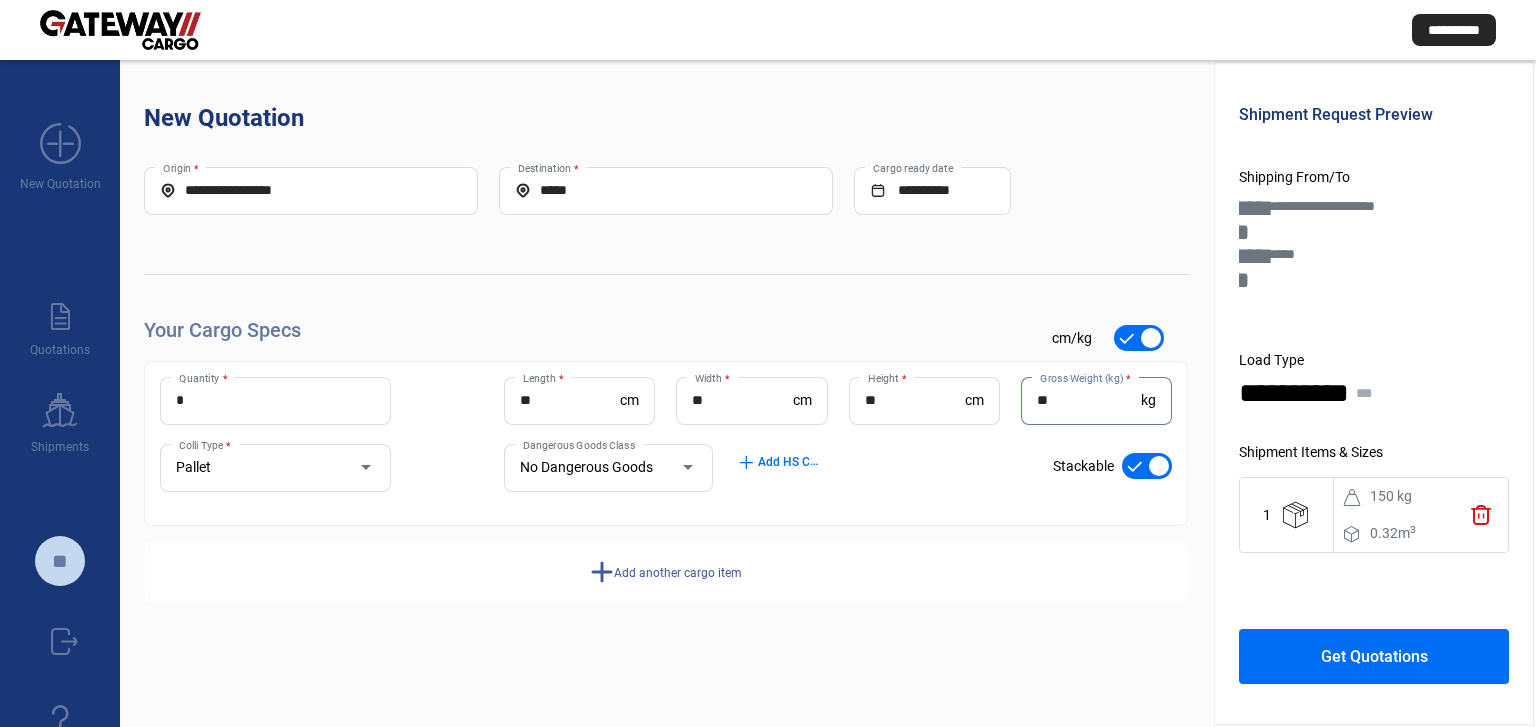 type on "*" 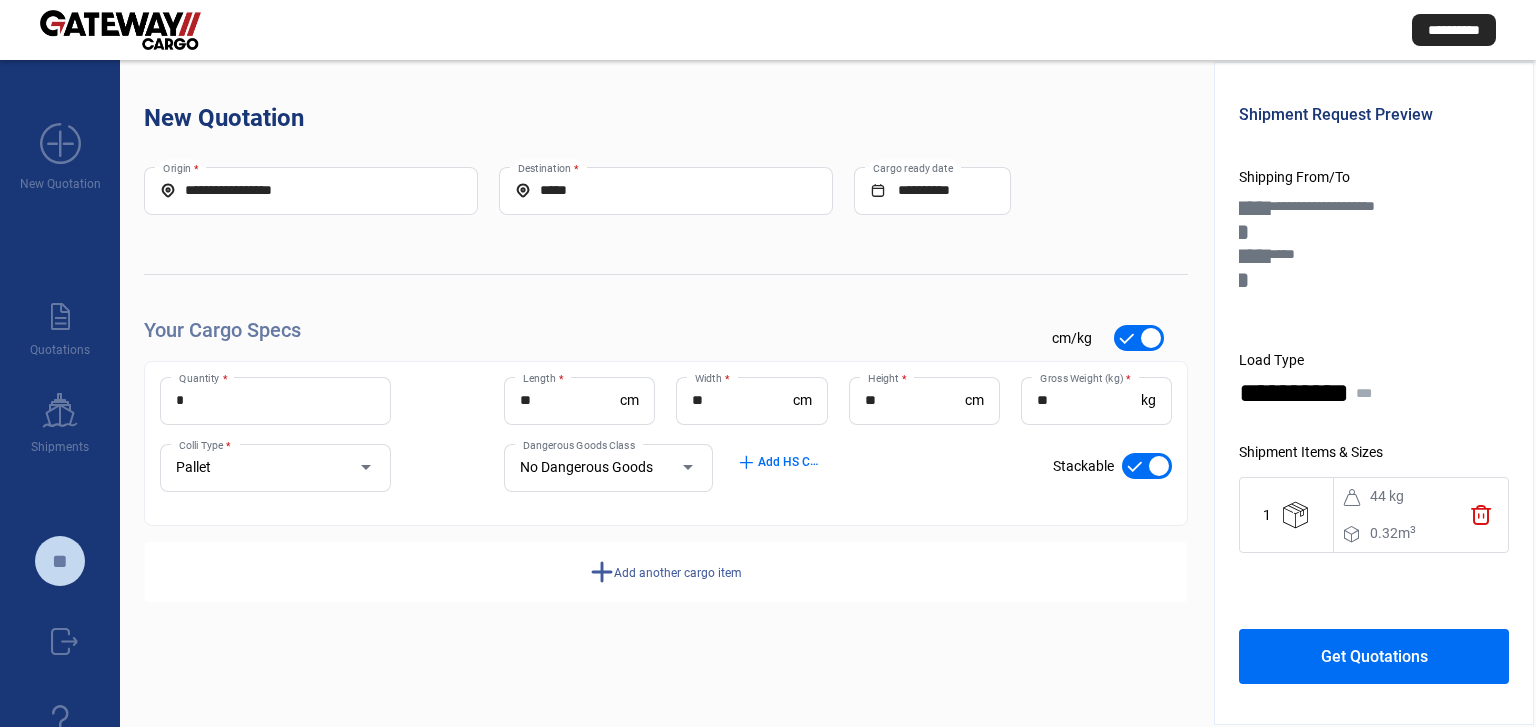 click on "add  Add another cargo item" 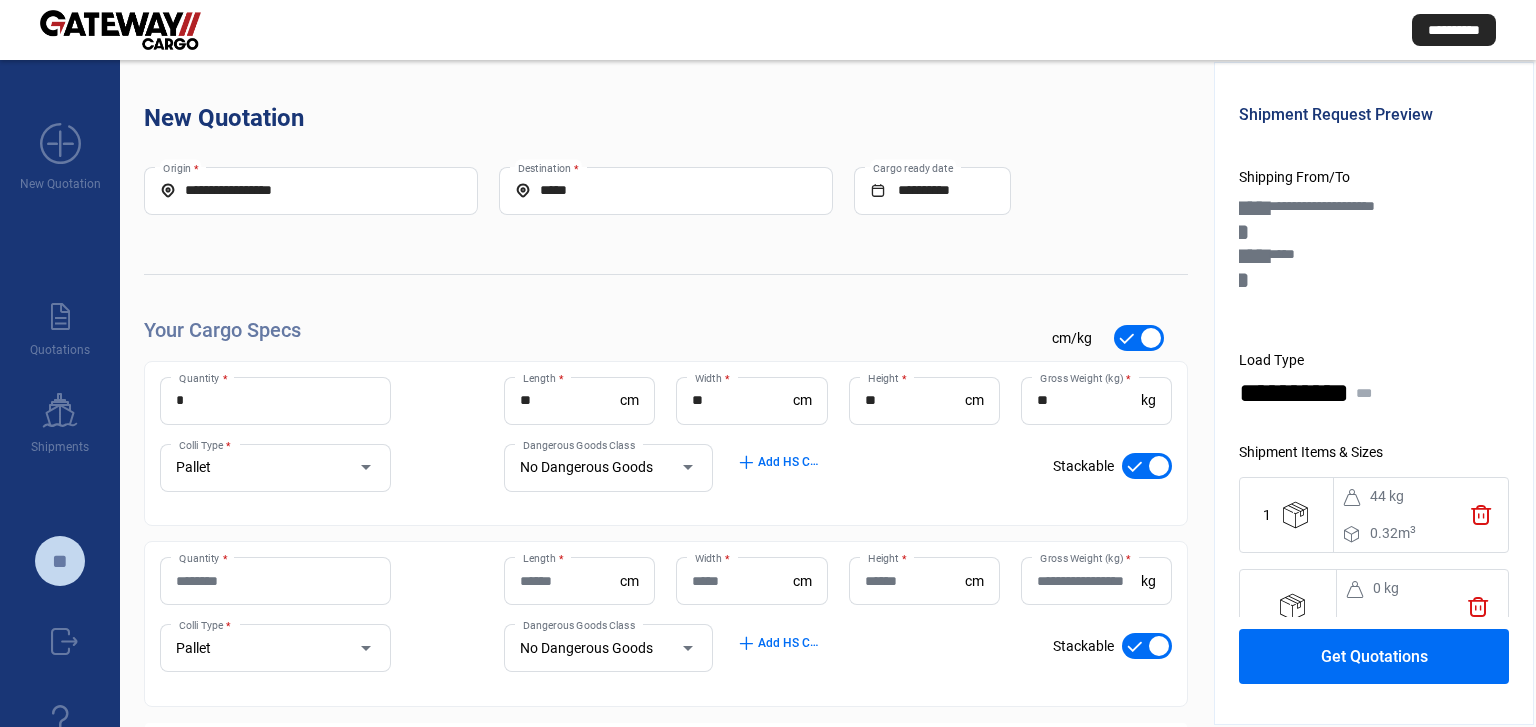click on "Quantity *" 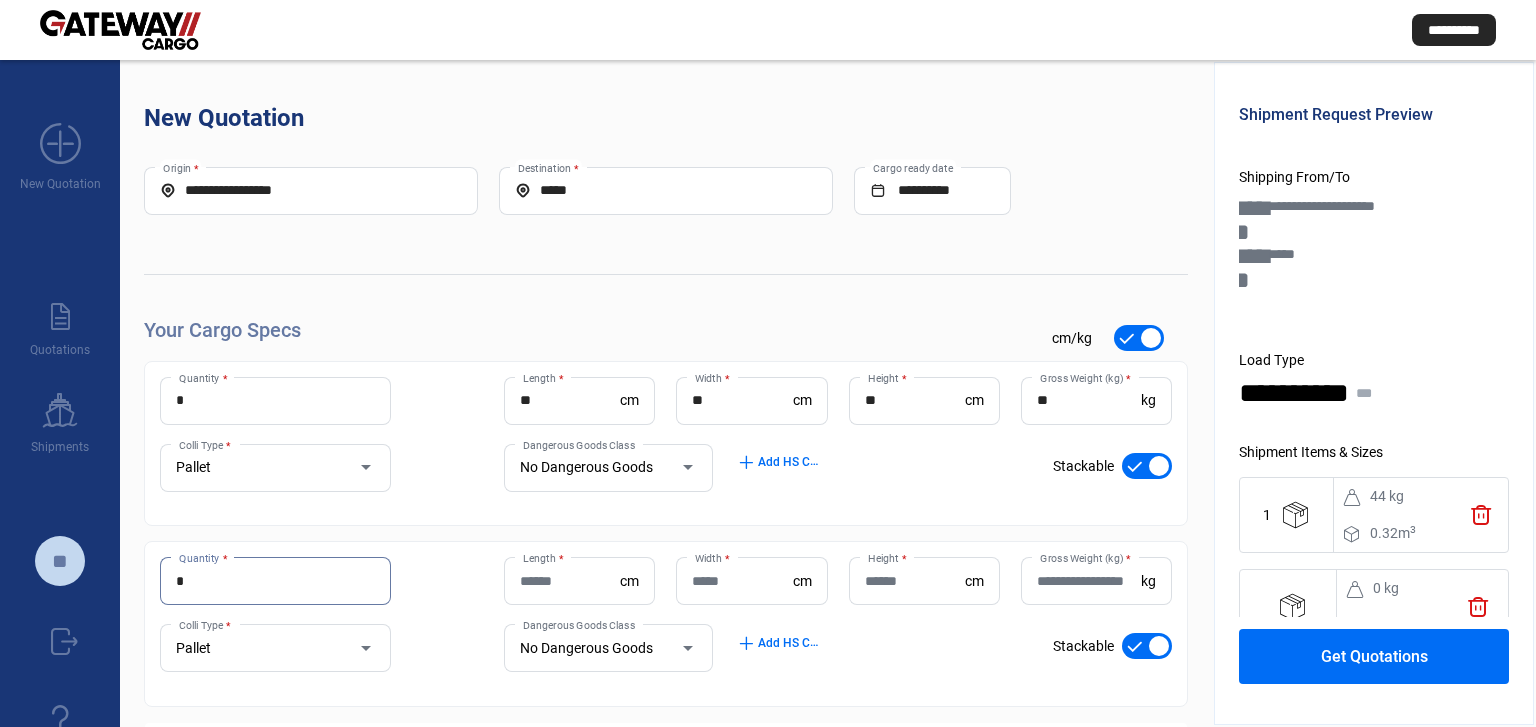 click on "*" at bounding box center [275, 581] 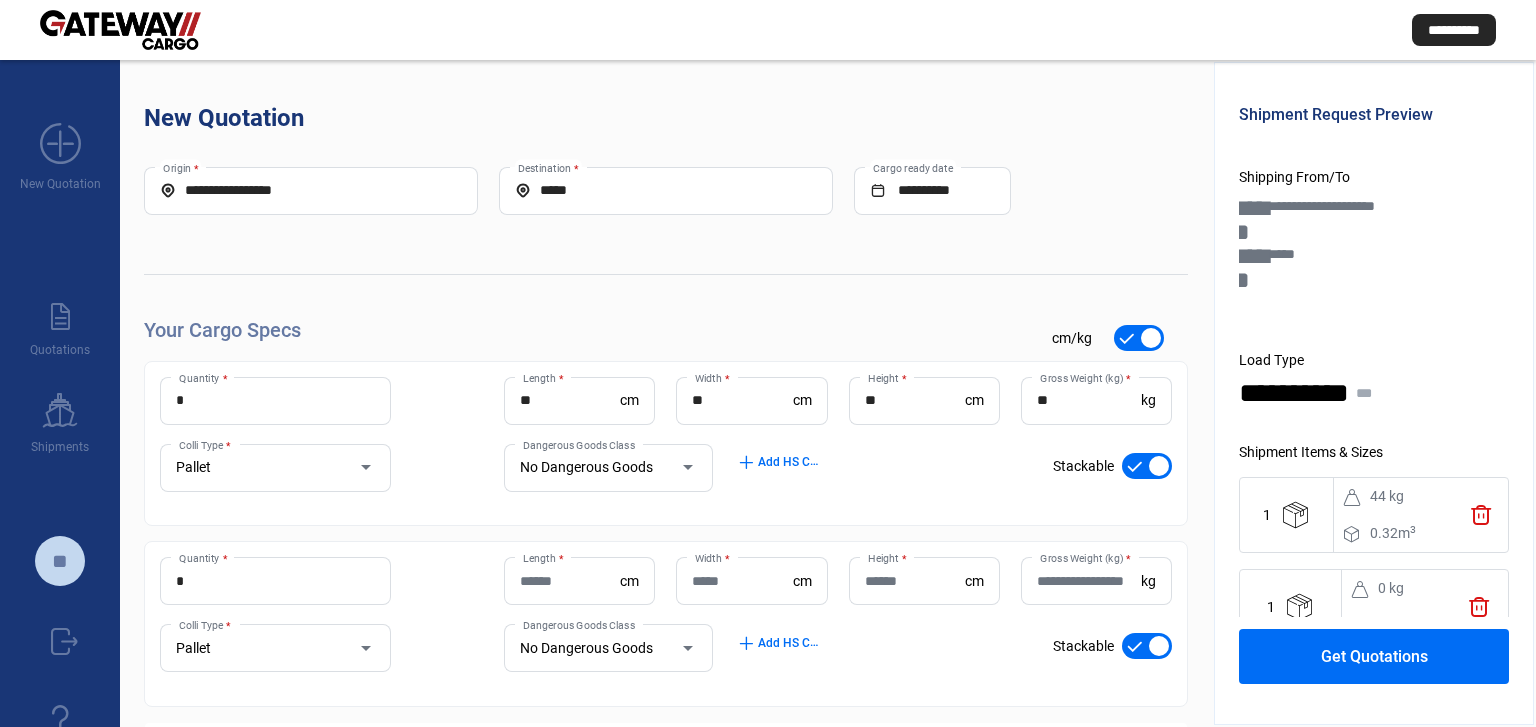 click on "Length  *" 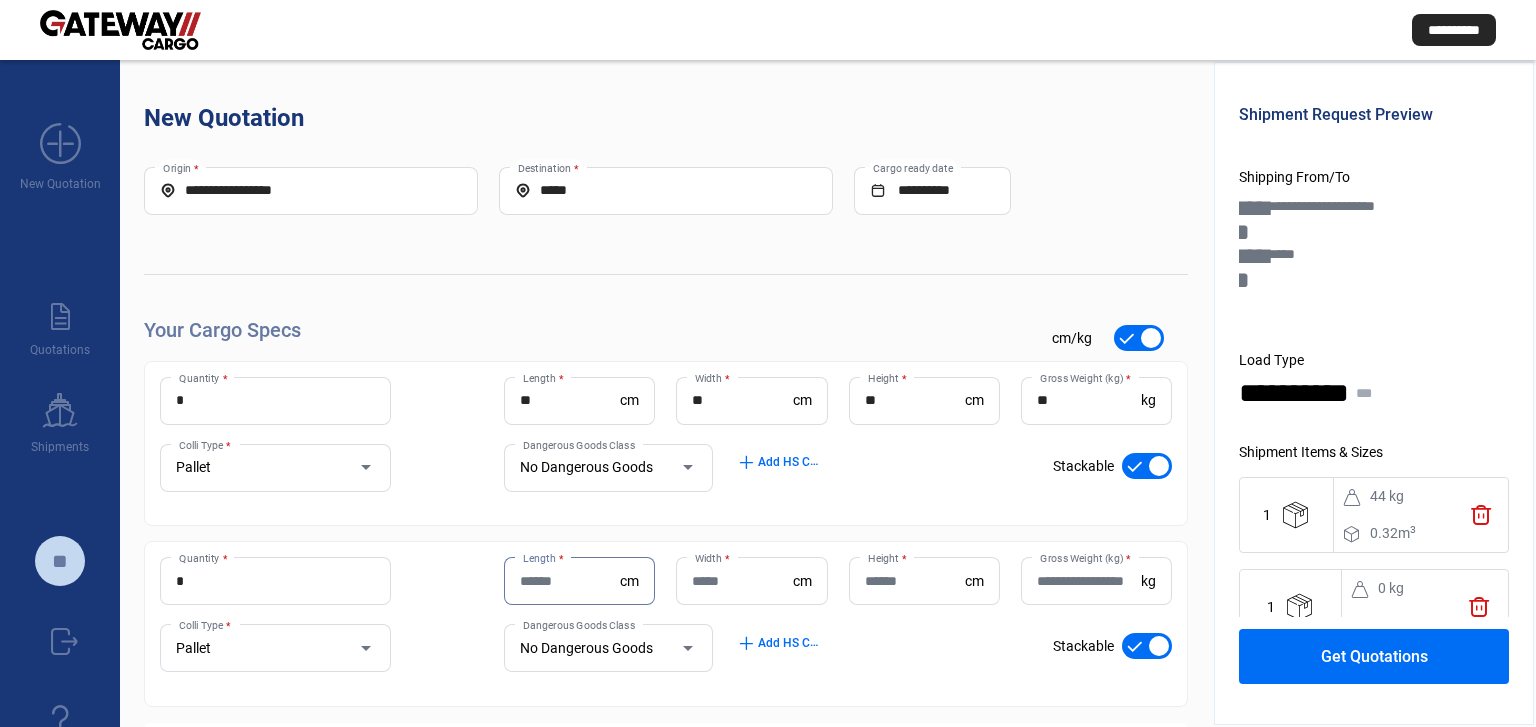 click on "Length  *" at bounding box center [570, 581] 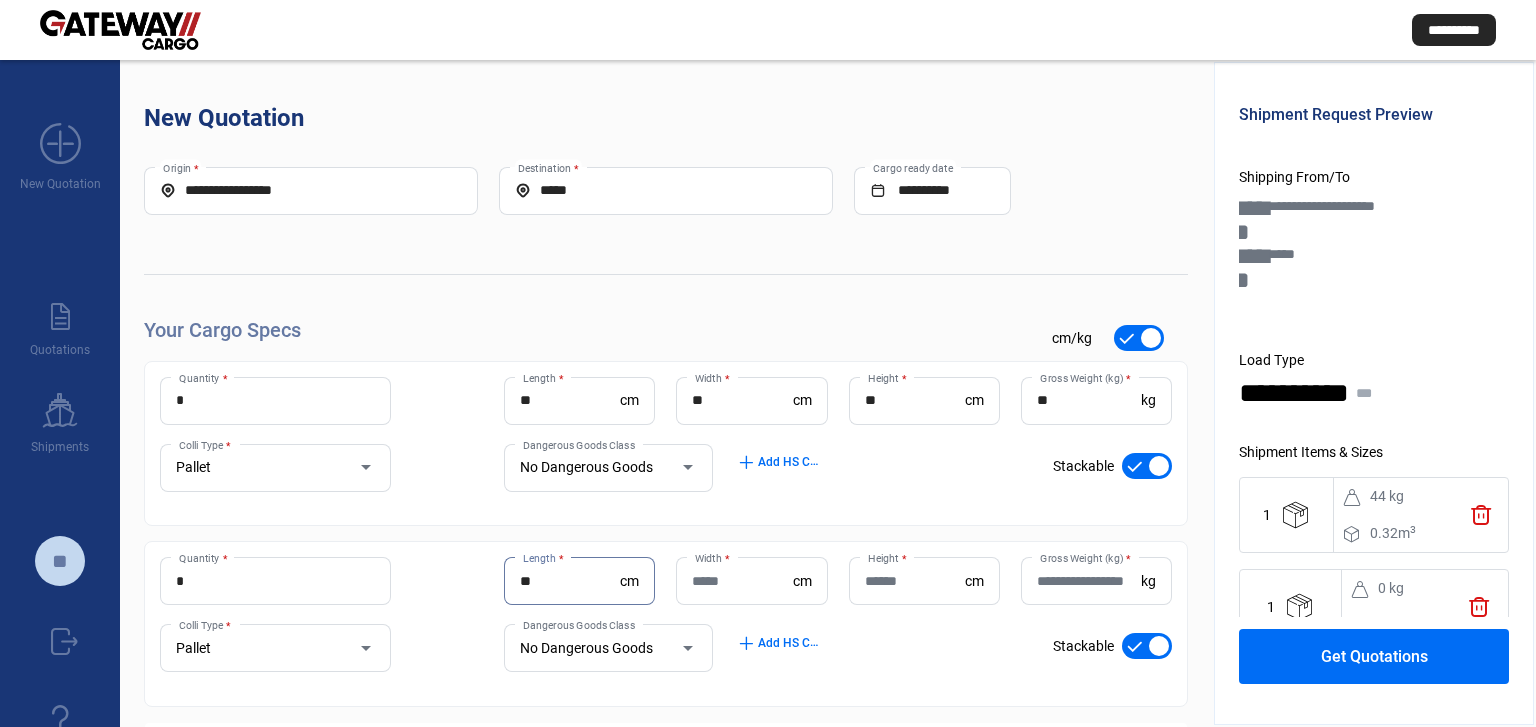 type on "**" 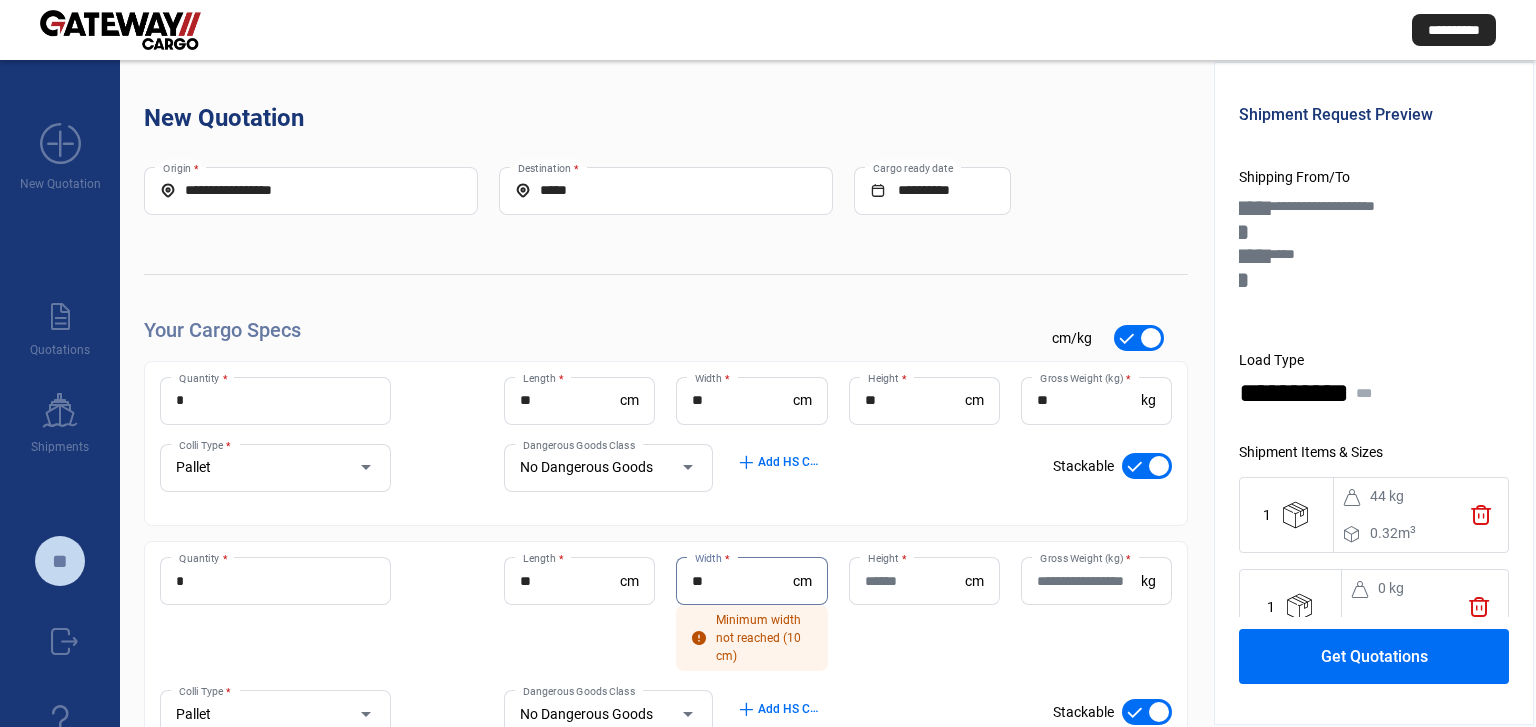 type on "**" 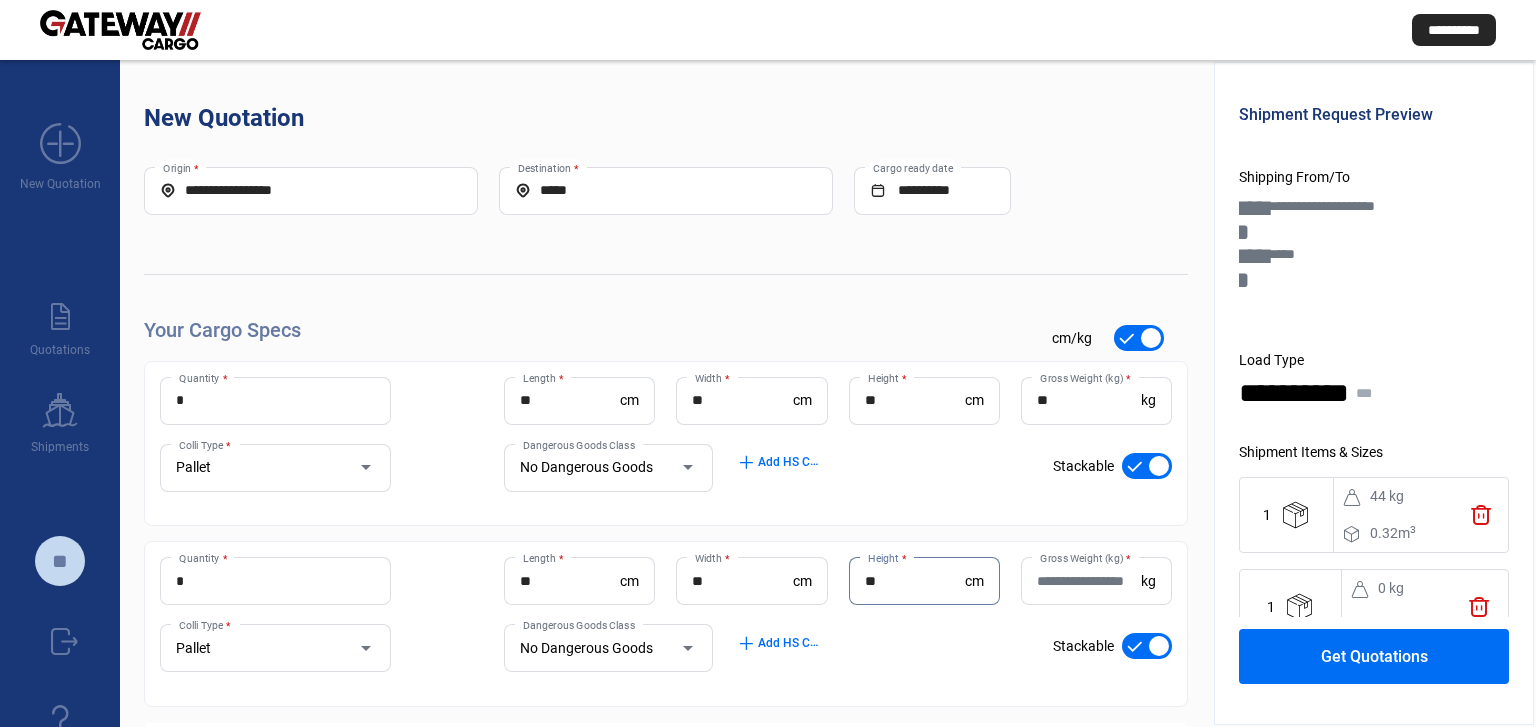 type on "**" 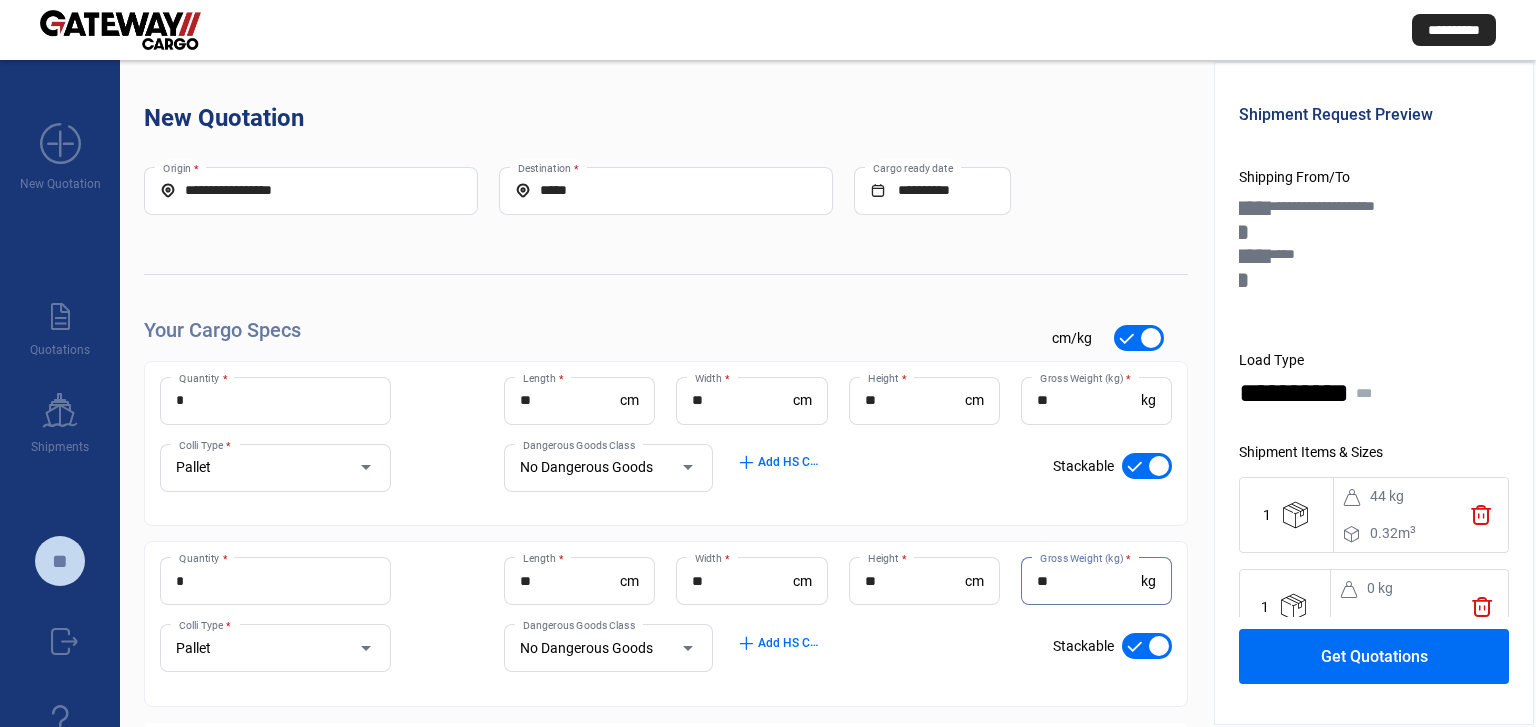 type on "**" 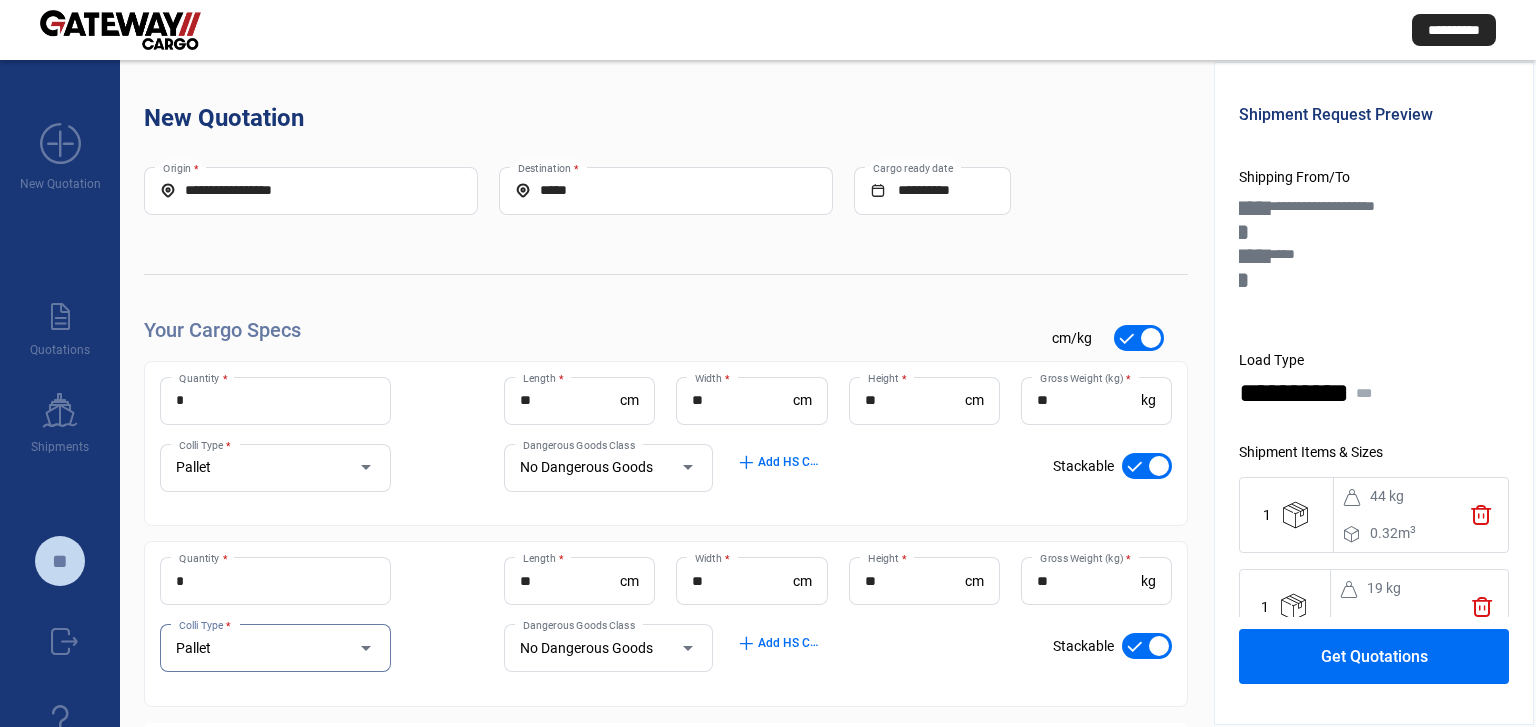 scroll, scrollTop: 96, scrollLeft: 0, axis: vertical 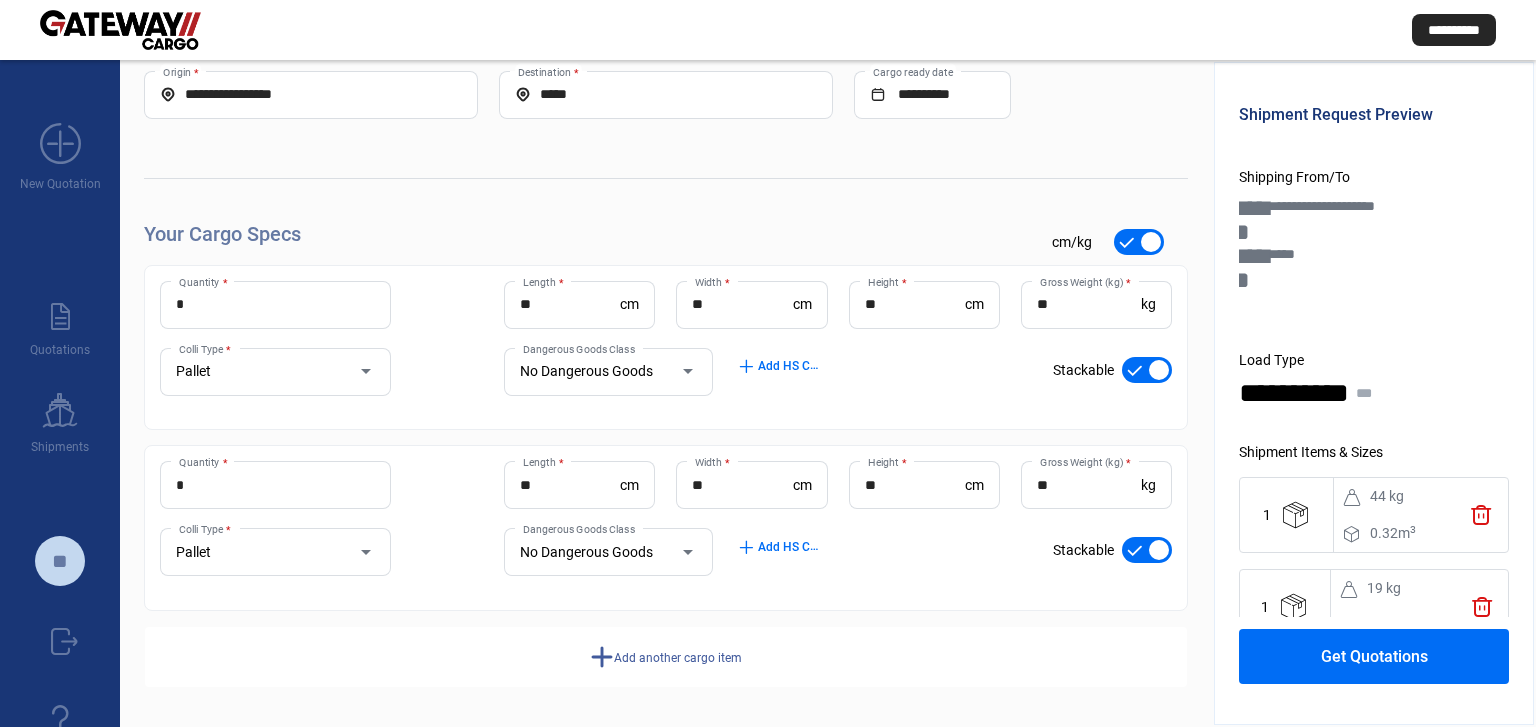 click on "Add another cargo item" 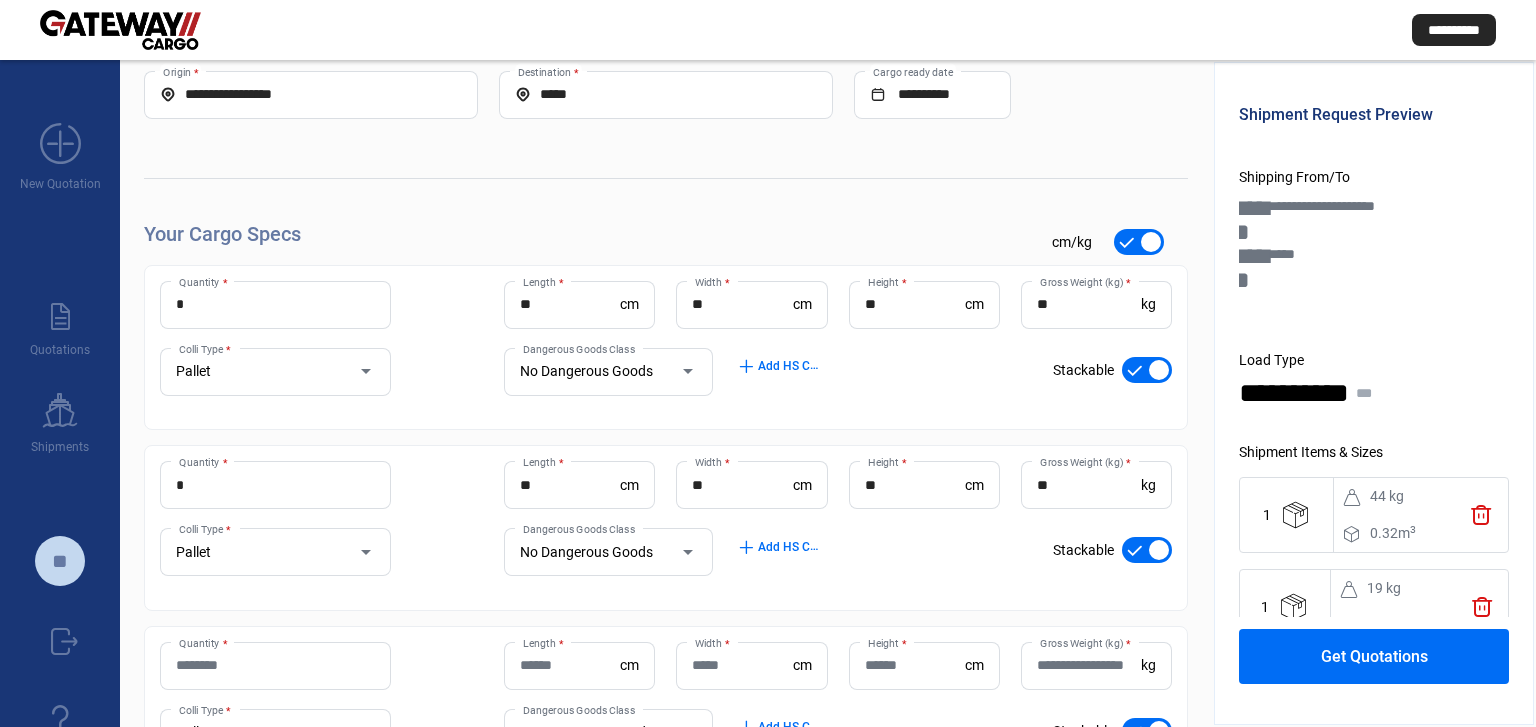 drag, startPoint x: 331, startPoint y: 680, endPoint x: 310, endPoint y: 668, distance: 24.186773 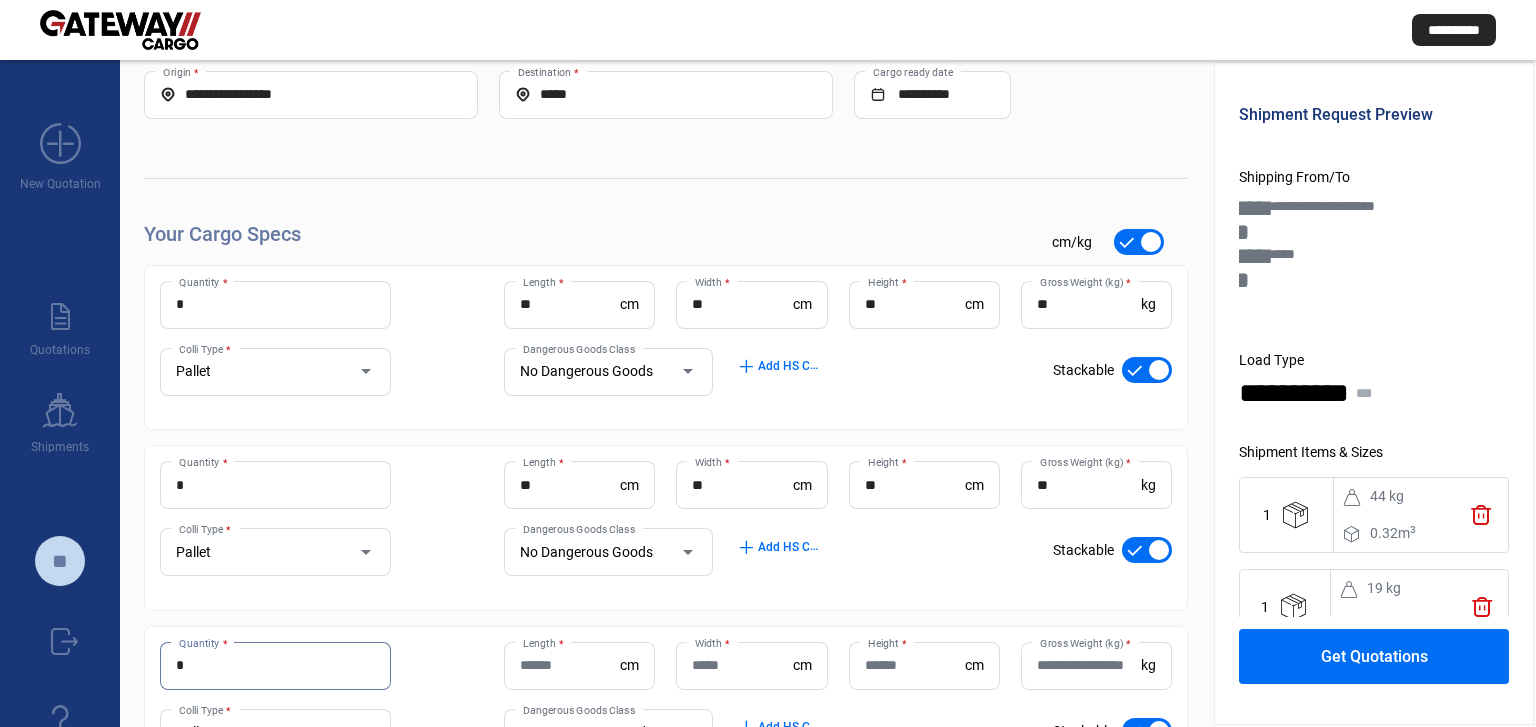 click on "*" at bounding box center [275, 665] 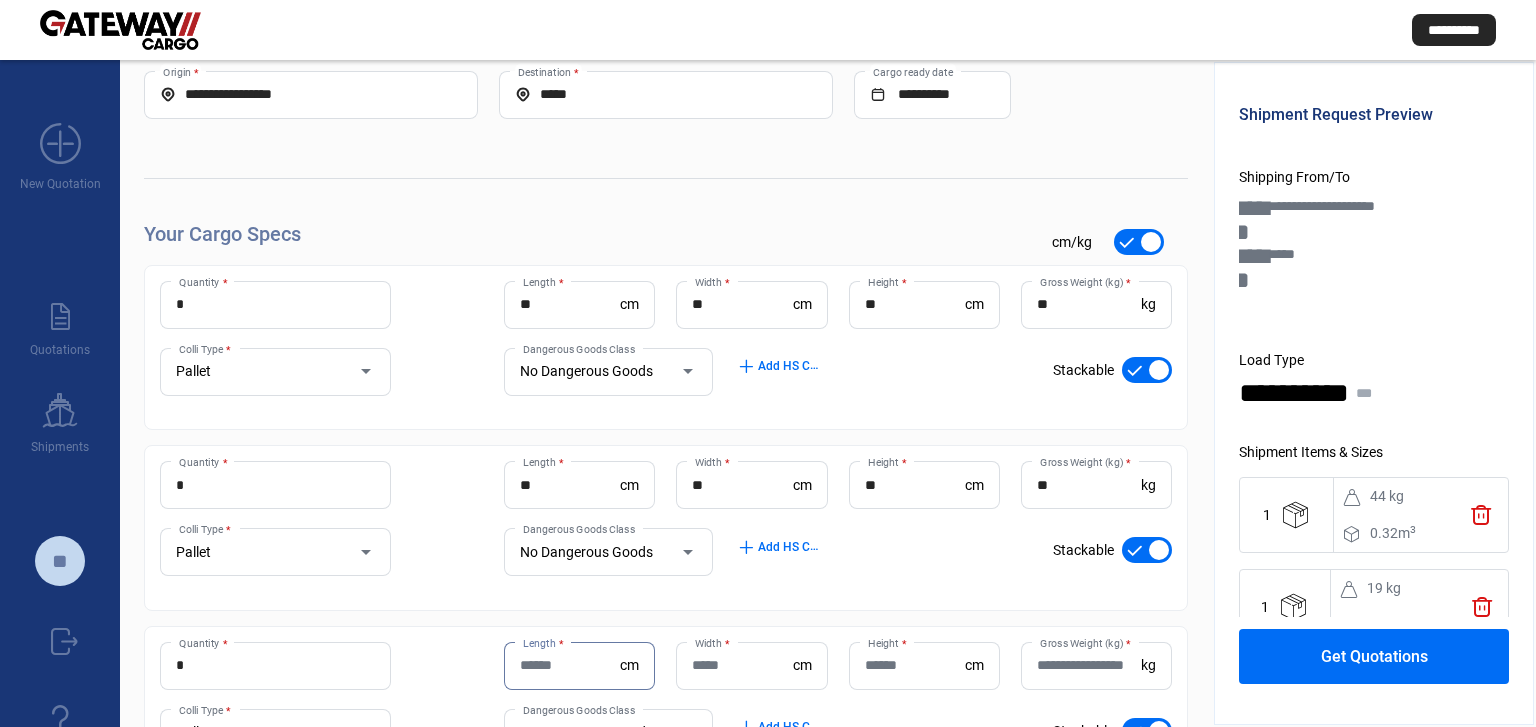 click on "Length  *" at bounding box center [570, 665] 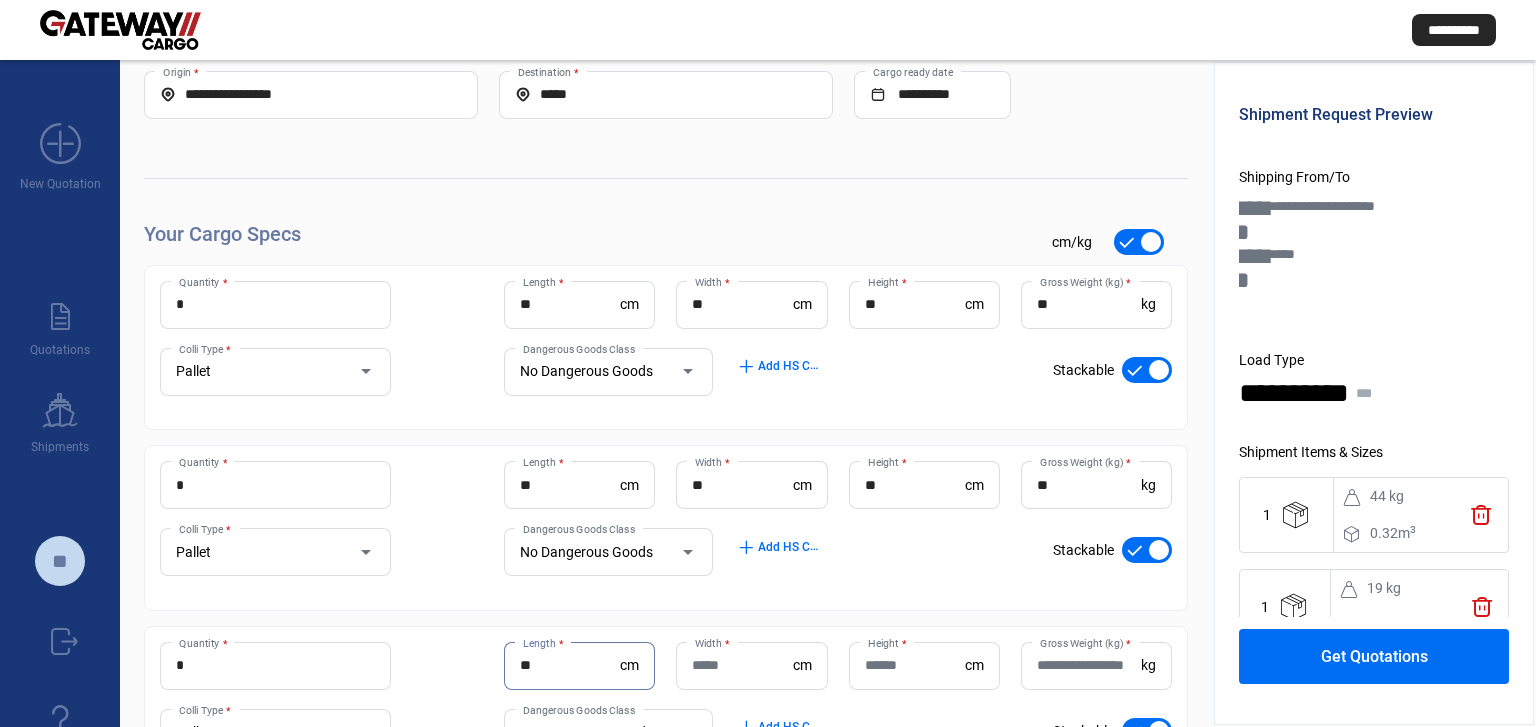 type on "**" 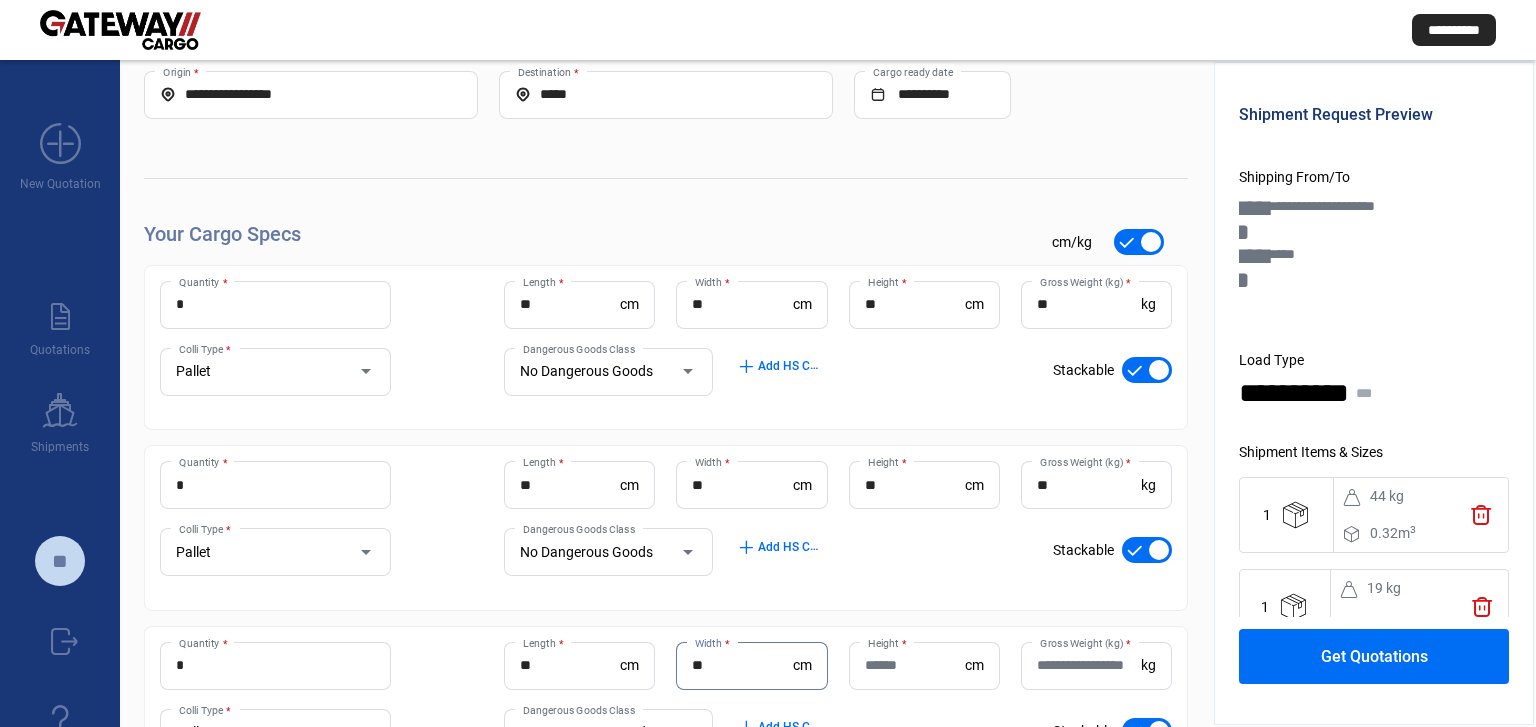 type on "**" 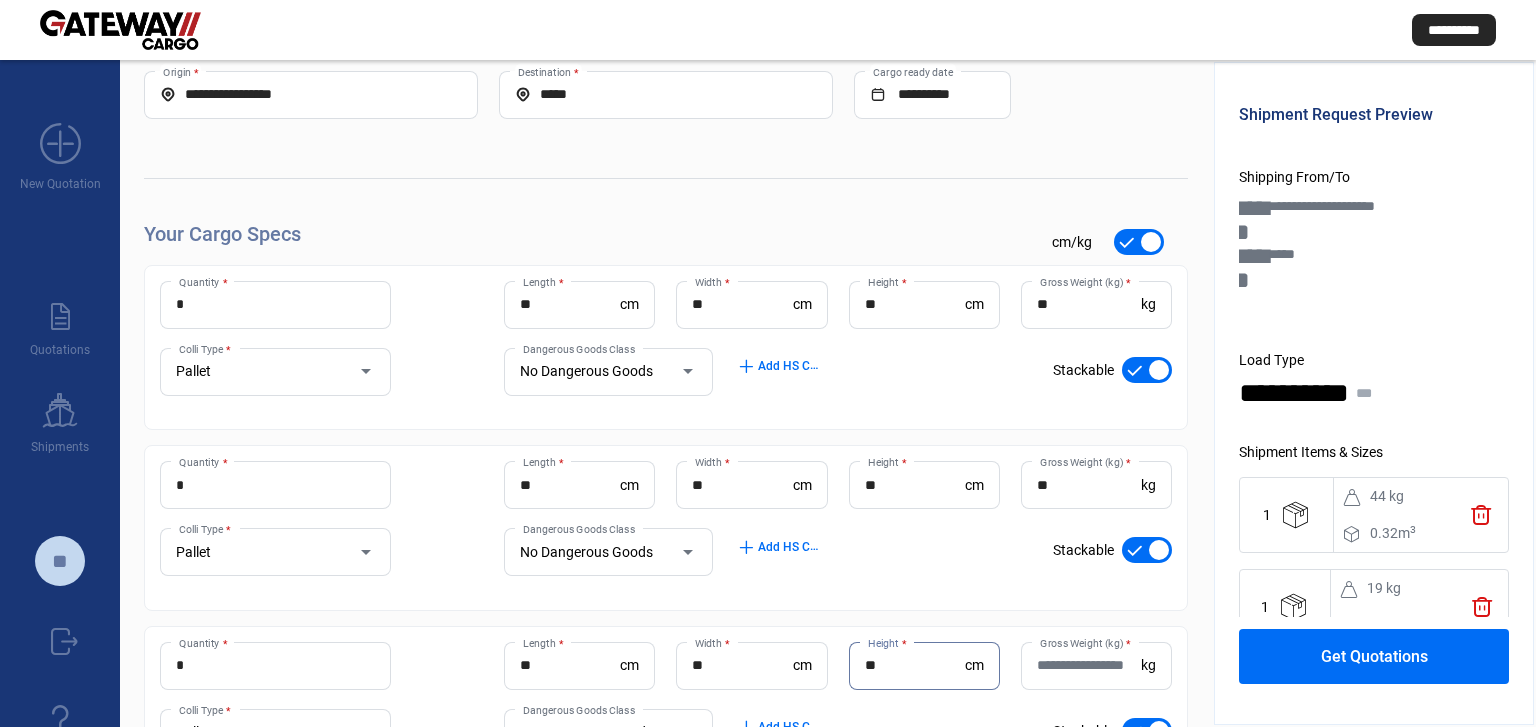 type on "**" 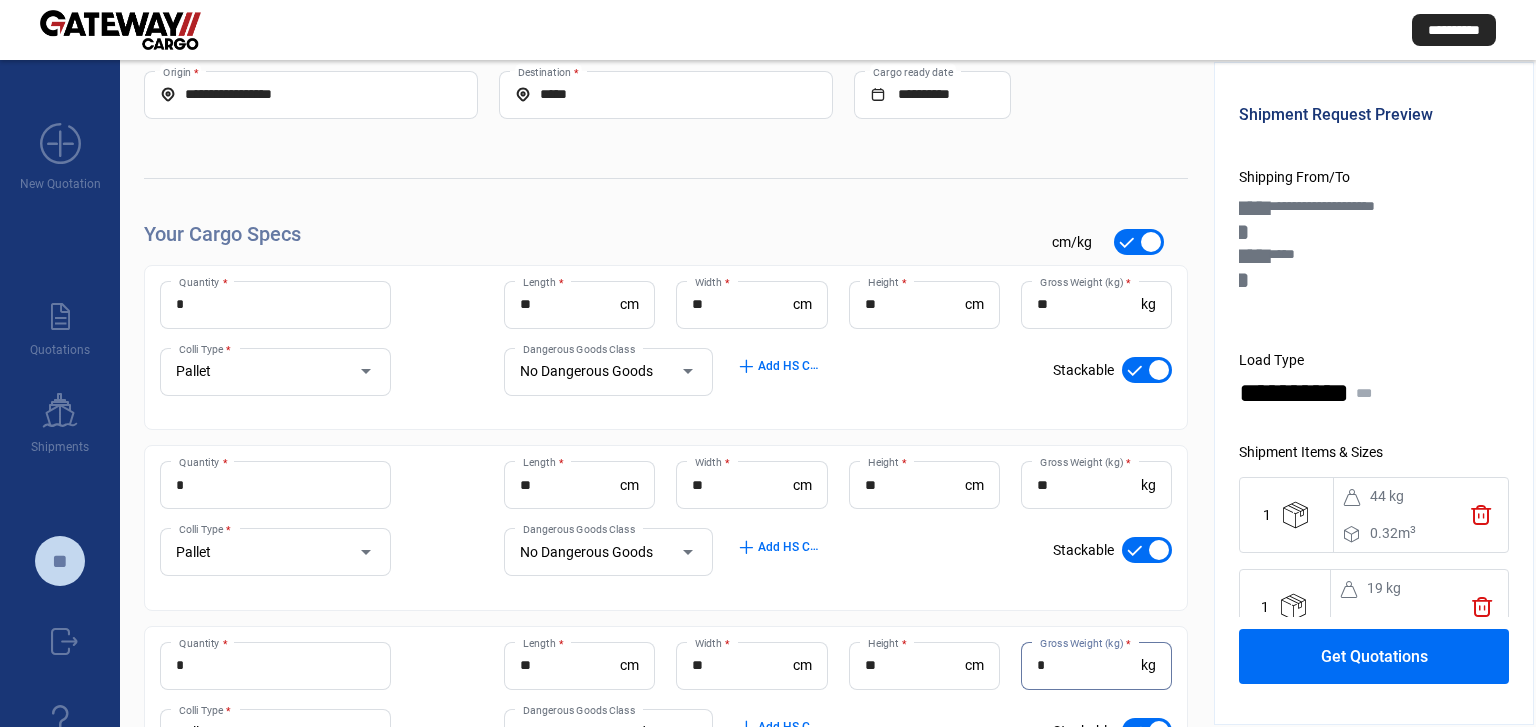 type on "*" 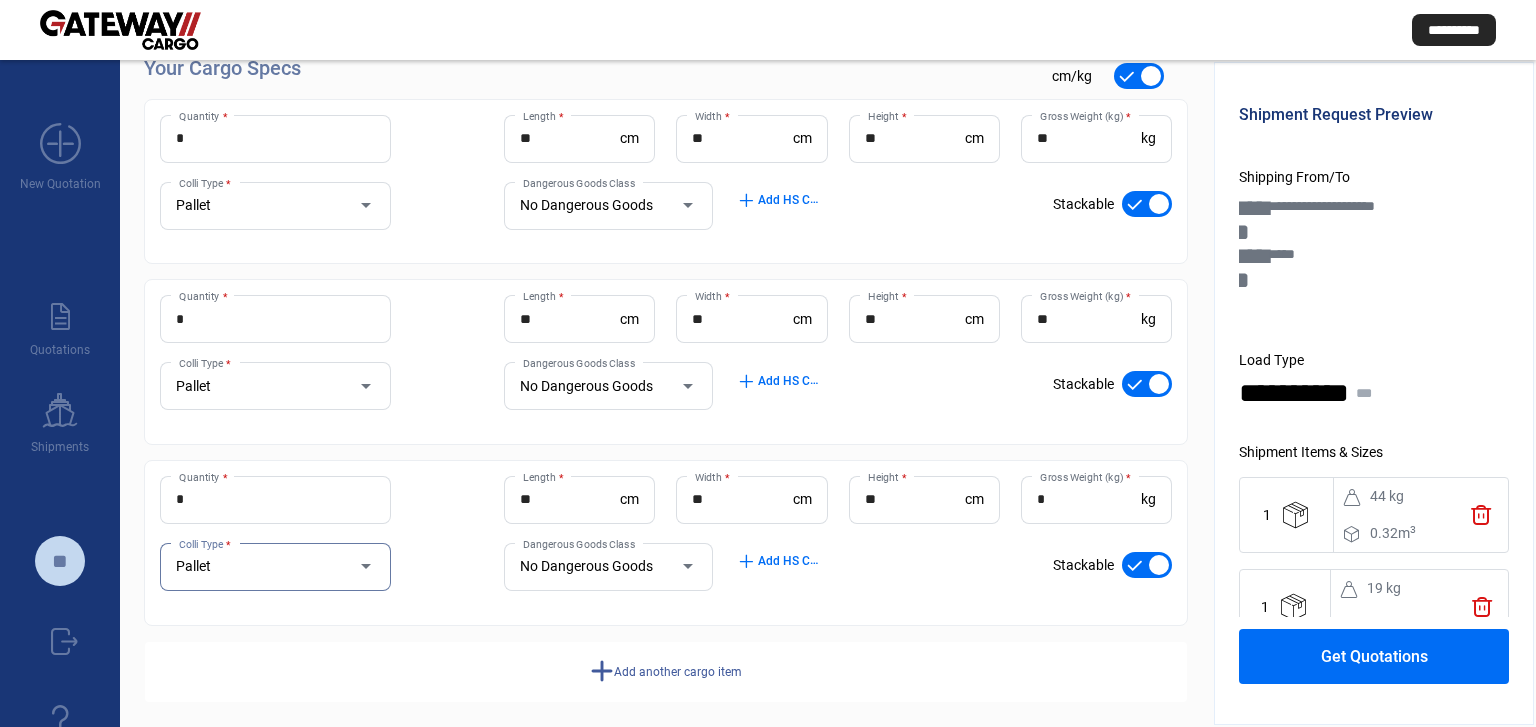scroll, scrollTop: 276, scrollLeft: 0, axis: vertical 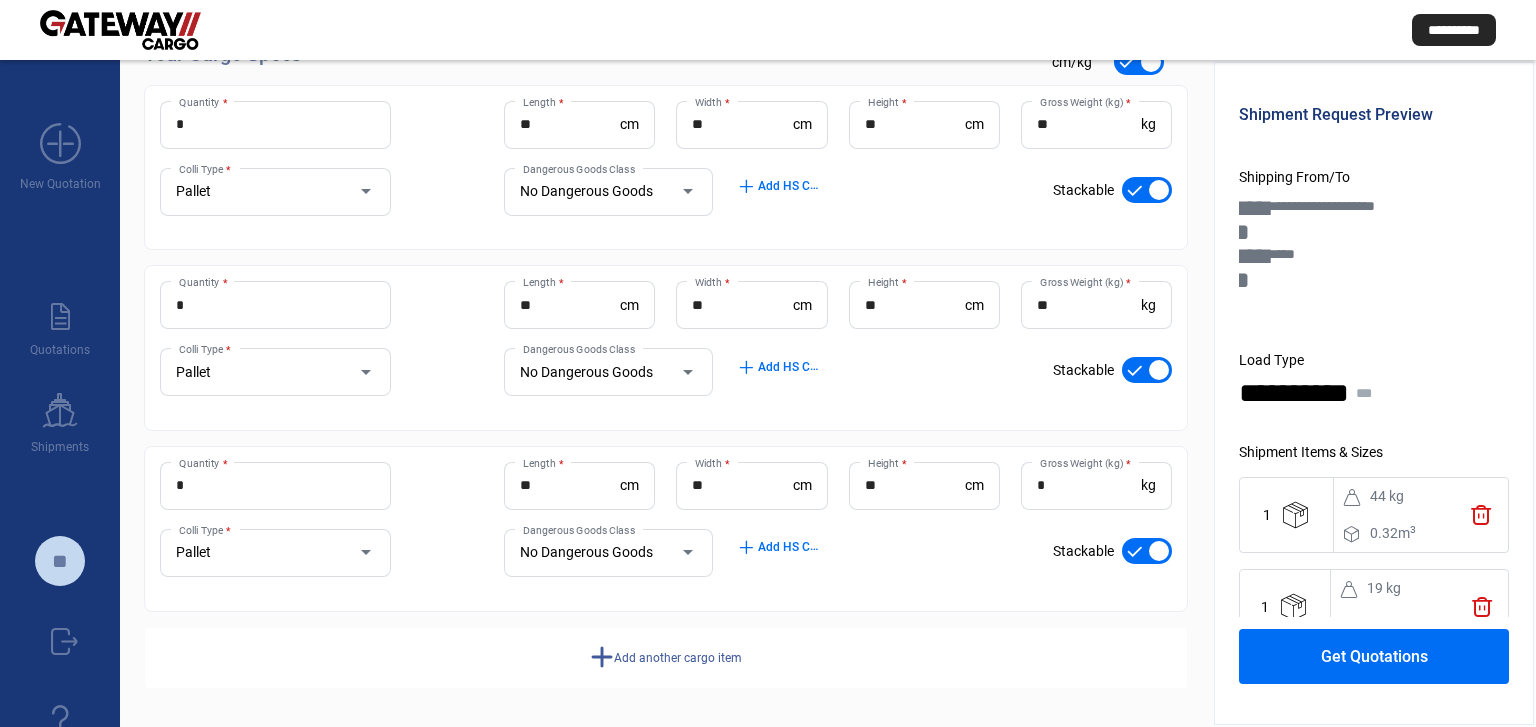 click on "add  Add another cargo item" 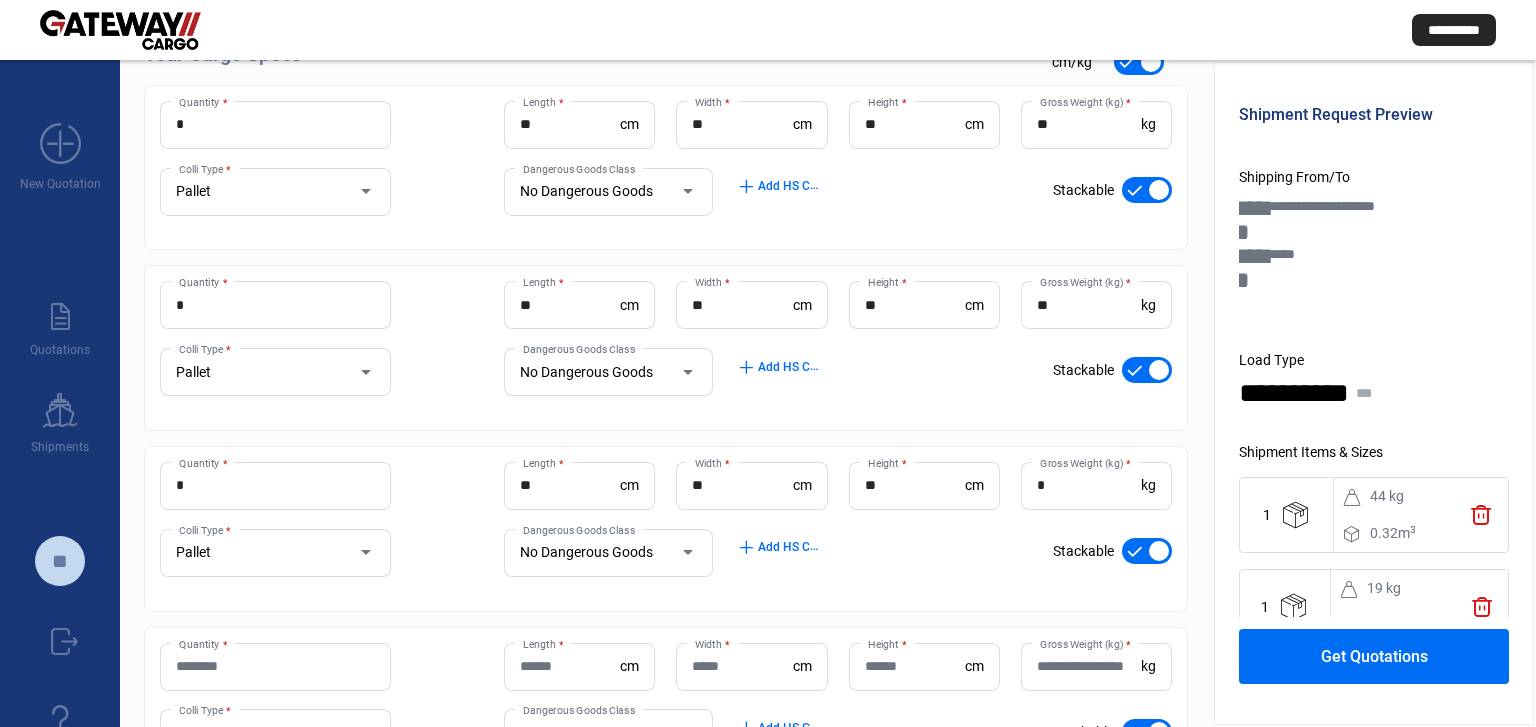 click on "Quantity *" 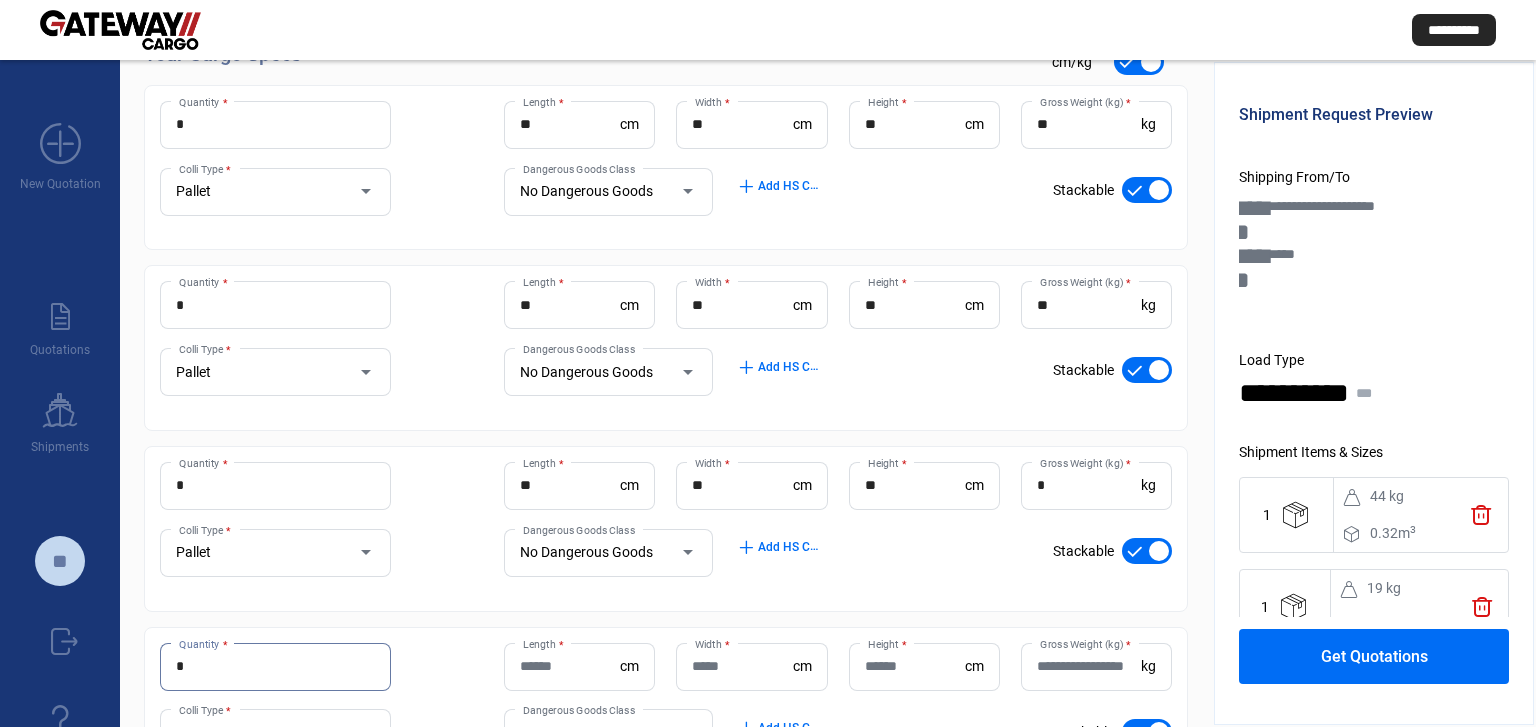 click on "*" at bounding box center (275, 666) 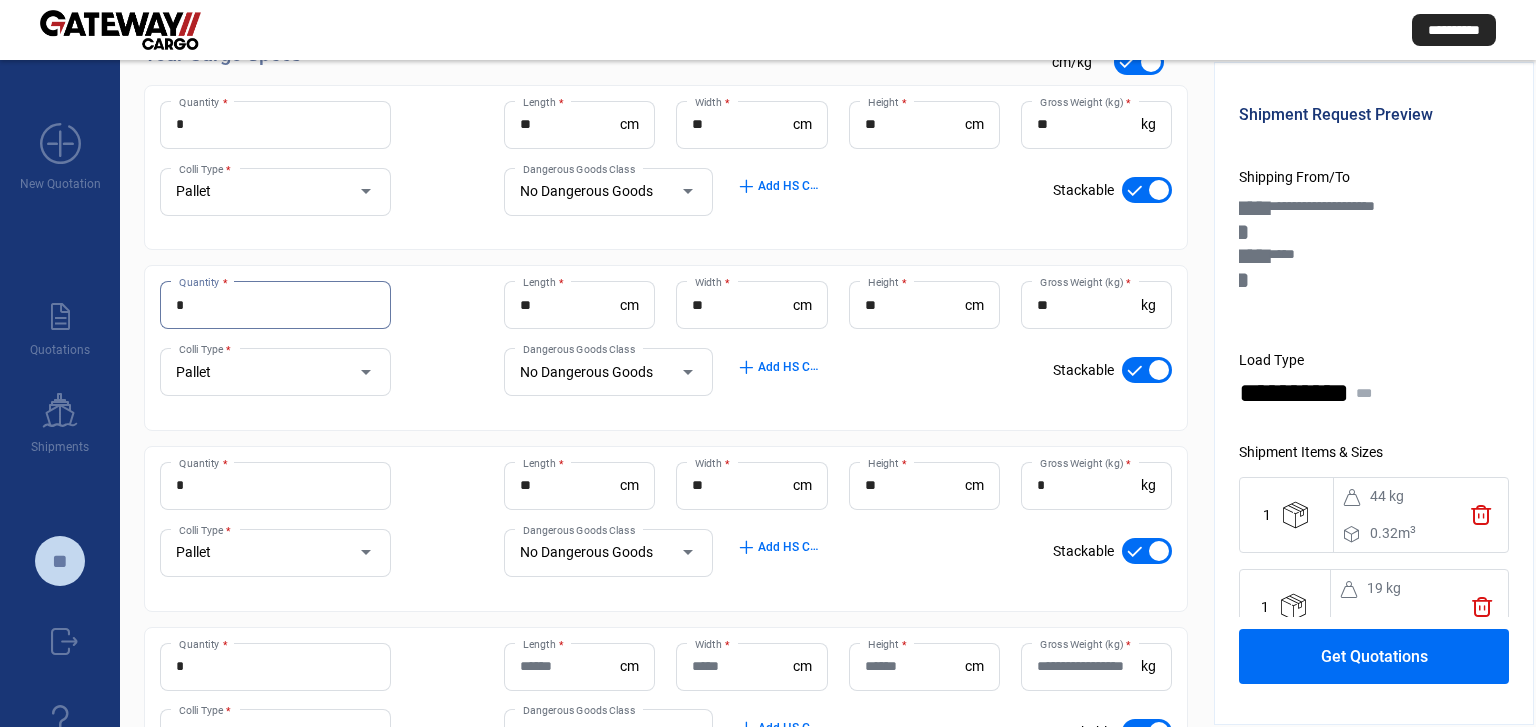 click on "*" at bounding box center [275, 305] 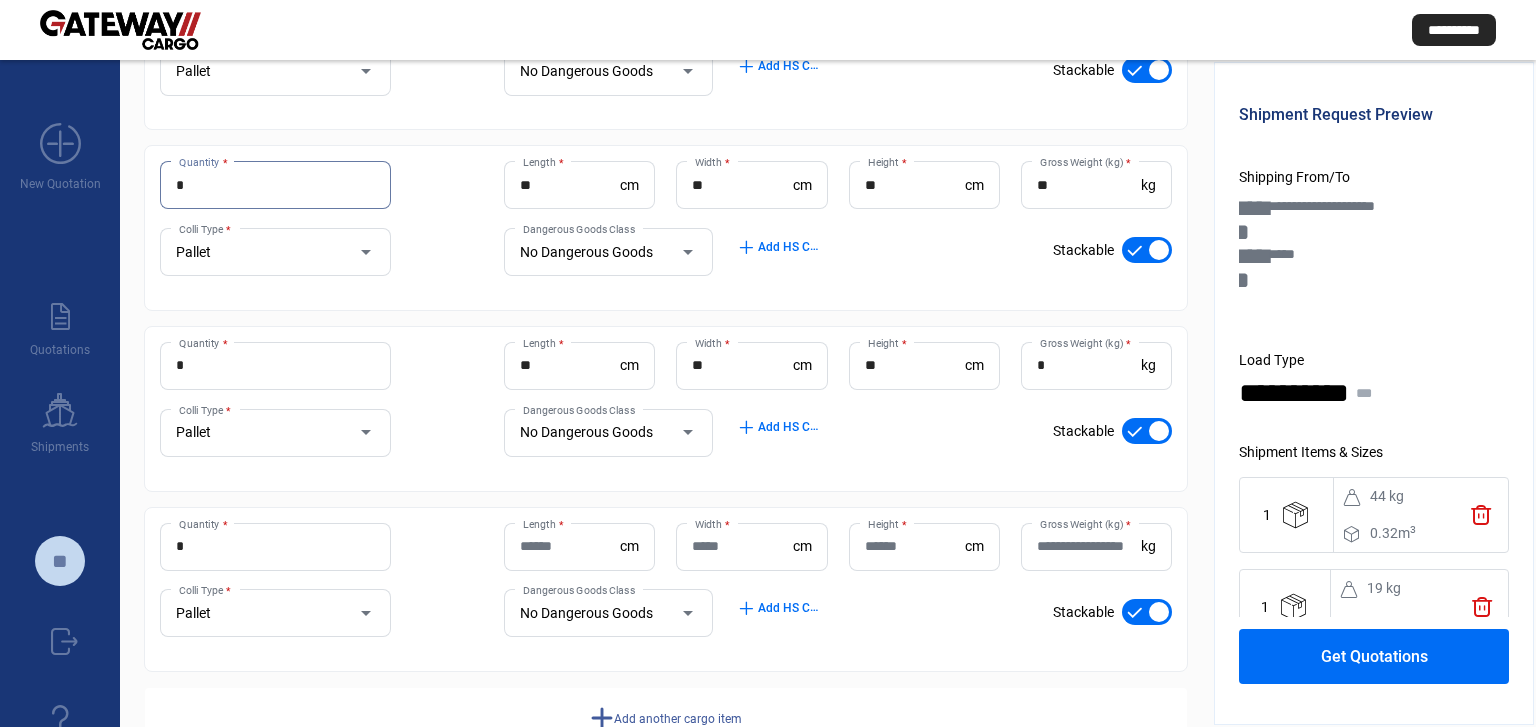 scroll, scrollTop: 456, scrollLeft: 0, axis: vertical 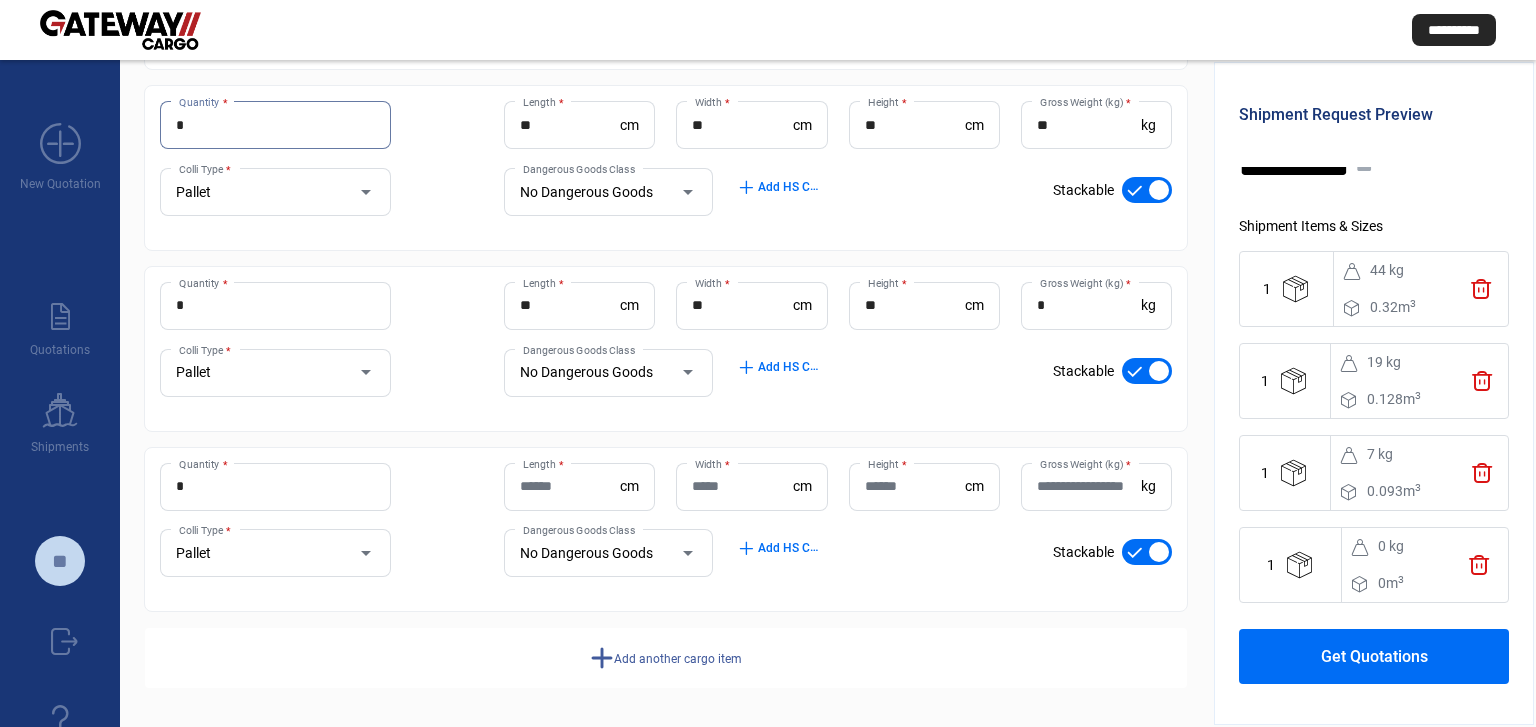 type on "*" 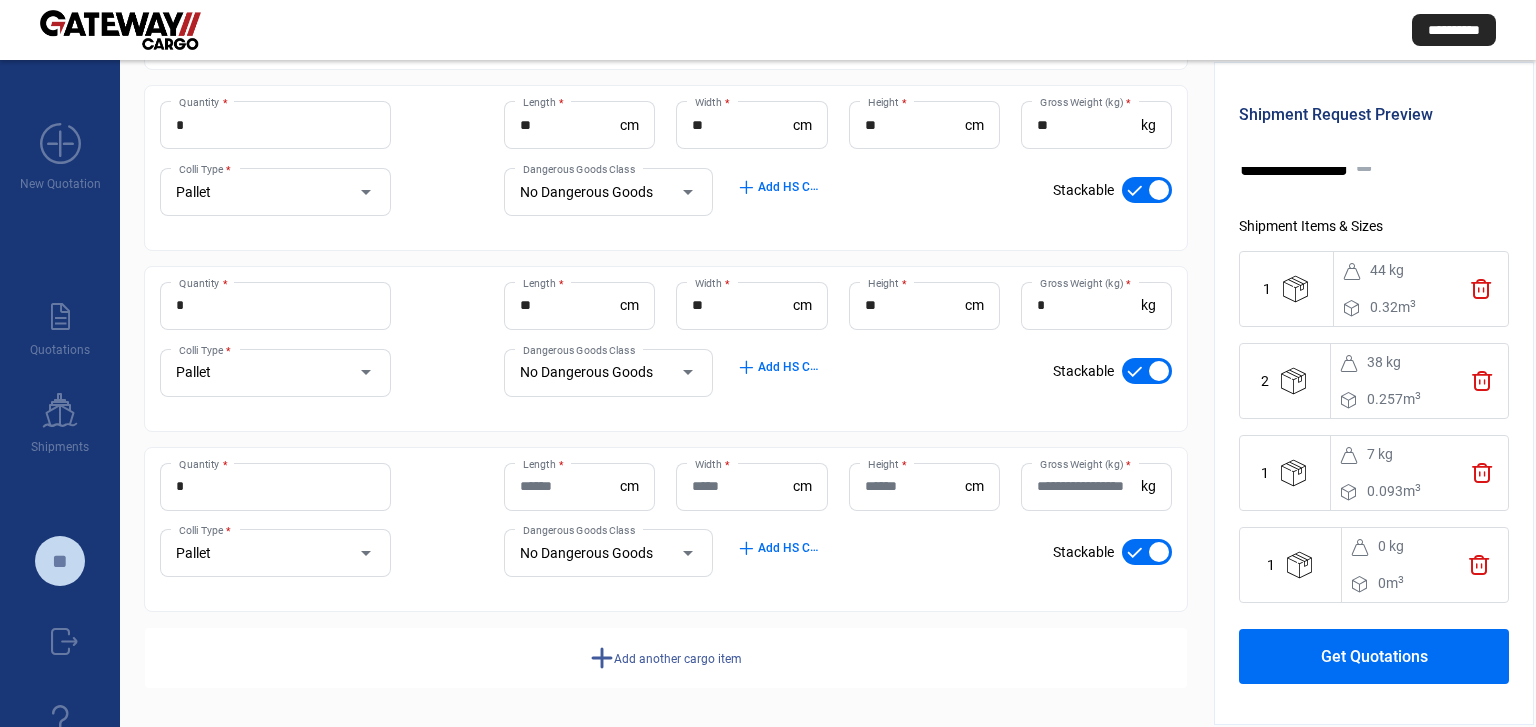 click on "trash" 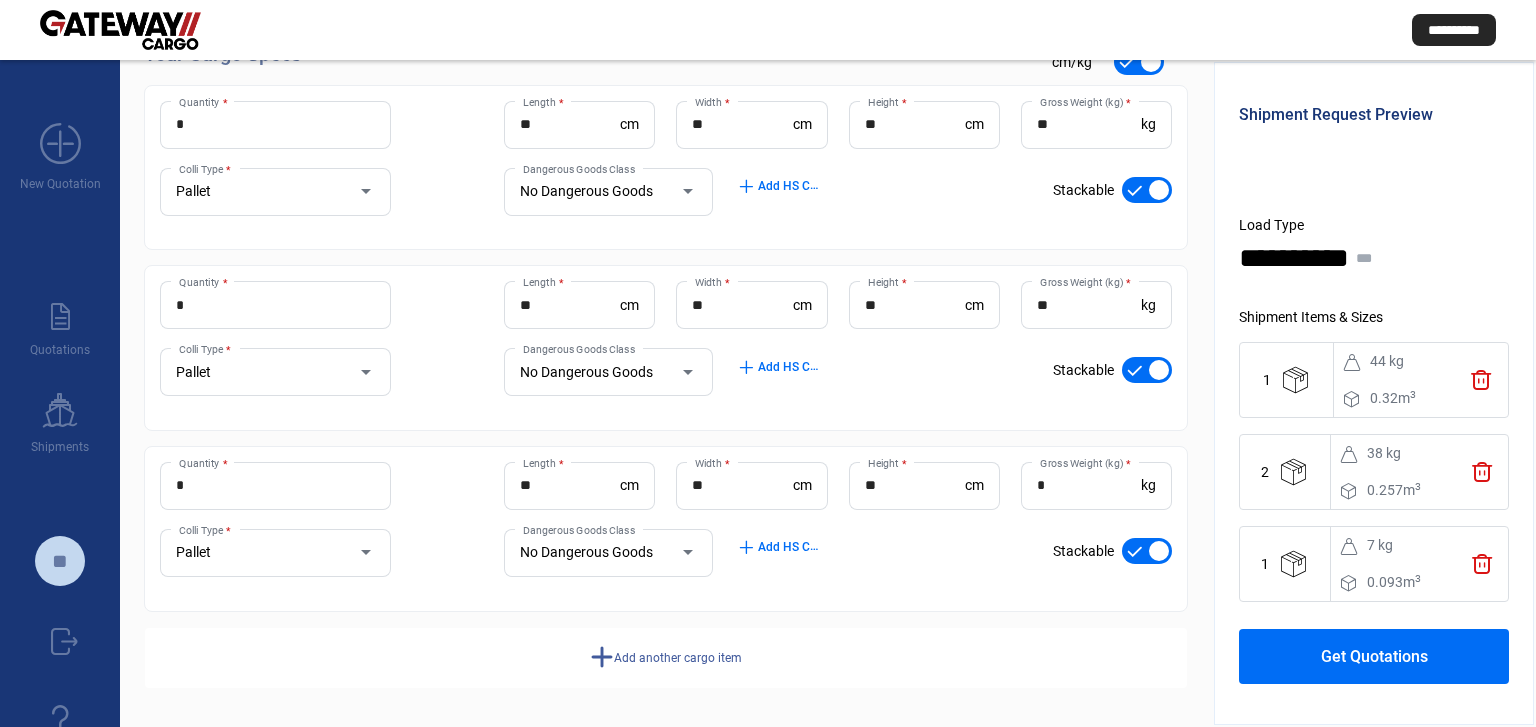 click on "Get Quotations" 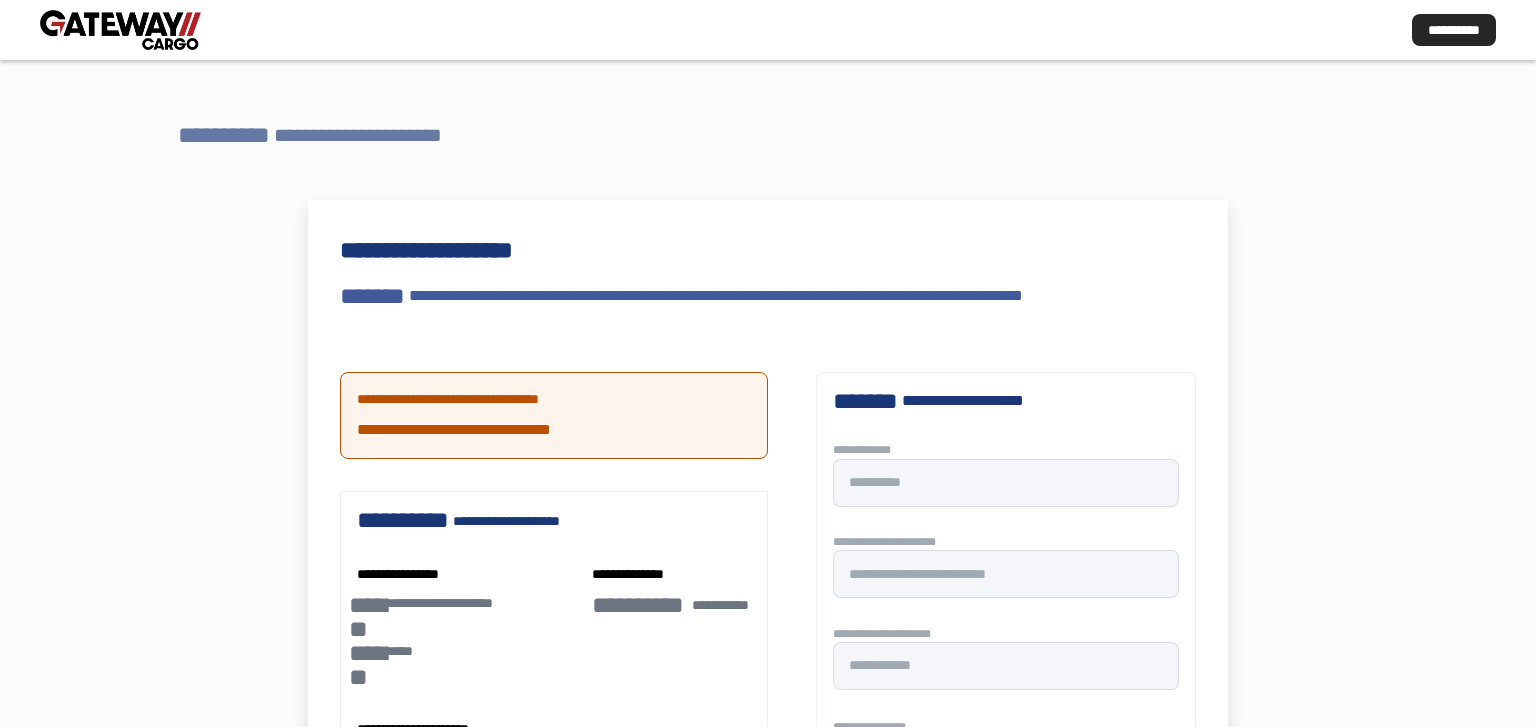 click at bounding box center [768, 363] 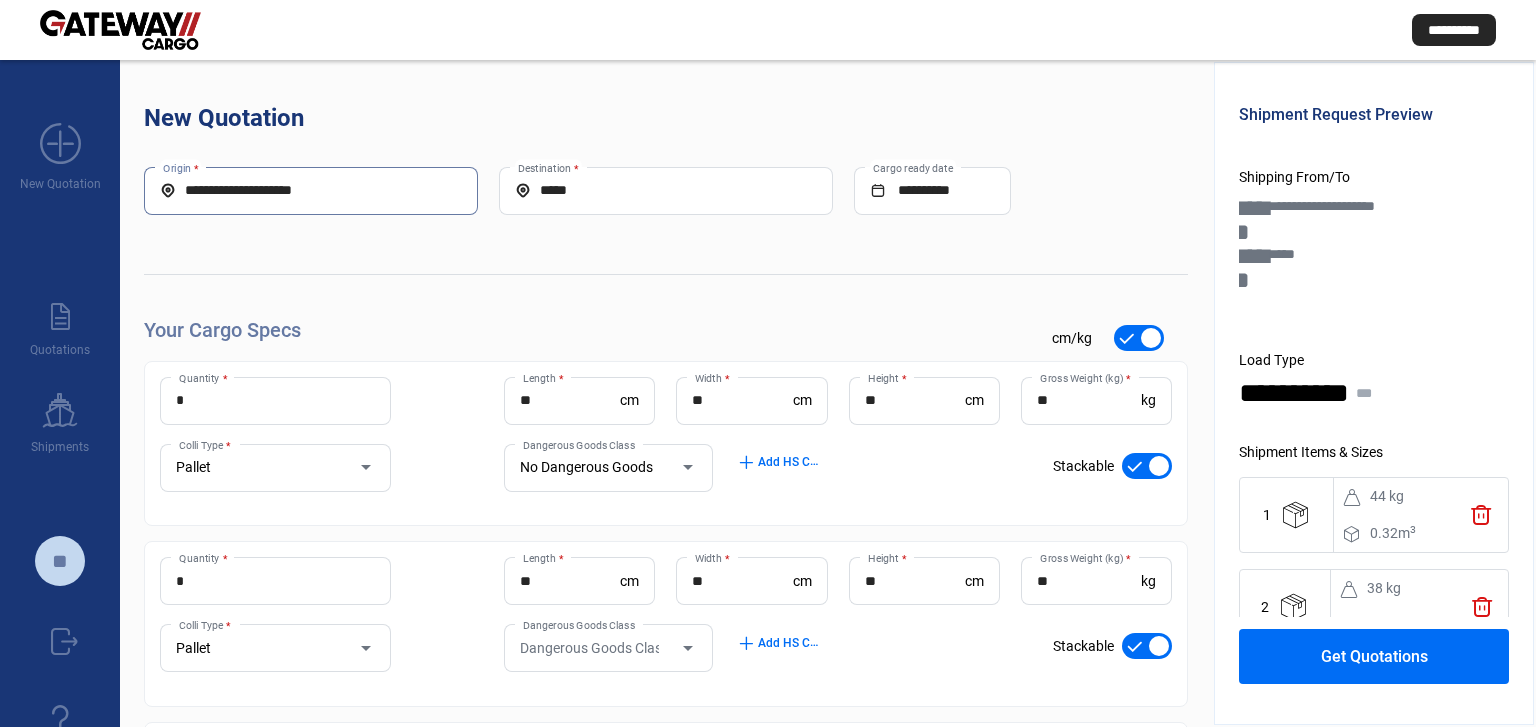 drag, startPoint x: 368, startPoint y: 197, endPoint x: 162, endPoint y: 195, distance: 206.0097 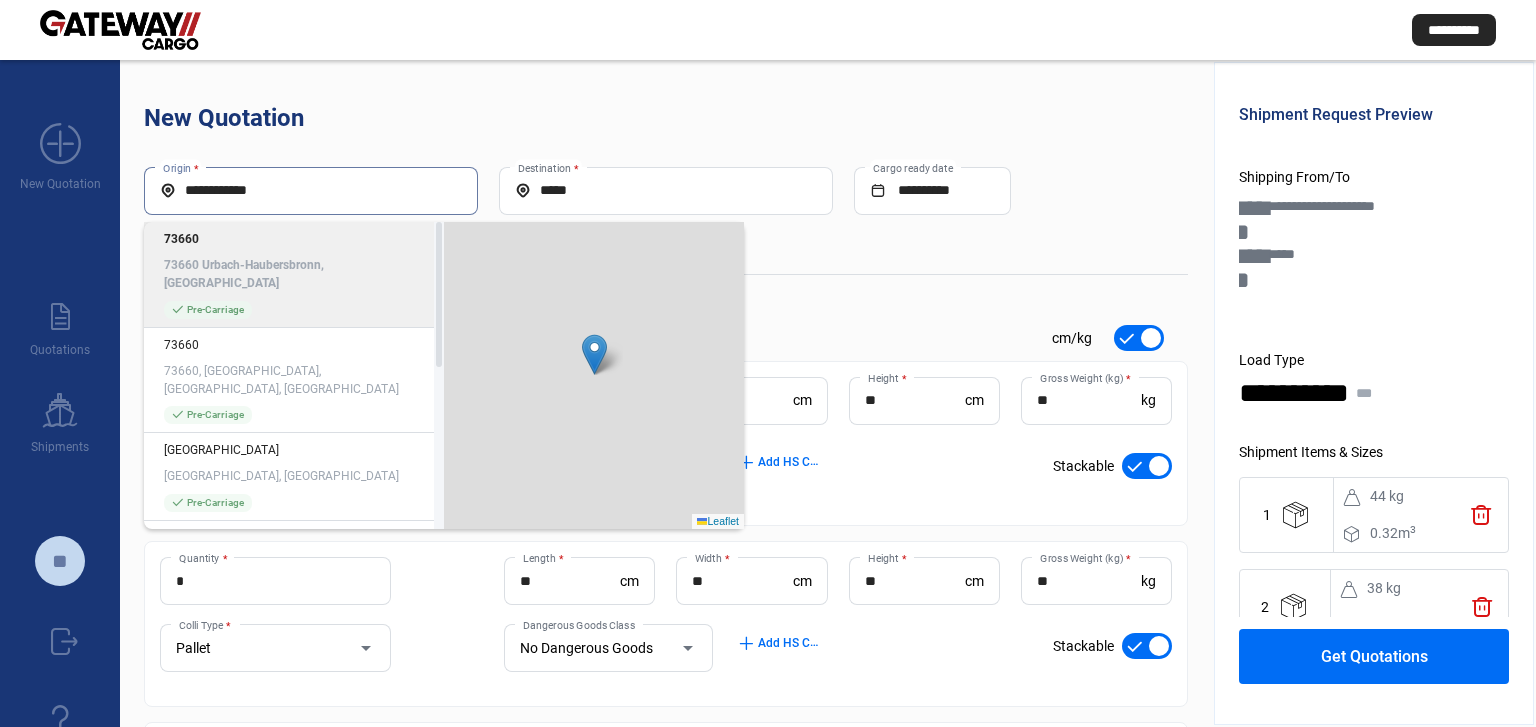 click on "73660 Urbach-Haubersbronn, [GEOGRAPHIC_DATA]" 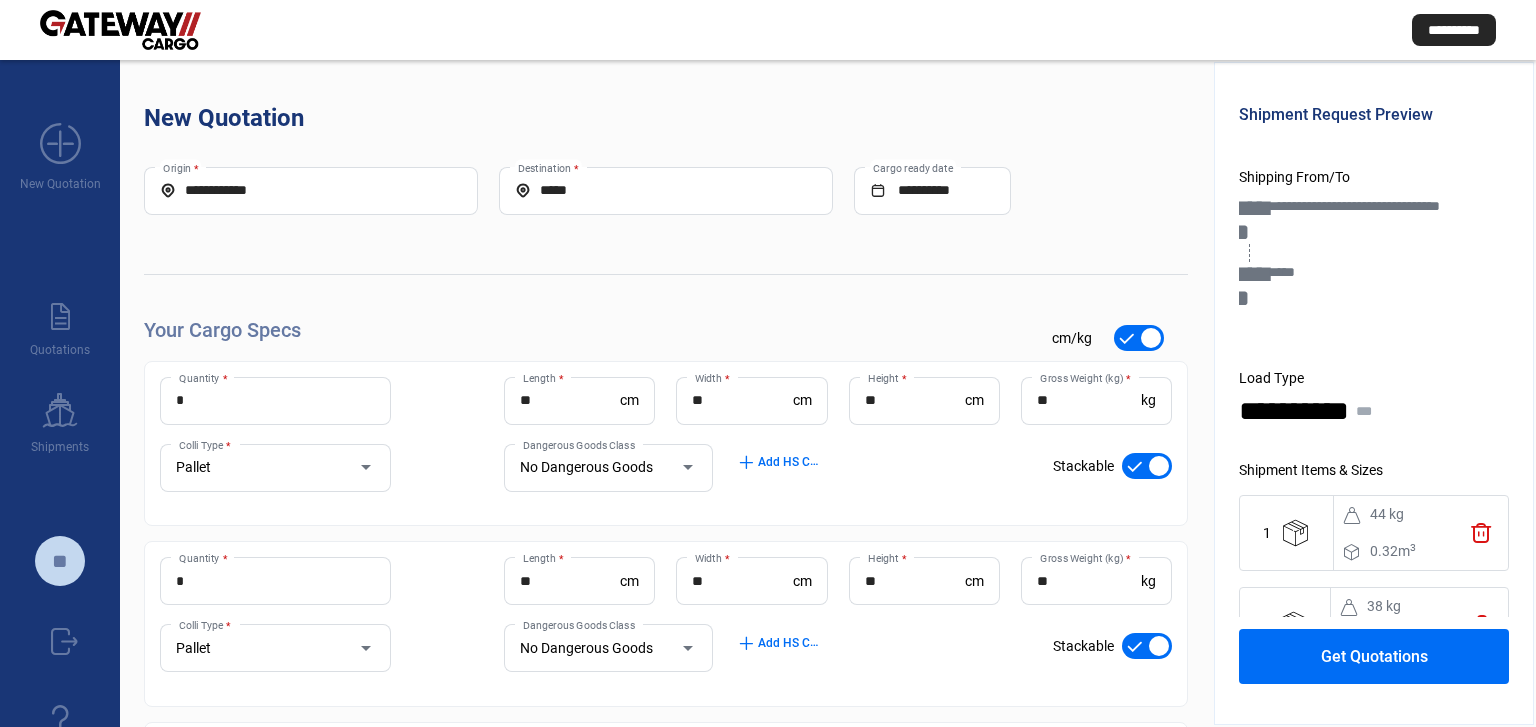 click on "*****" at bounding box center [666, 190] 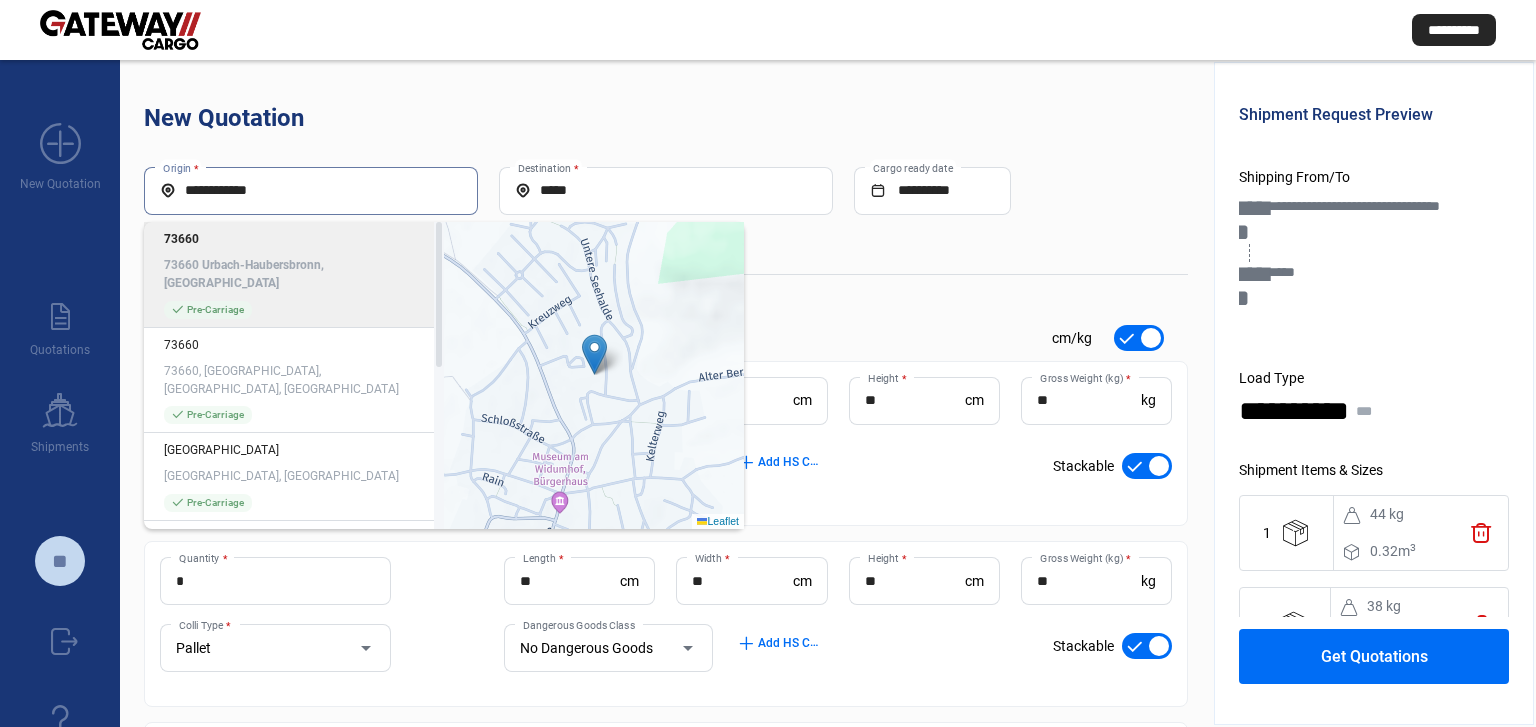 drag, startPoint x: 428, startPoint y: 195, endPoint x: 152, endPoint y: 176, distance: 276.6532 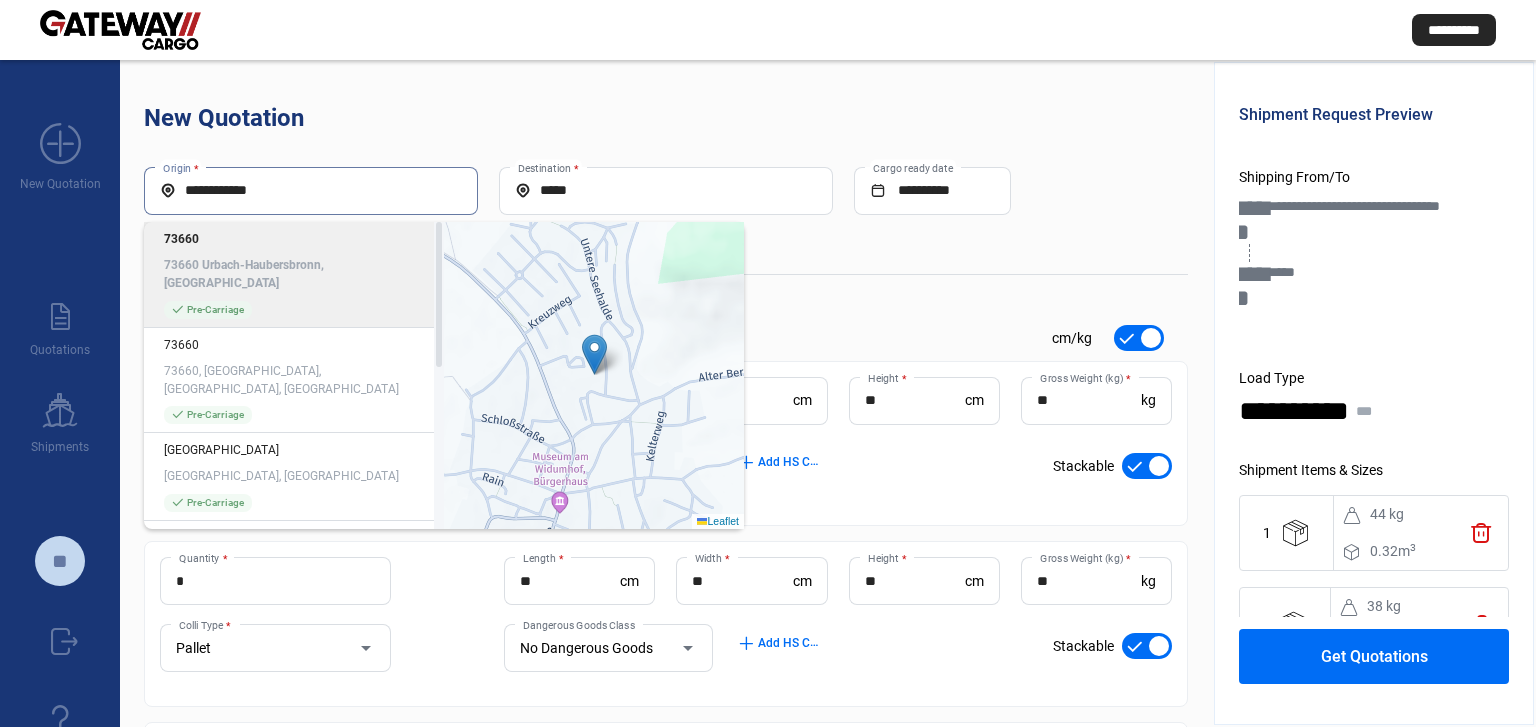 click on "**********" 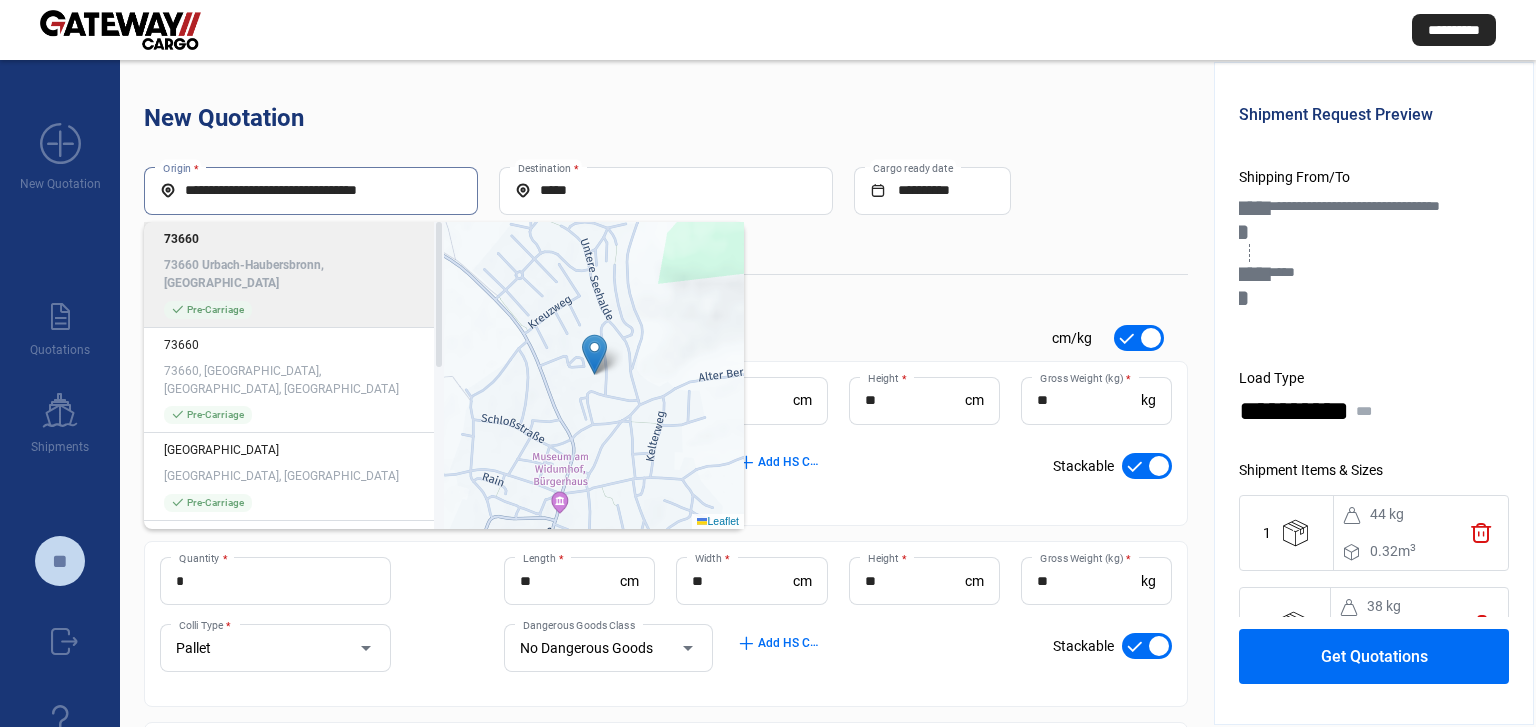 paste 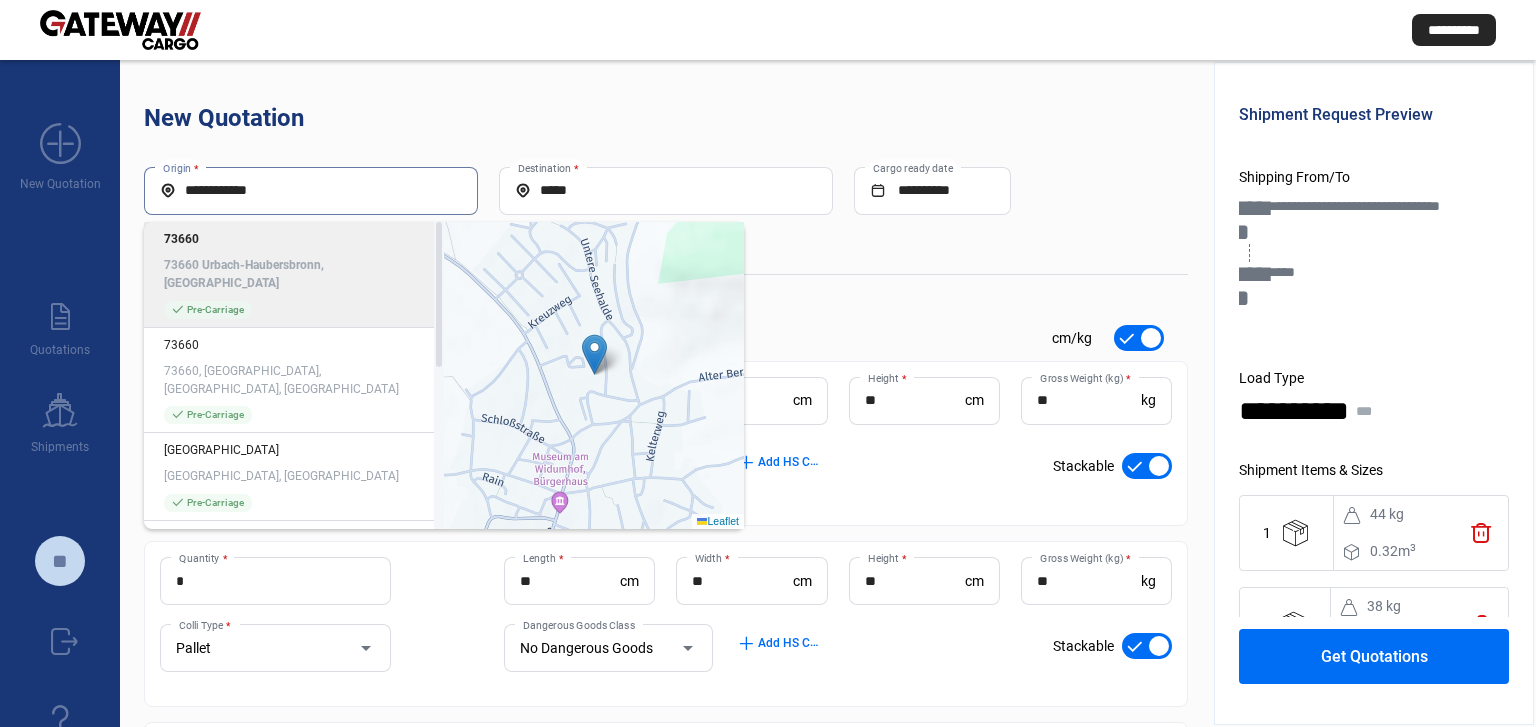 type on "**********" 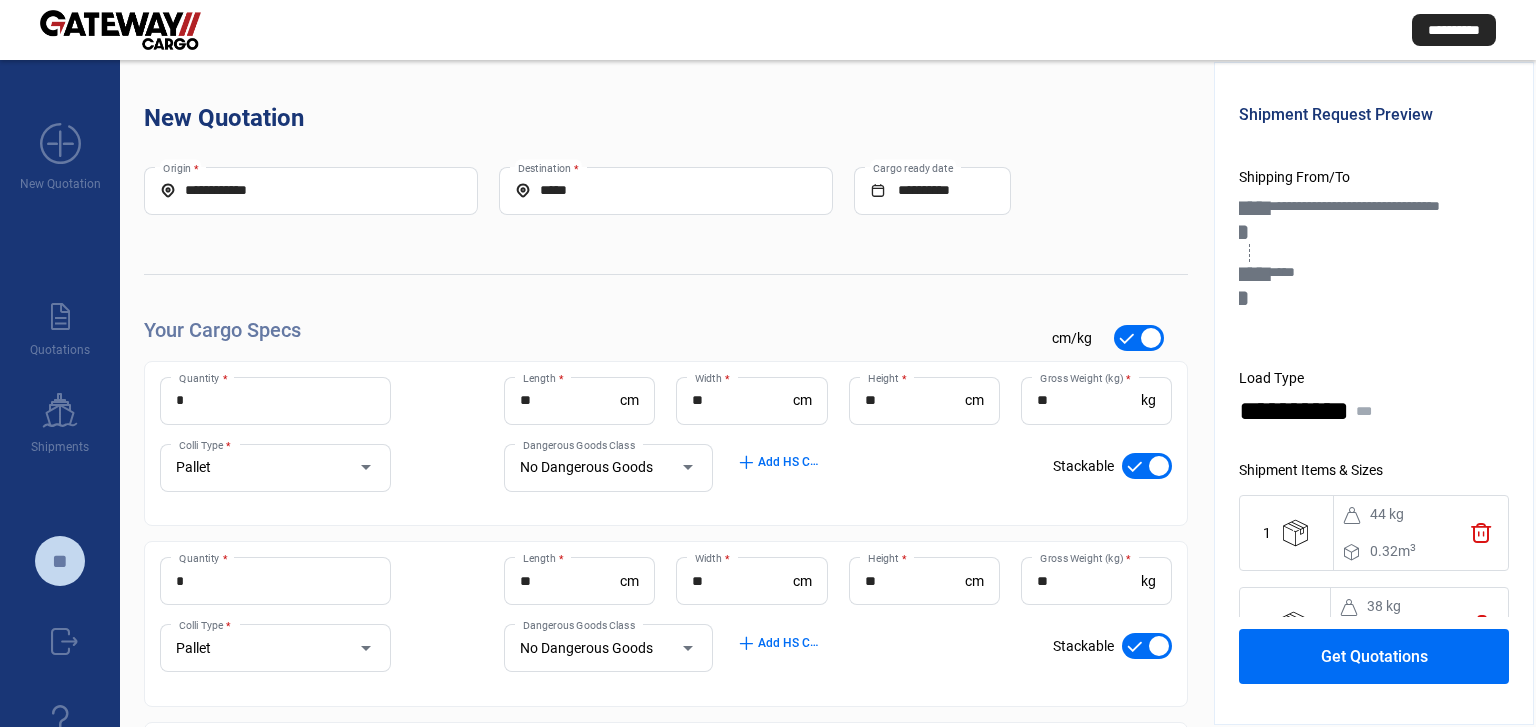 click on "*" at bounding box center (275, 400) 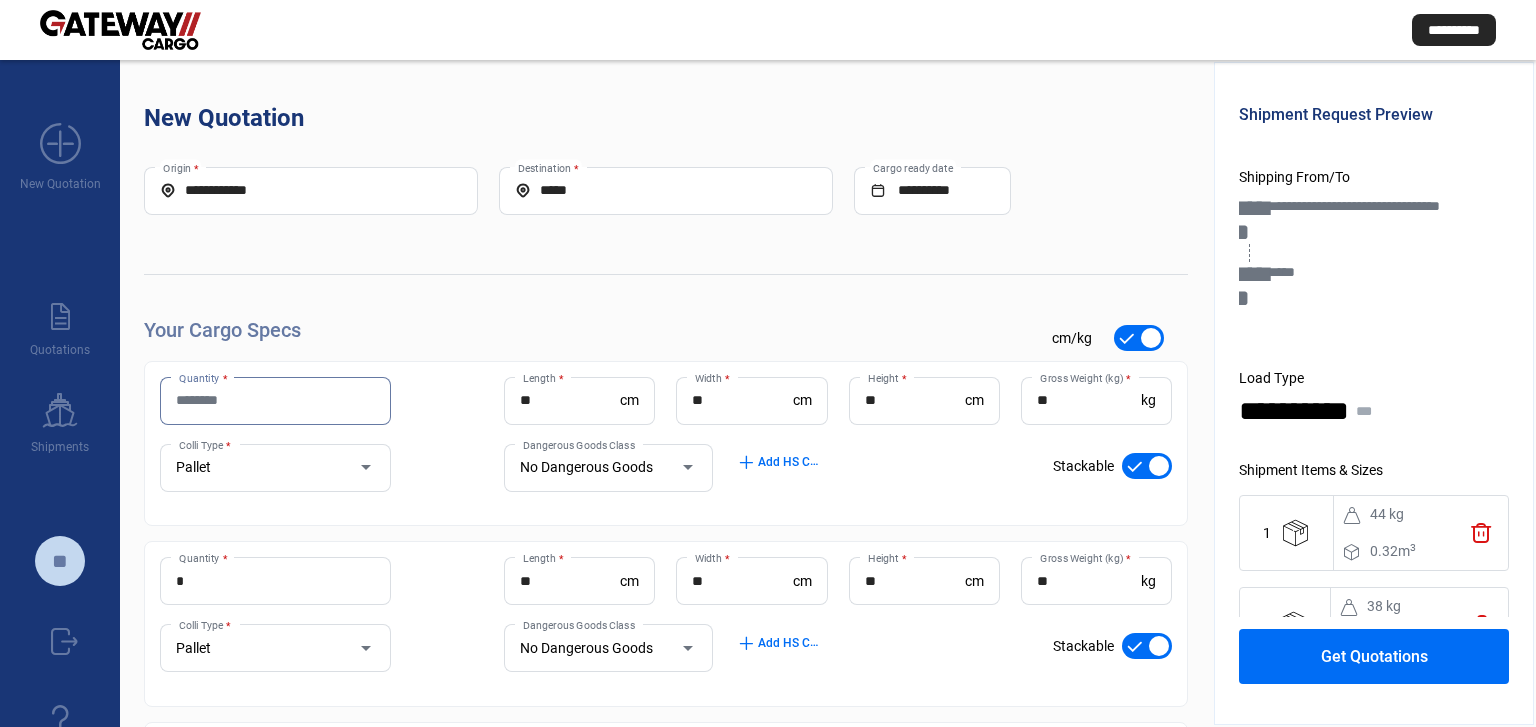 scroll, scrollTop: 156, scrollLeft: 0, axis: vertical 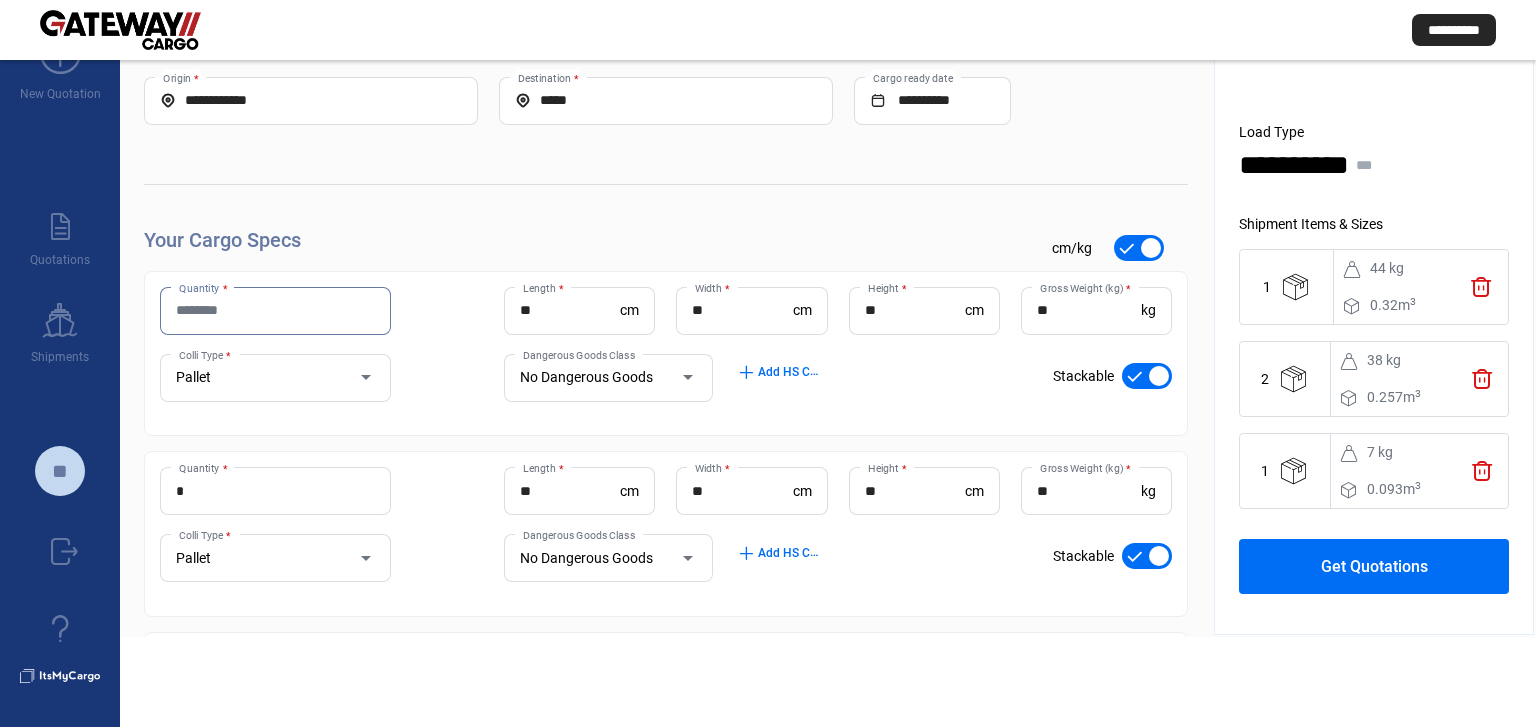 type 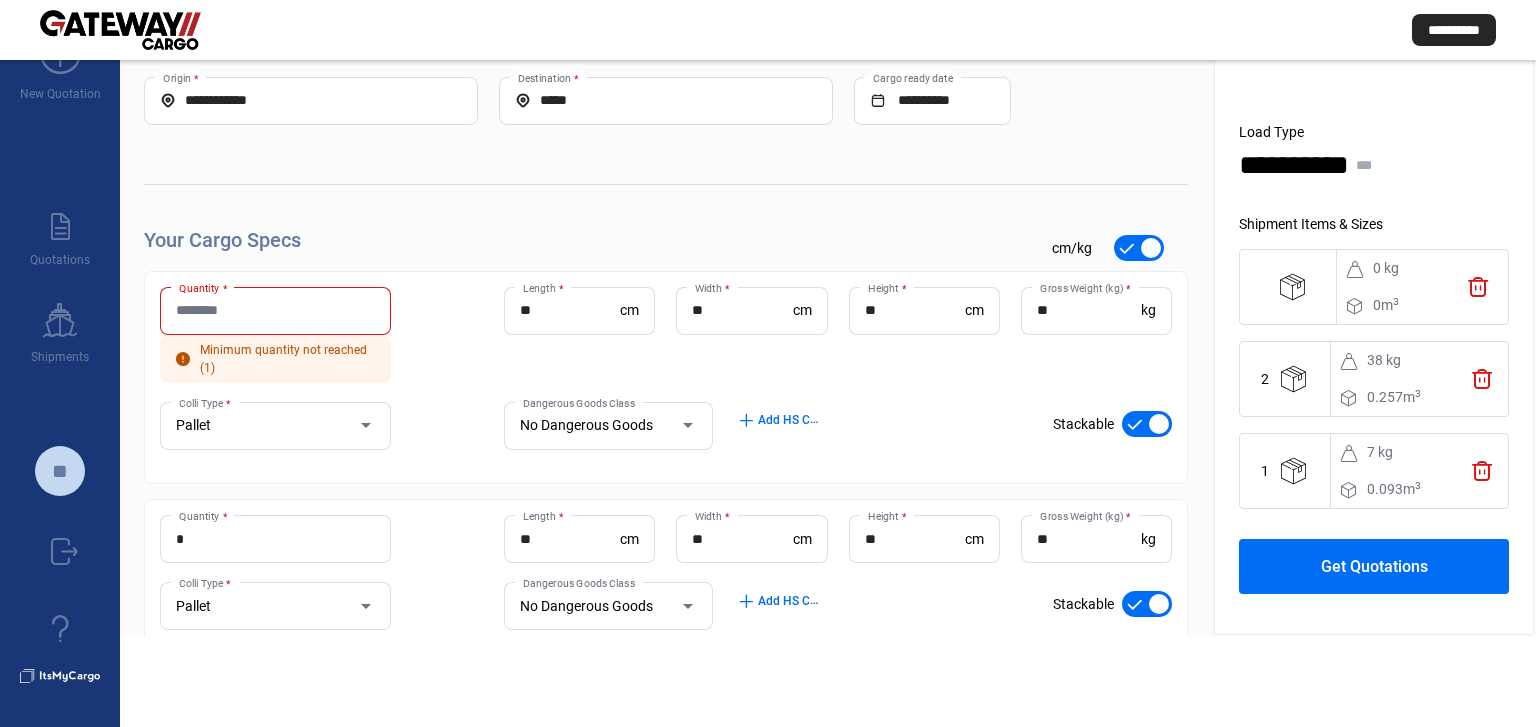 click on "trash" 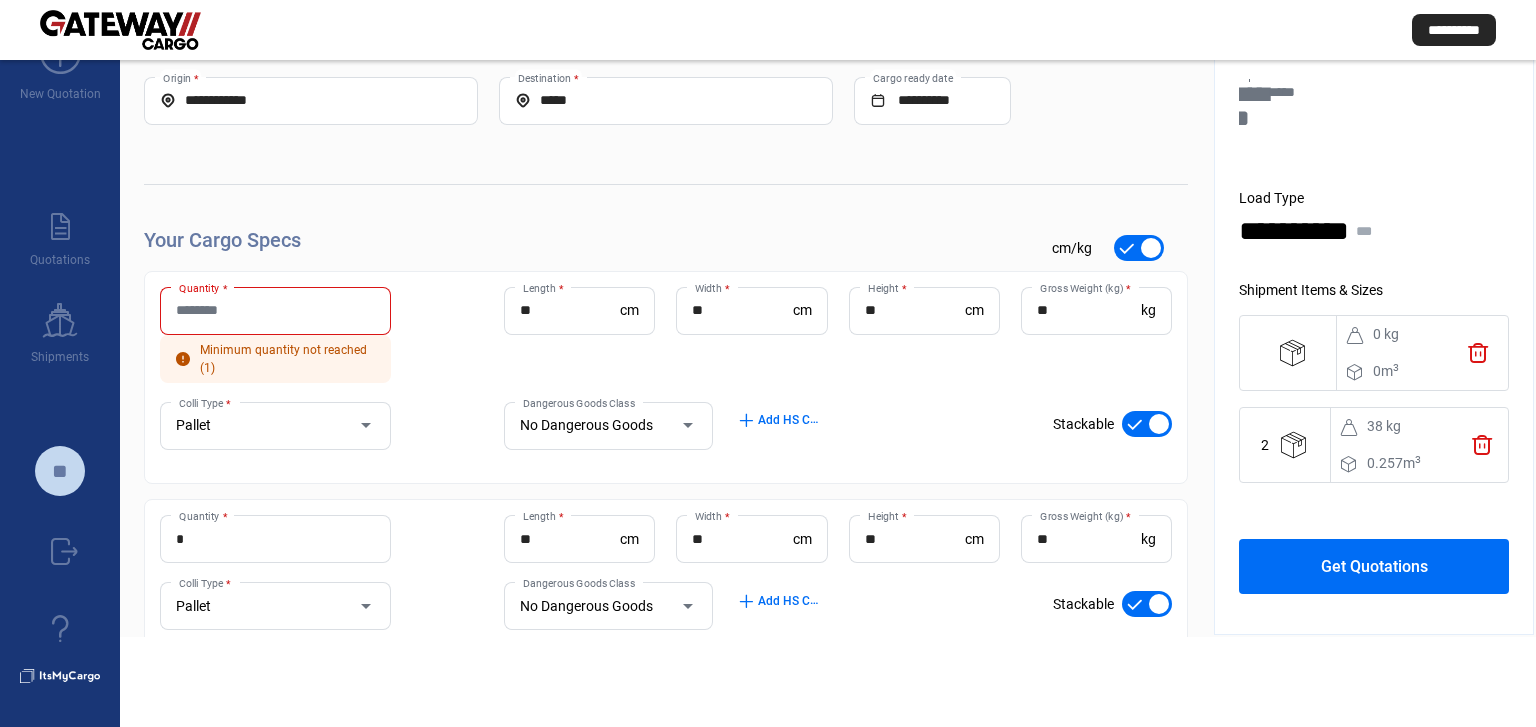 scroll, scrollTop: 64, scrollLeft: 0, axis: vertical 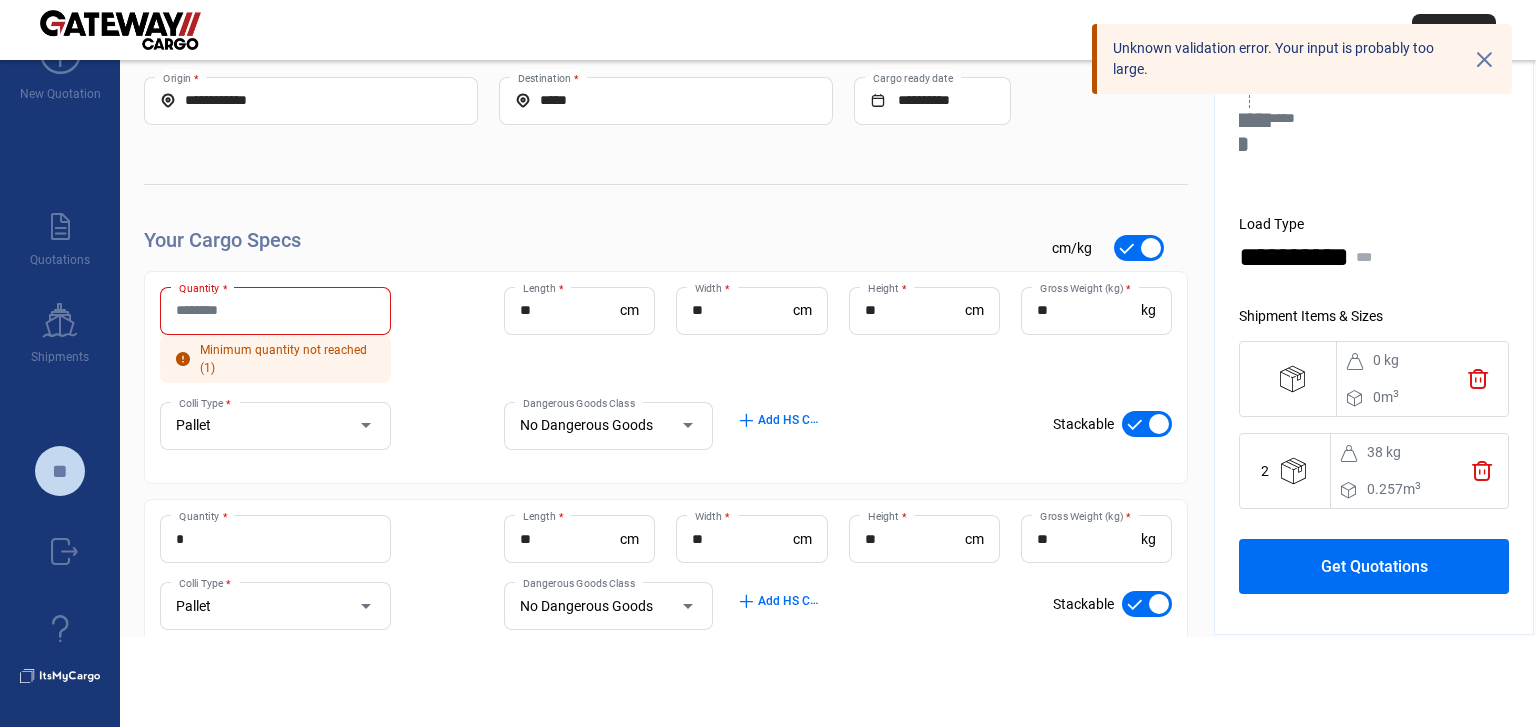 click on "trash" 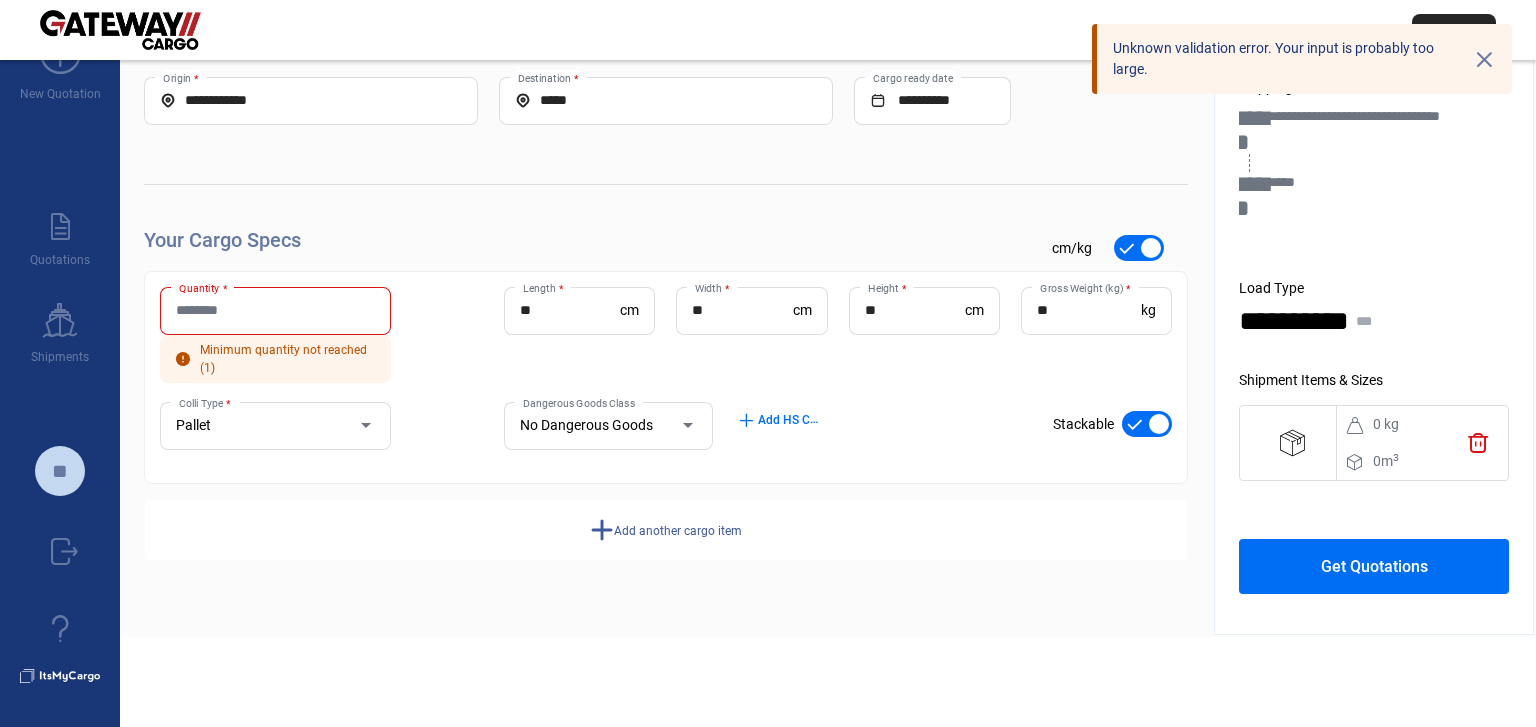 click on "trash" 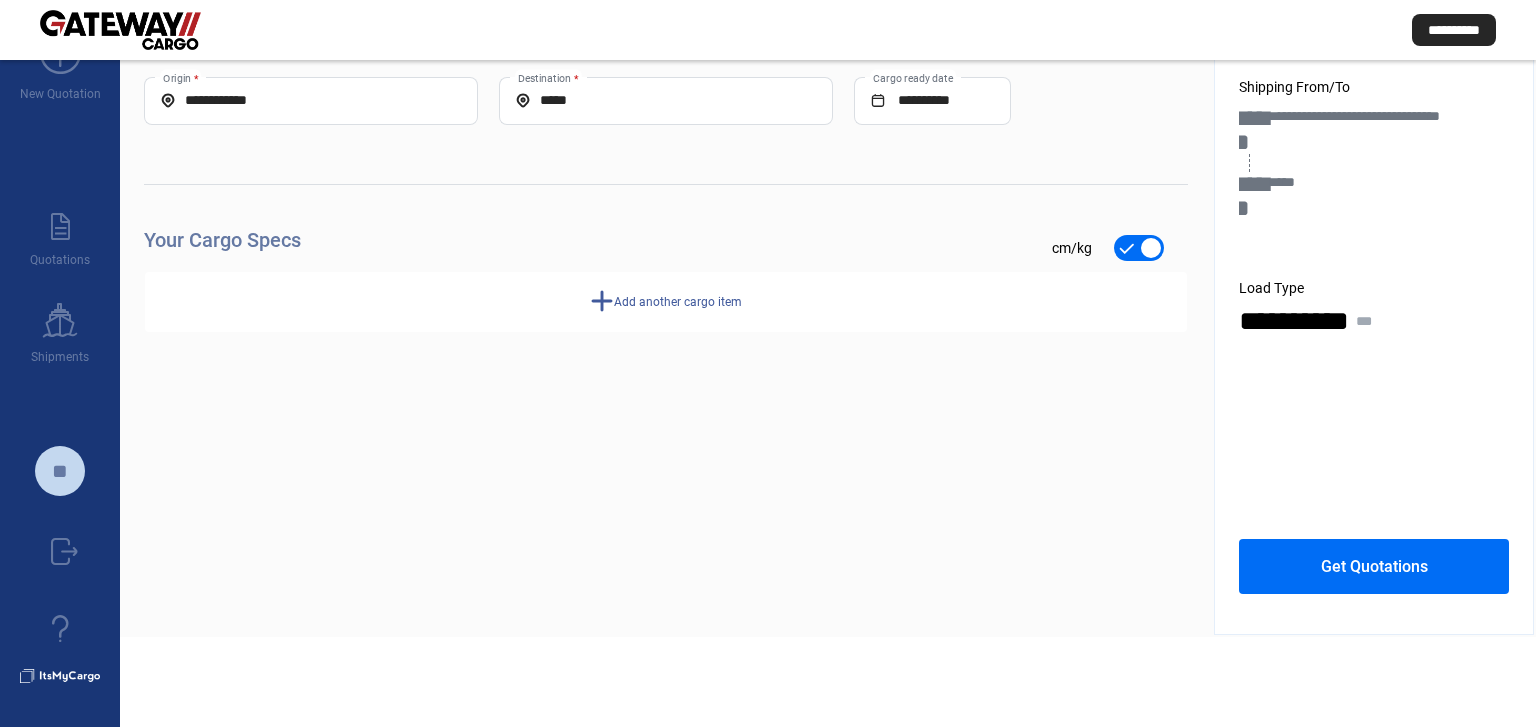 click on "add  Add another cargo item" 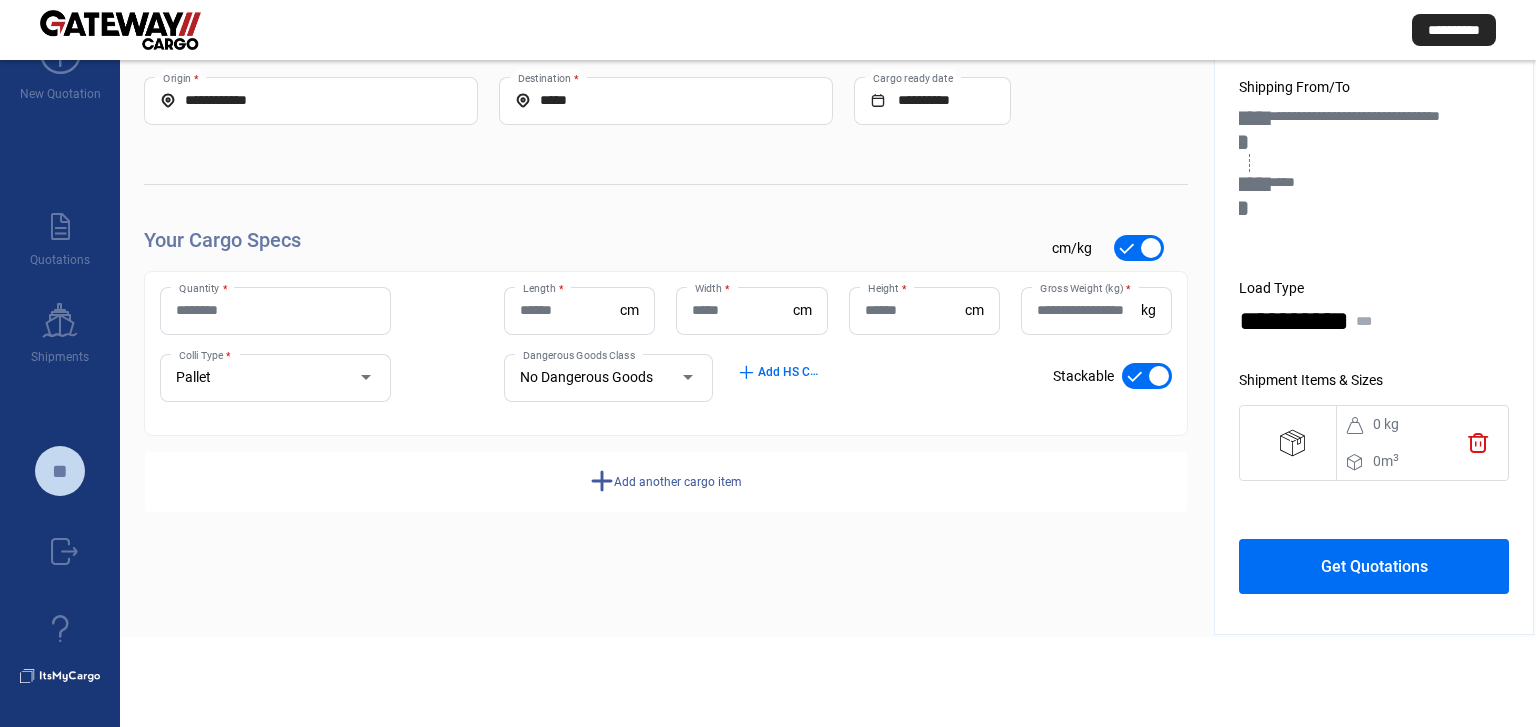 click on "Quantity *" 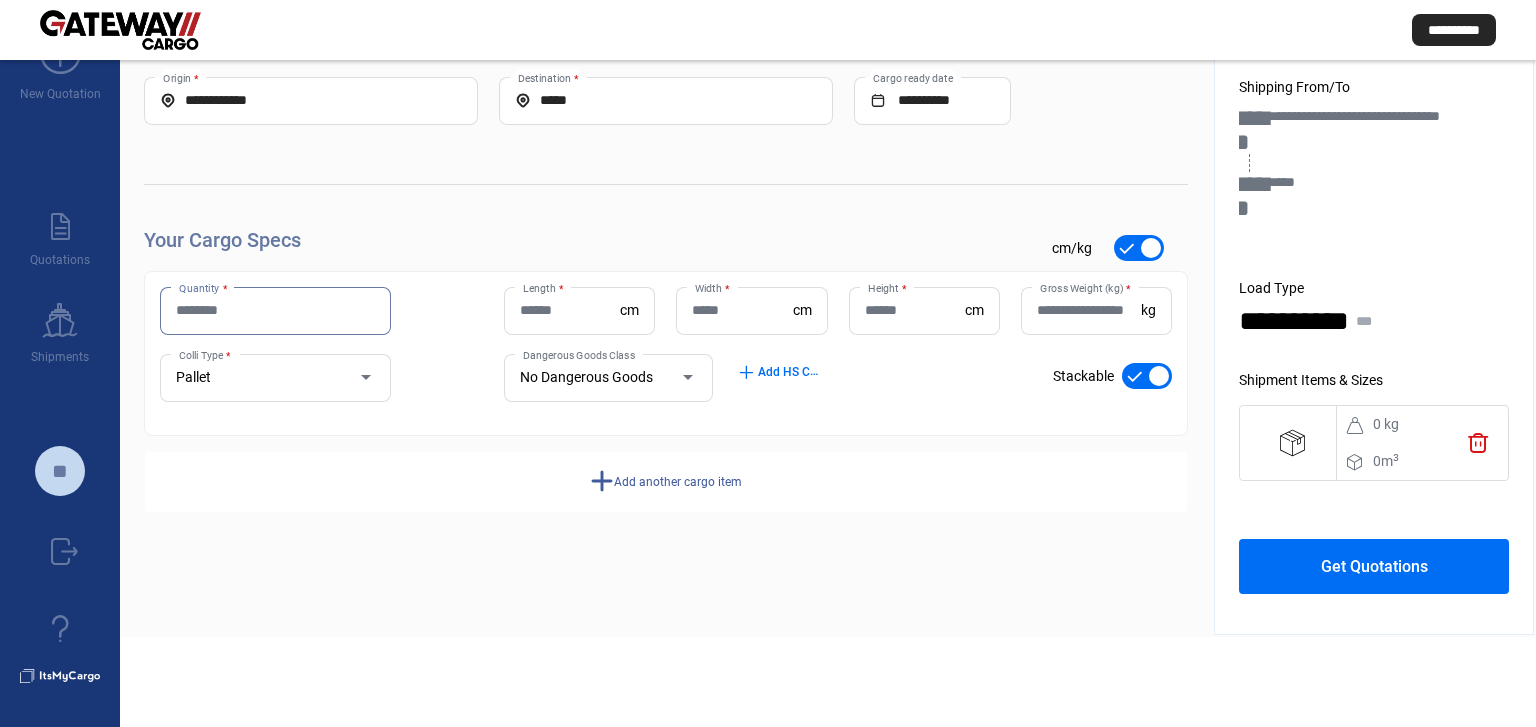 click on "Quantity *" at bounding box center [275, 310] 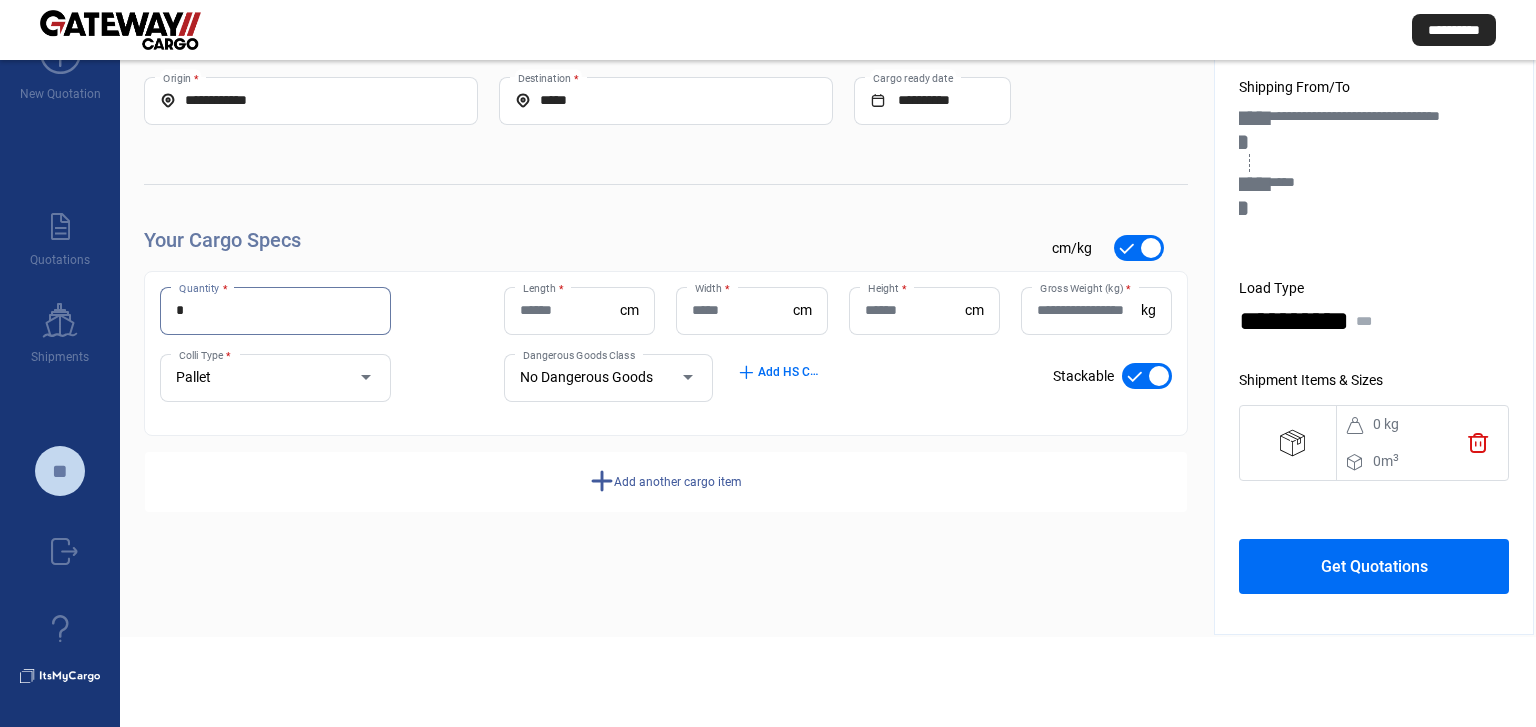 type on "*" 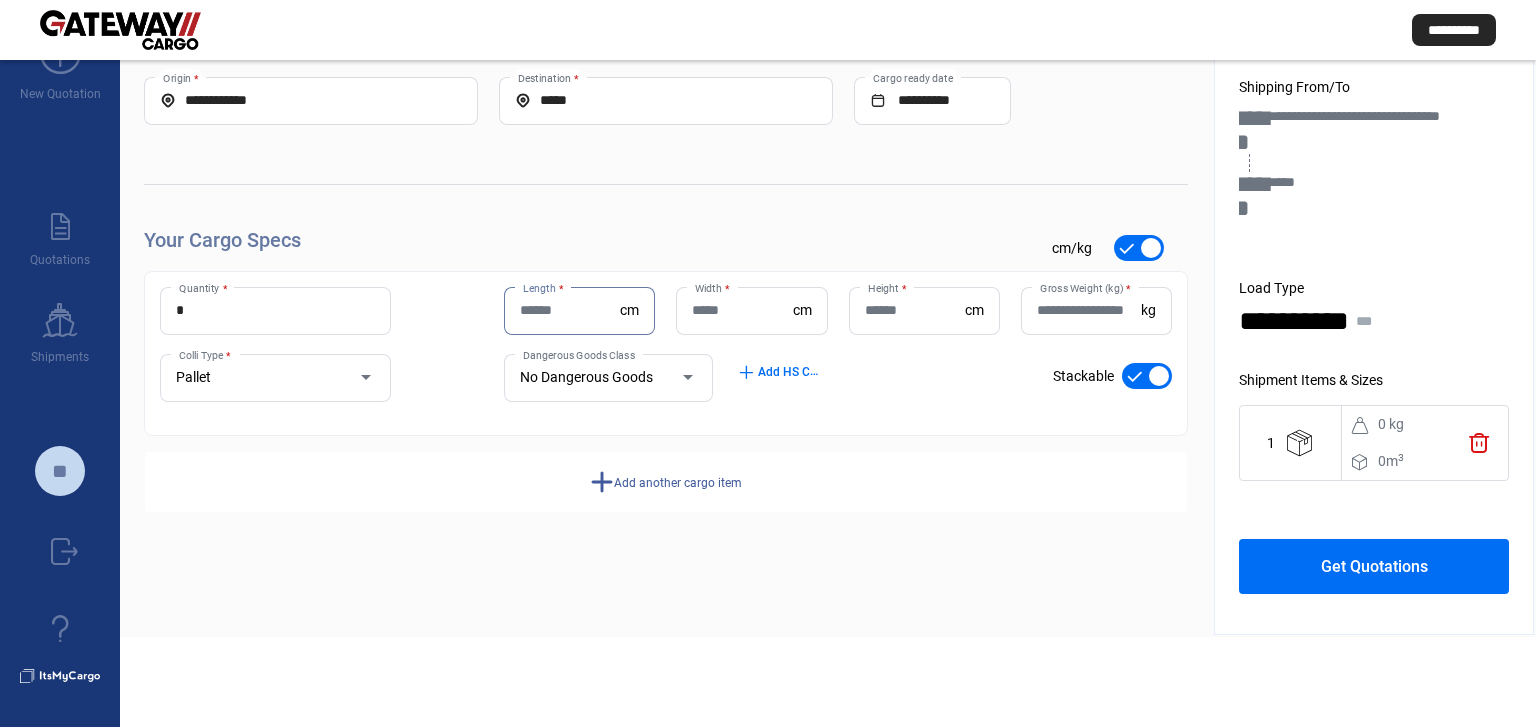 click on "Length  *" at bounding box center (570, 310) 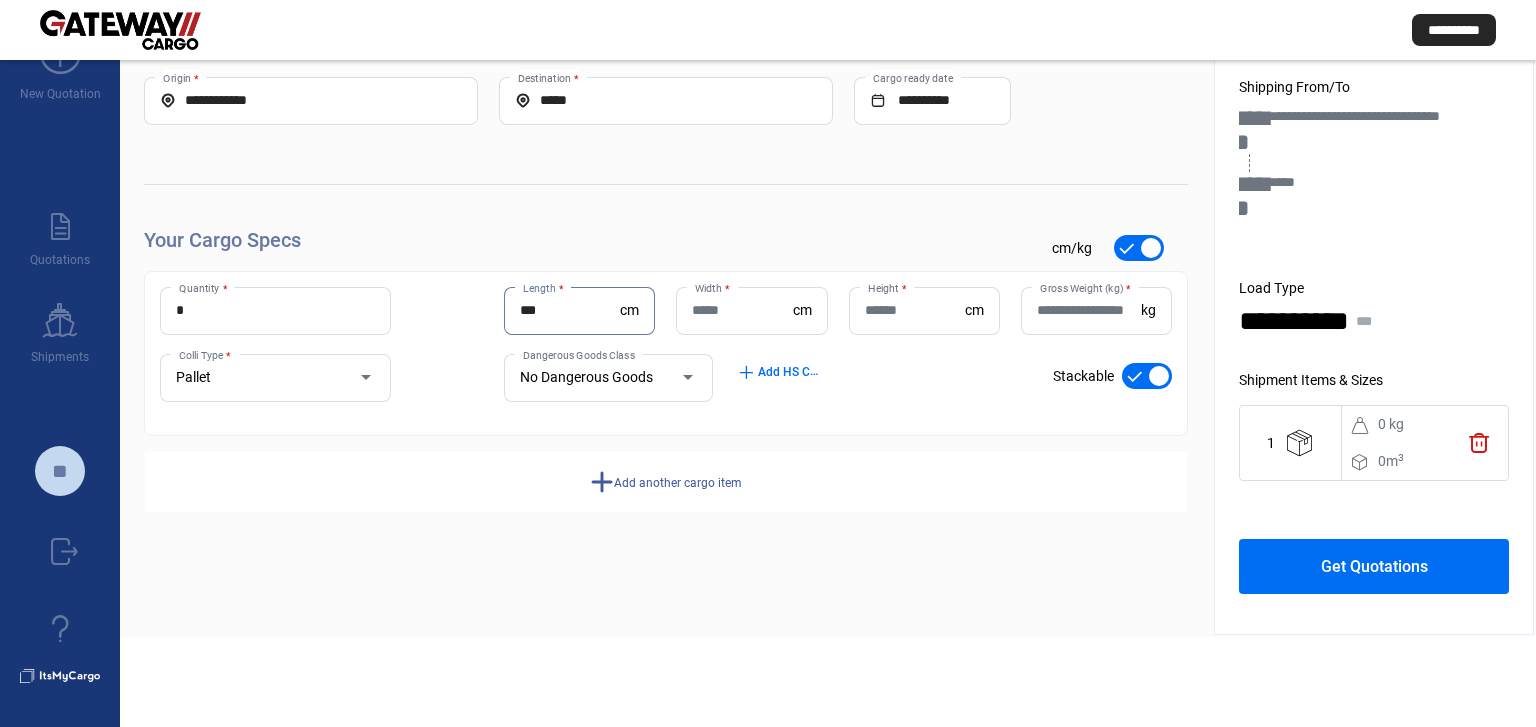 type on "***" 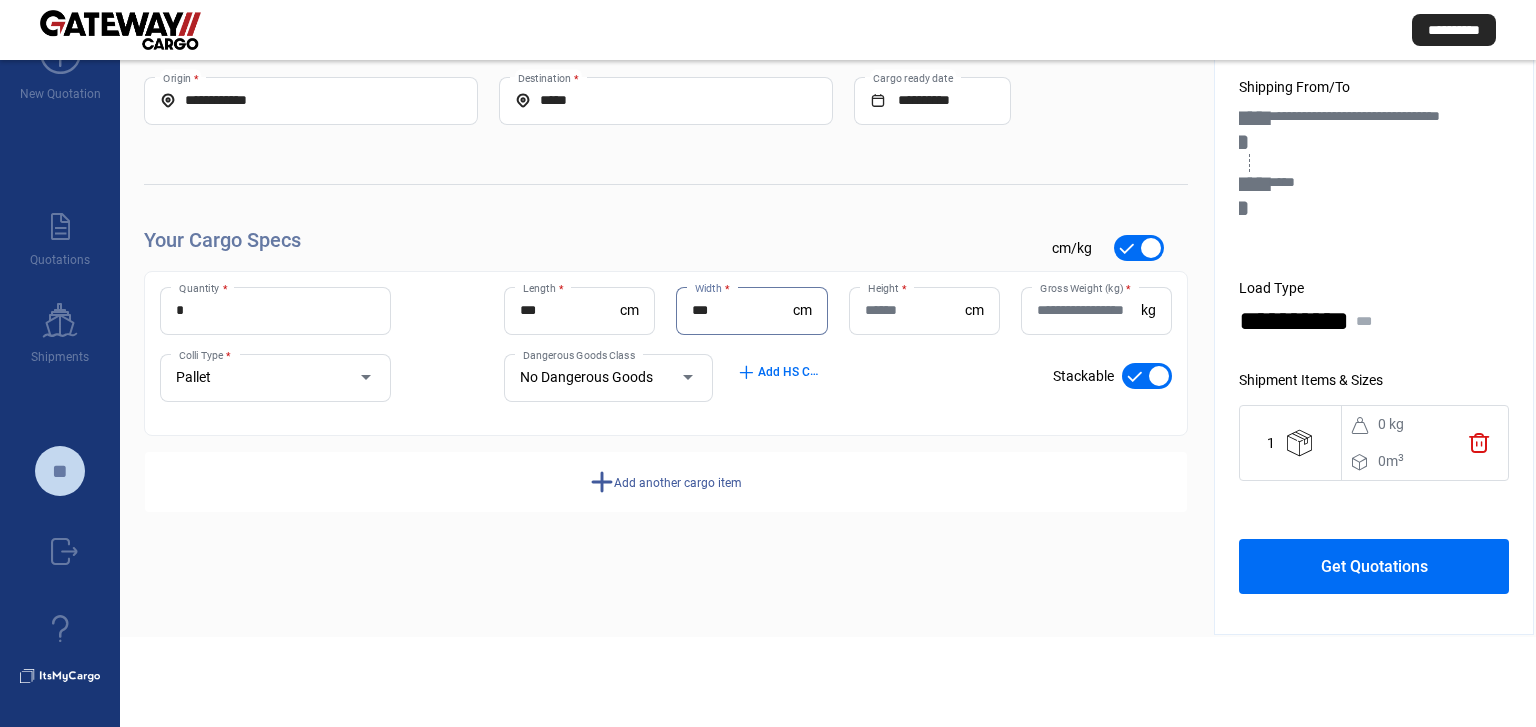 type on "***" 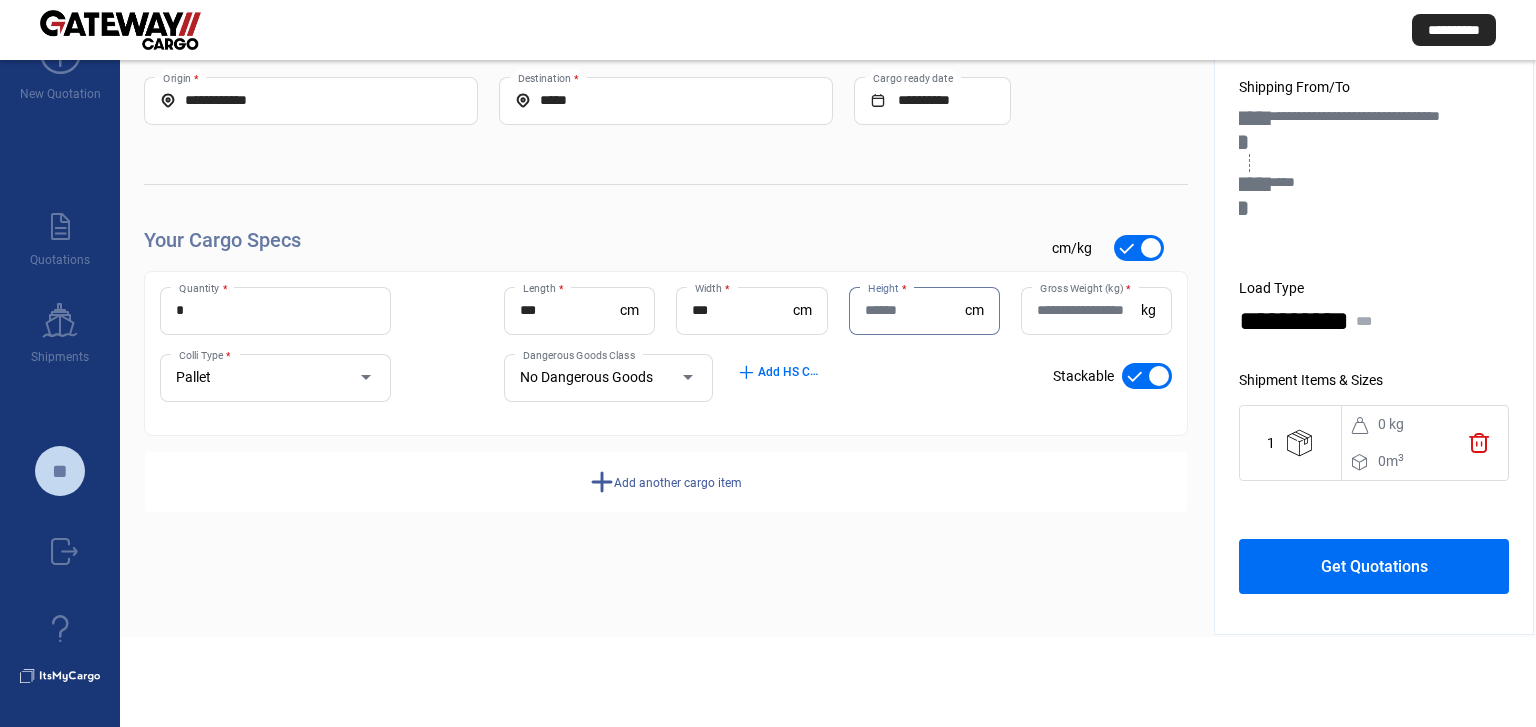 click on "Height  *" at bounding box center (915, 310) 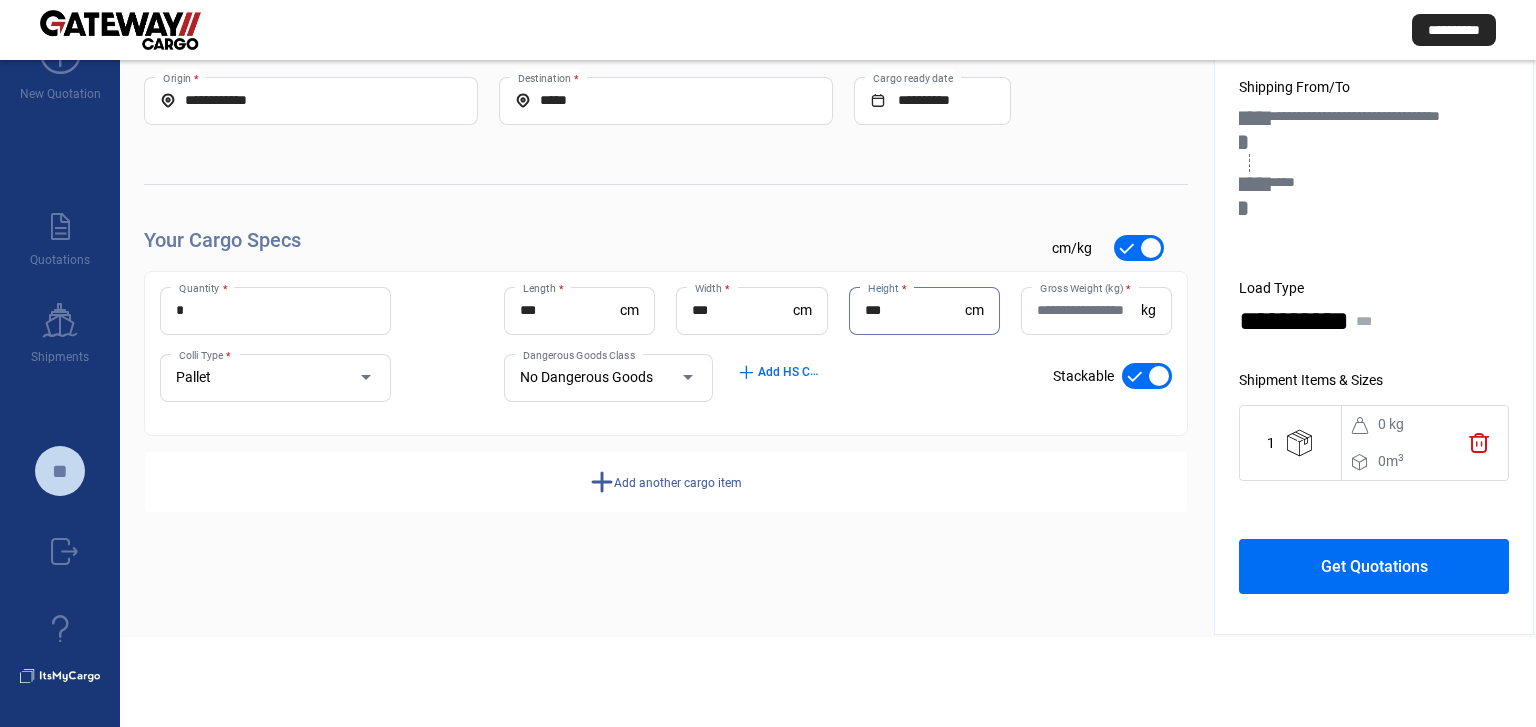 type on "***" 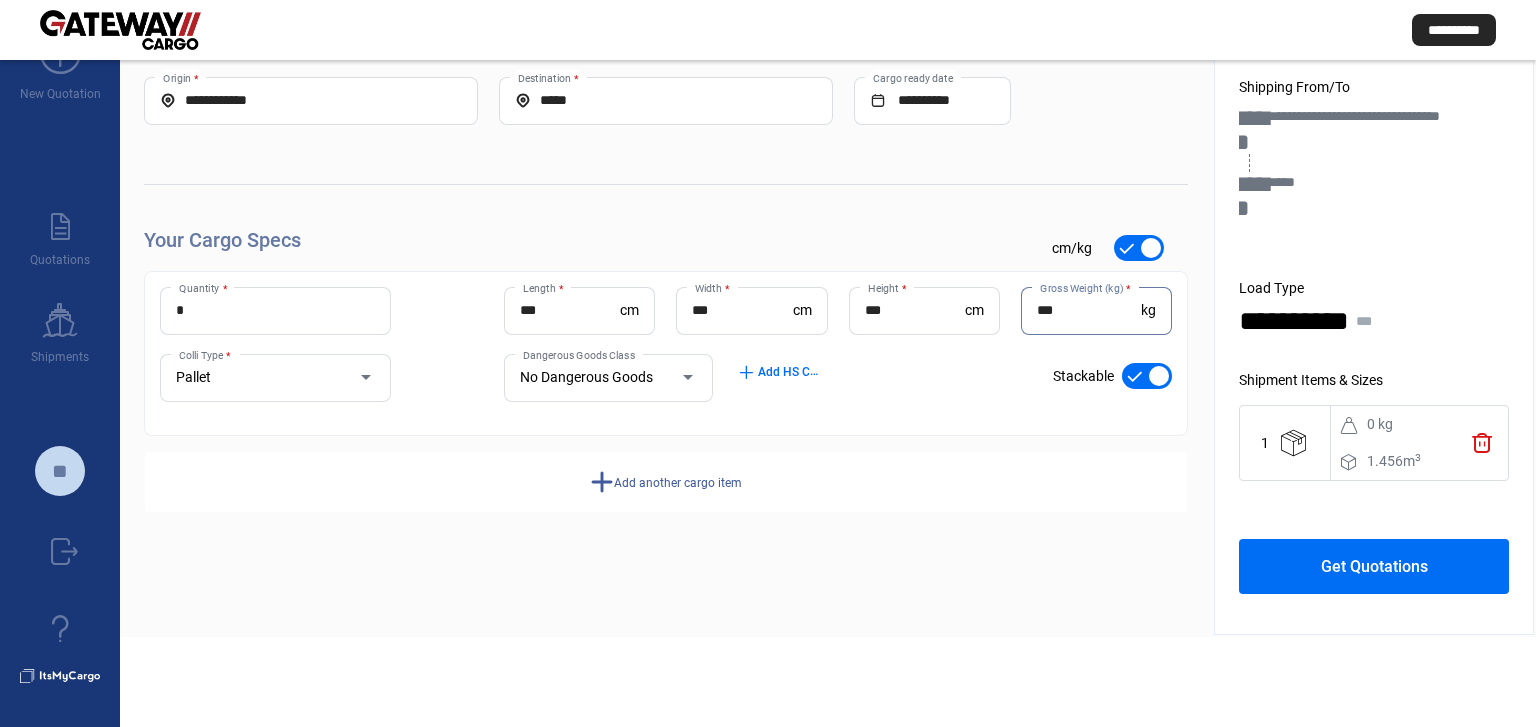 type on "***" 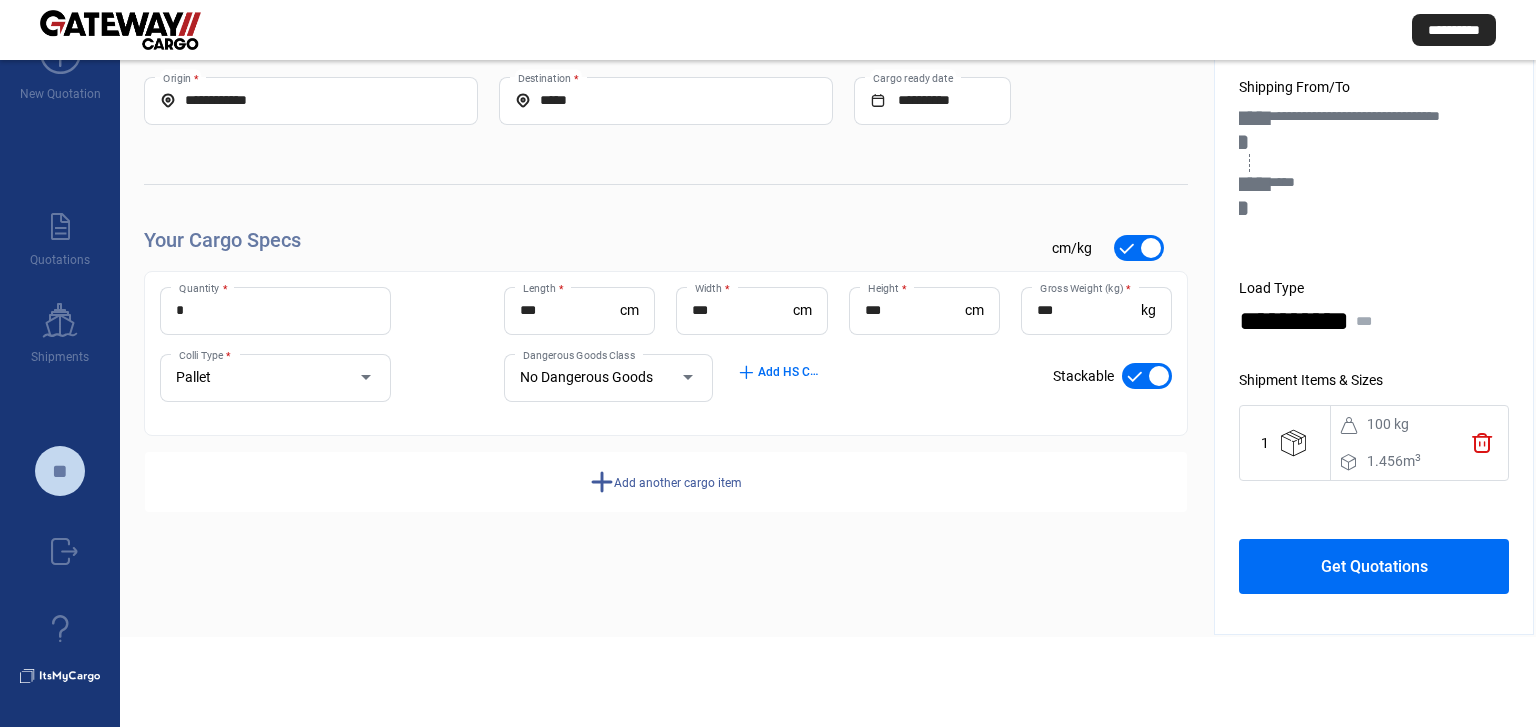 click on "Get Quotations" 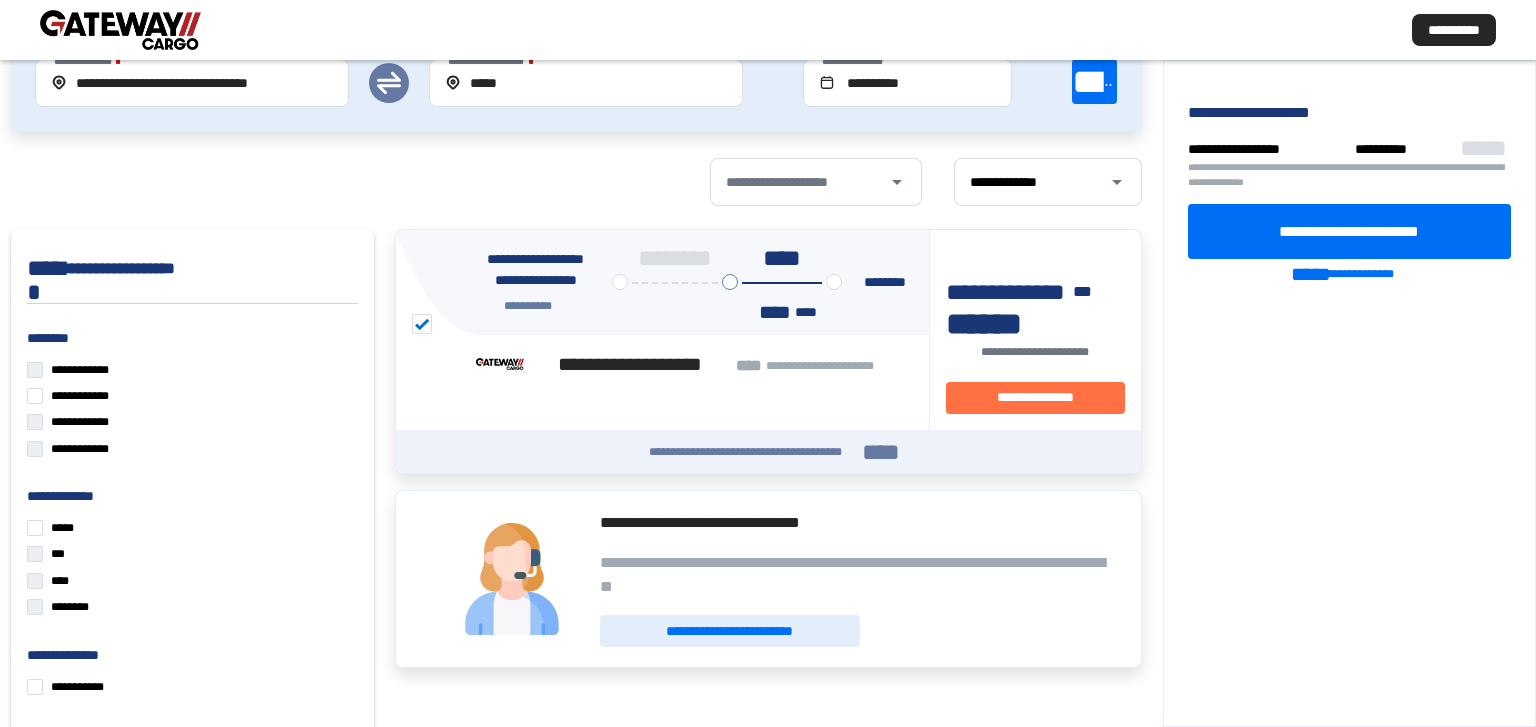 click on "**********" 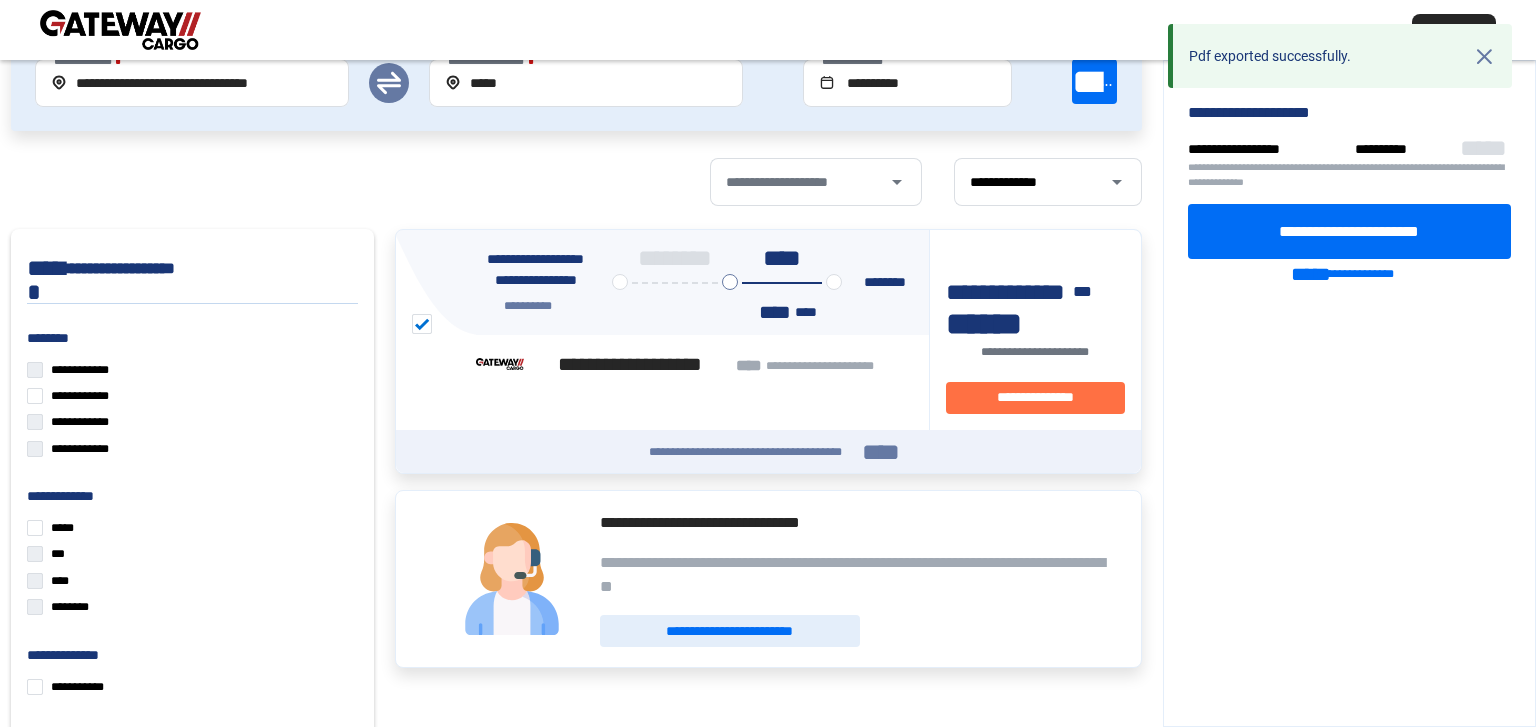 click on "**********" 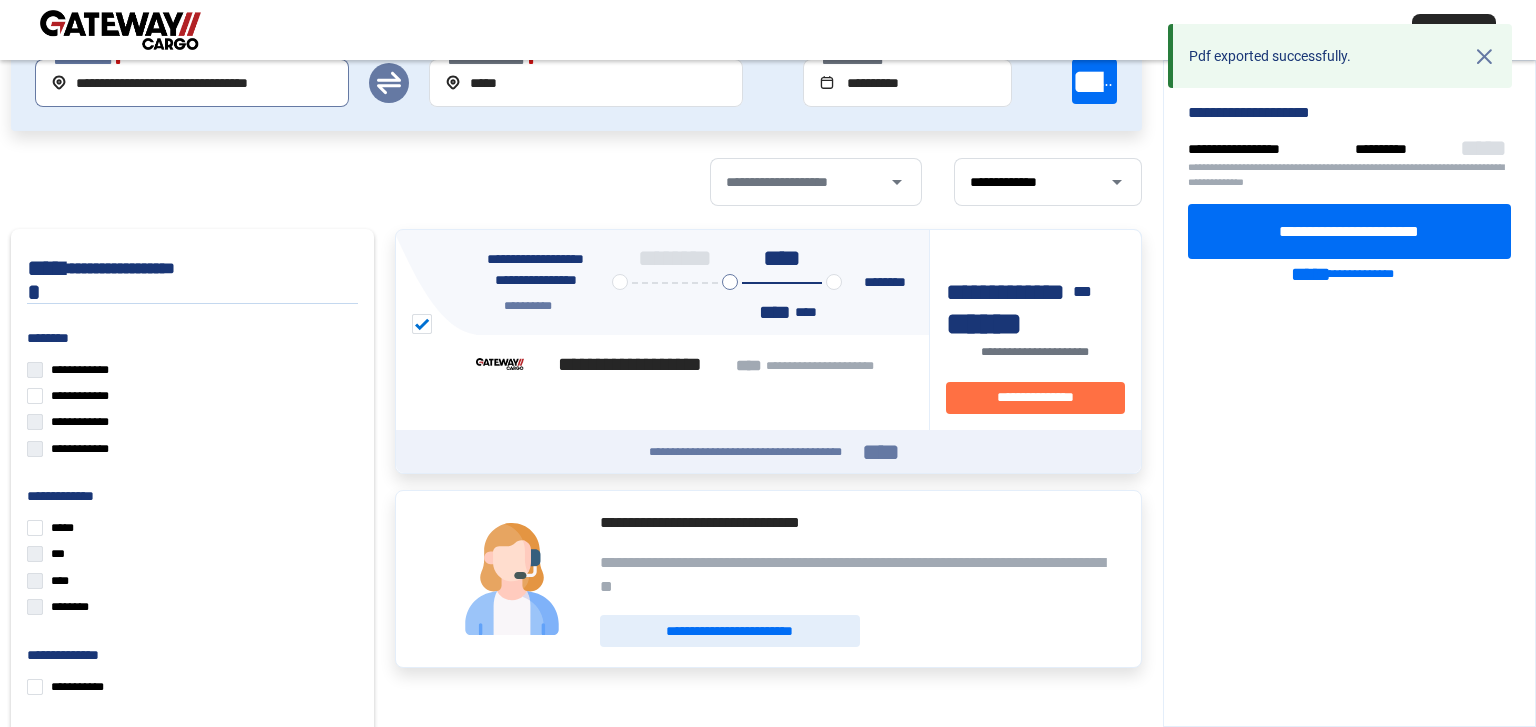drag, startPoint x: 322, startPoint y: 71, endPoint x: 11, endPoint y: 55, distance: 311.41132 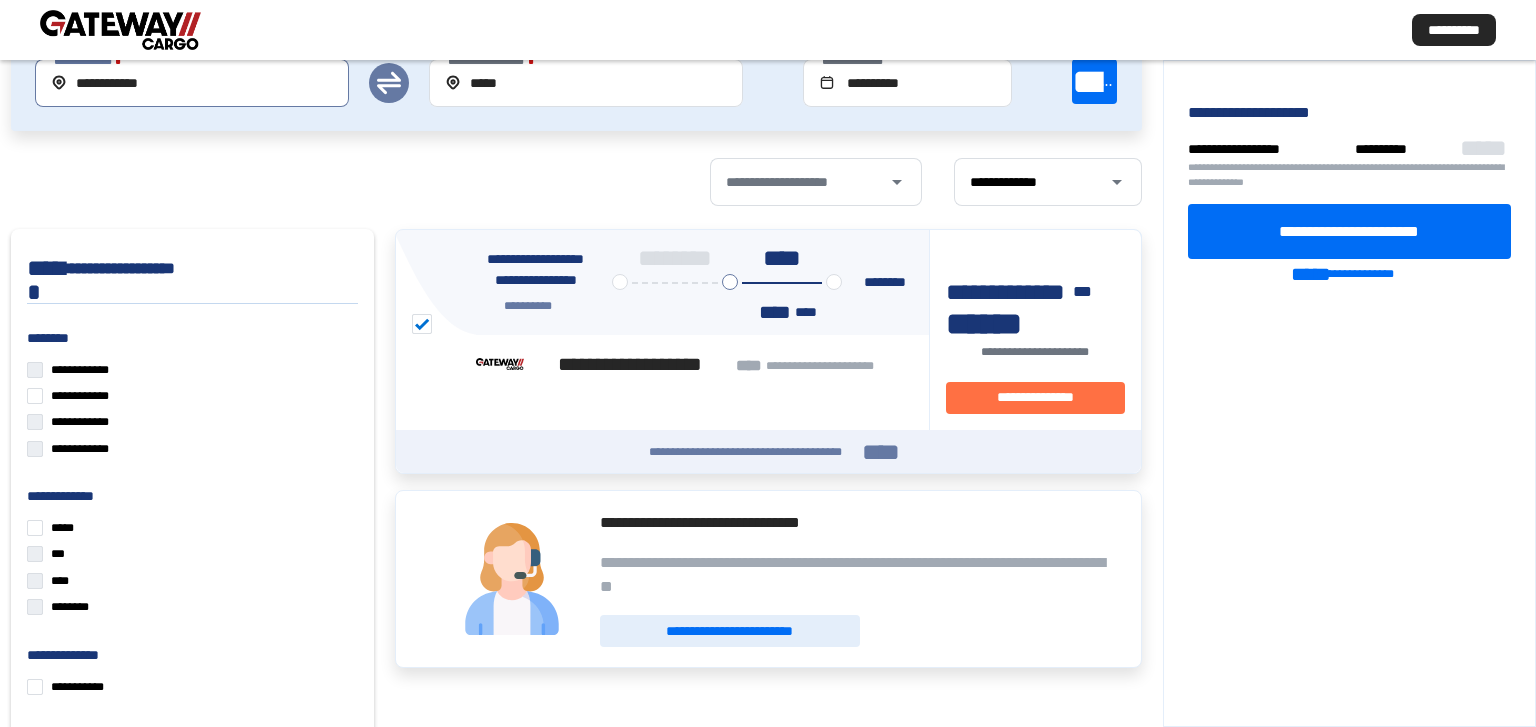 type on "**********" 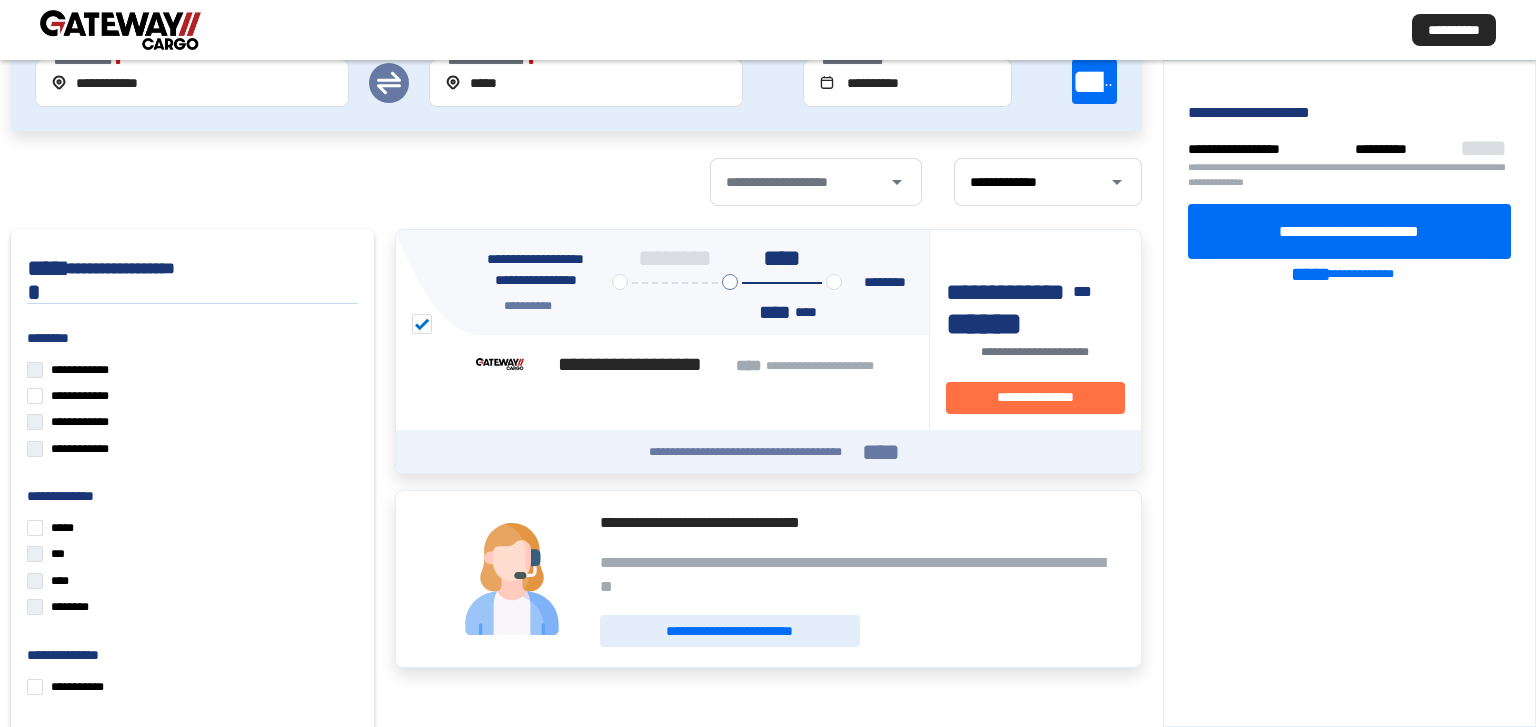 click on "**********" 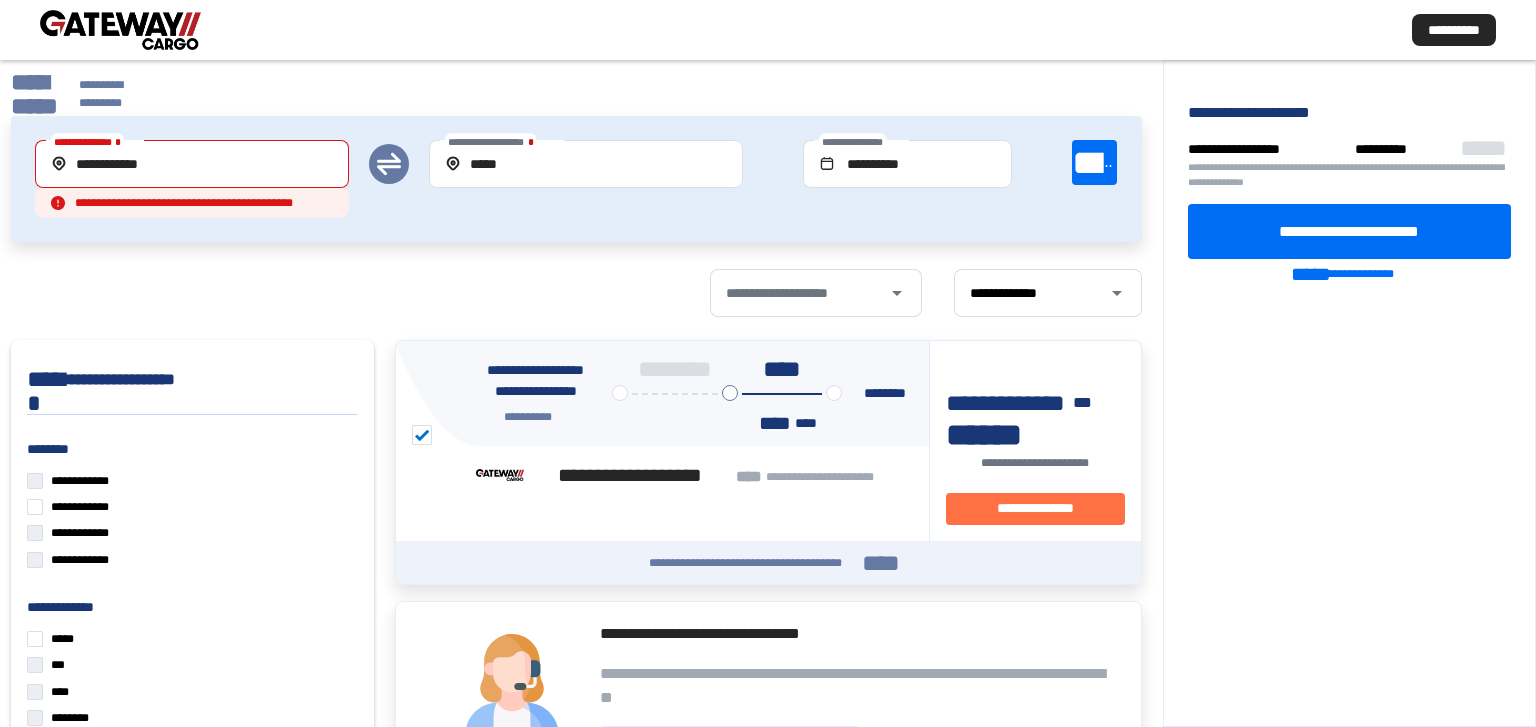 scroll, scrollTop: 0, scrollLeft: 0, axis: both 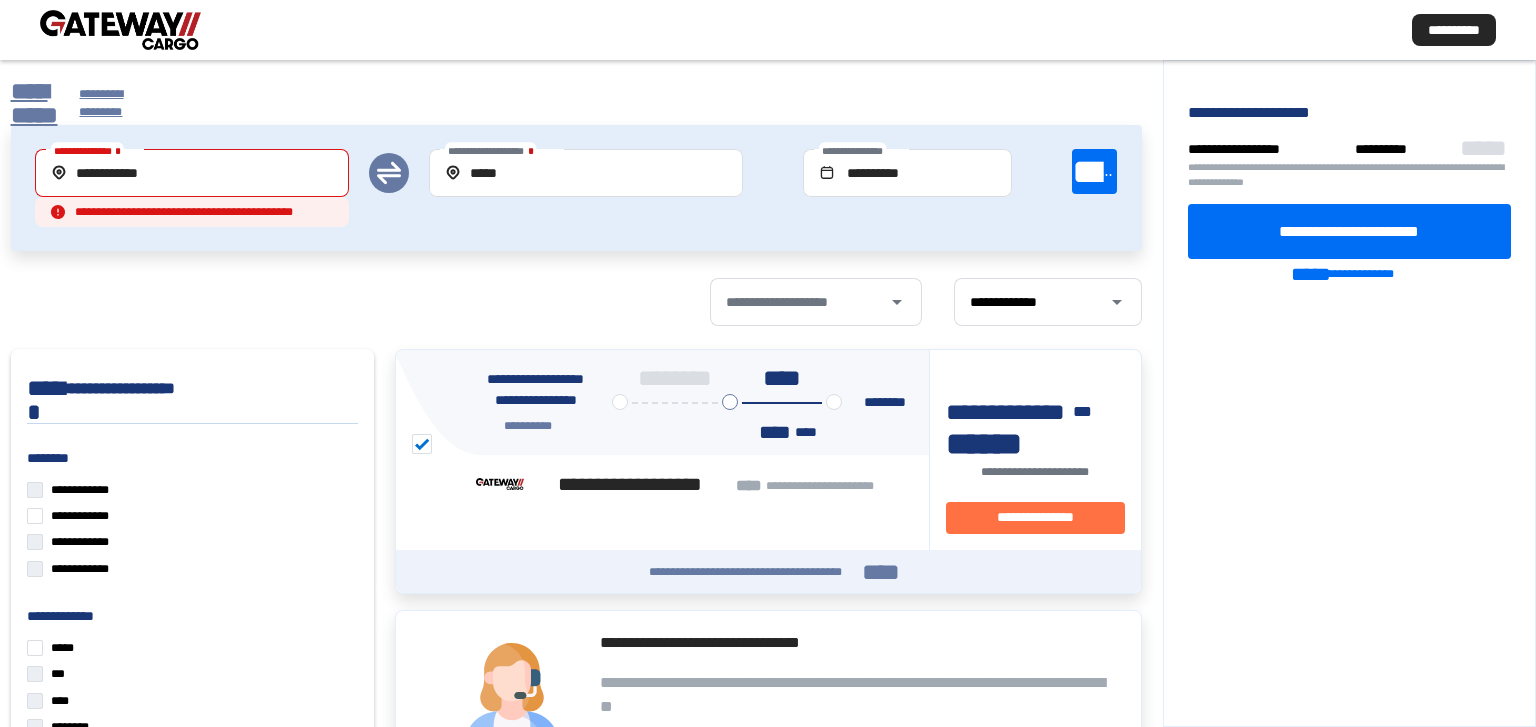 click on "**********" 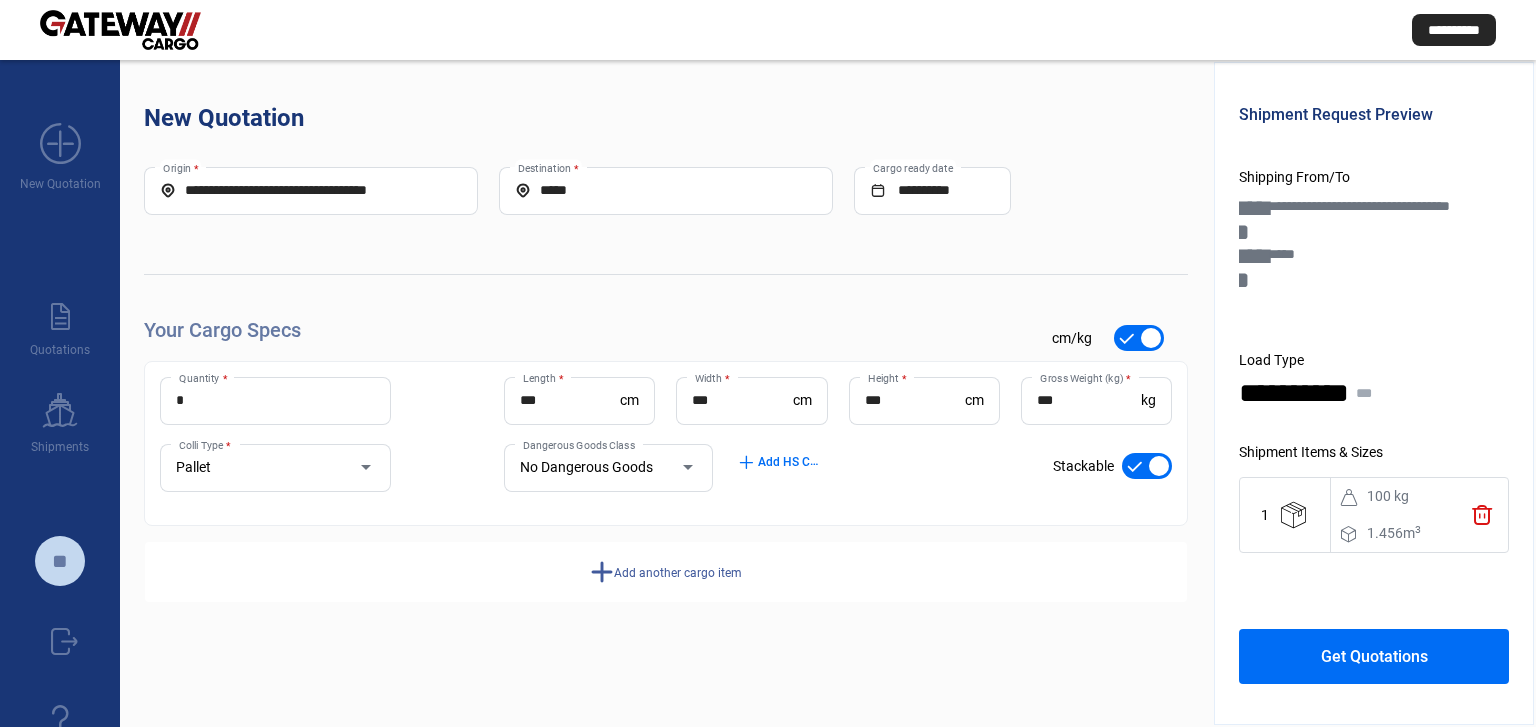 click on "**********" 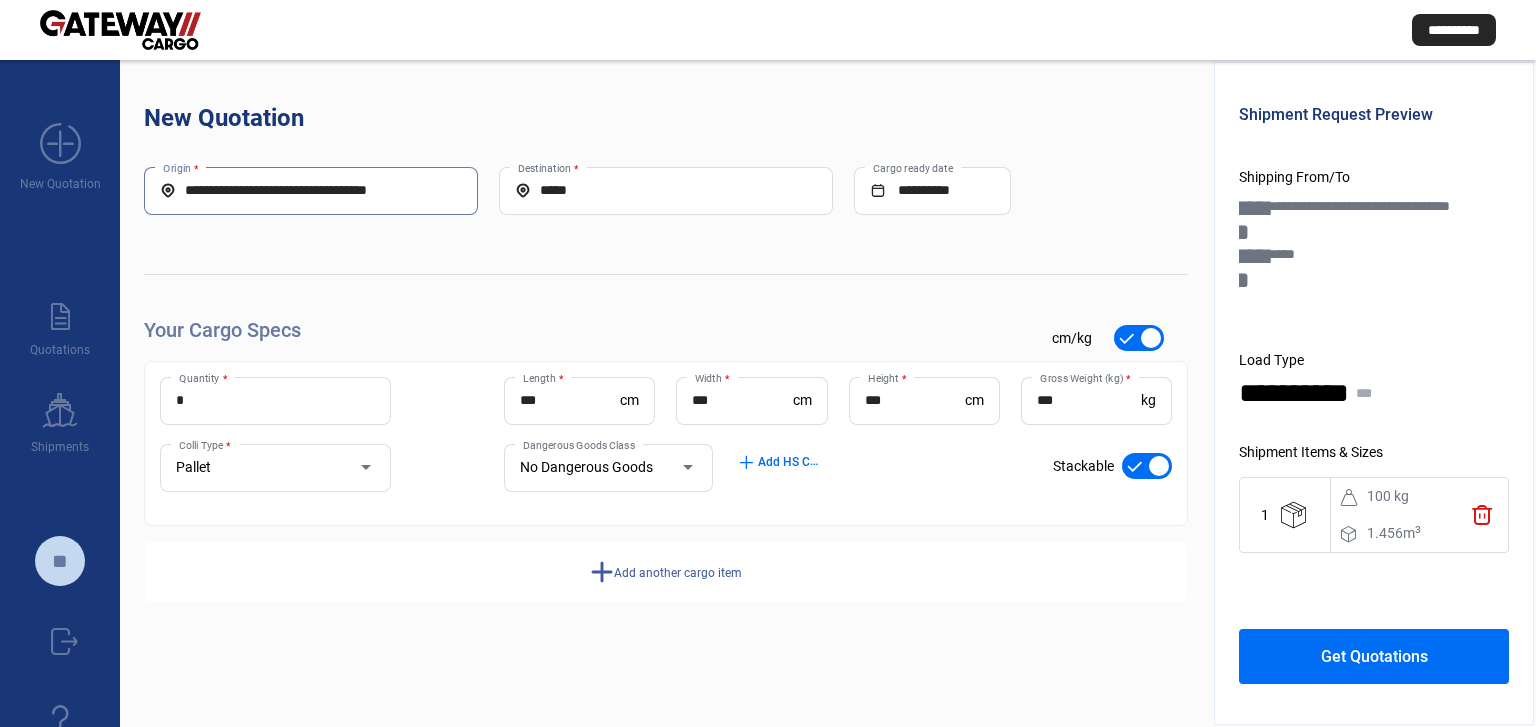 drag, startPoint x: 440, startPoint y: 194, endPoint x: 117, endPoint y: 178, distance: 323.39606 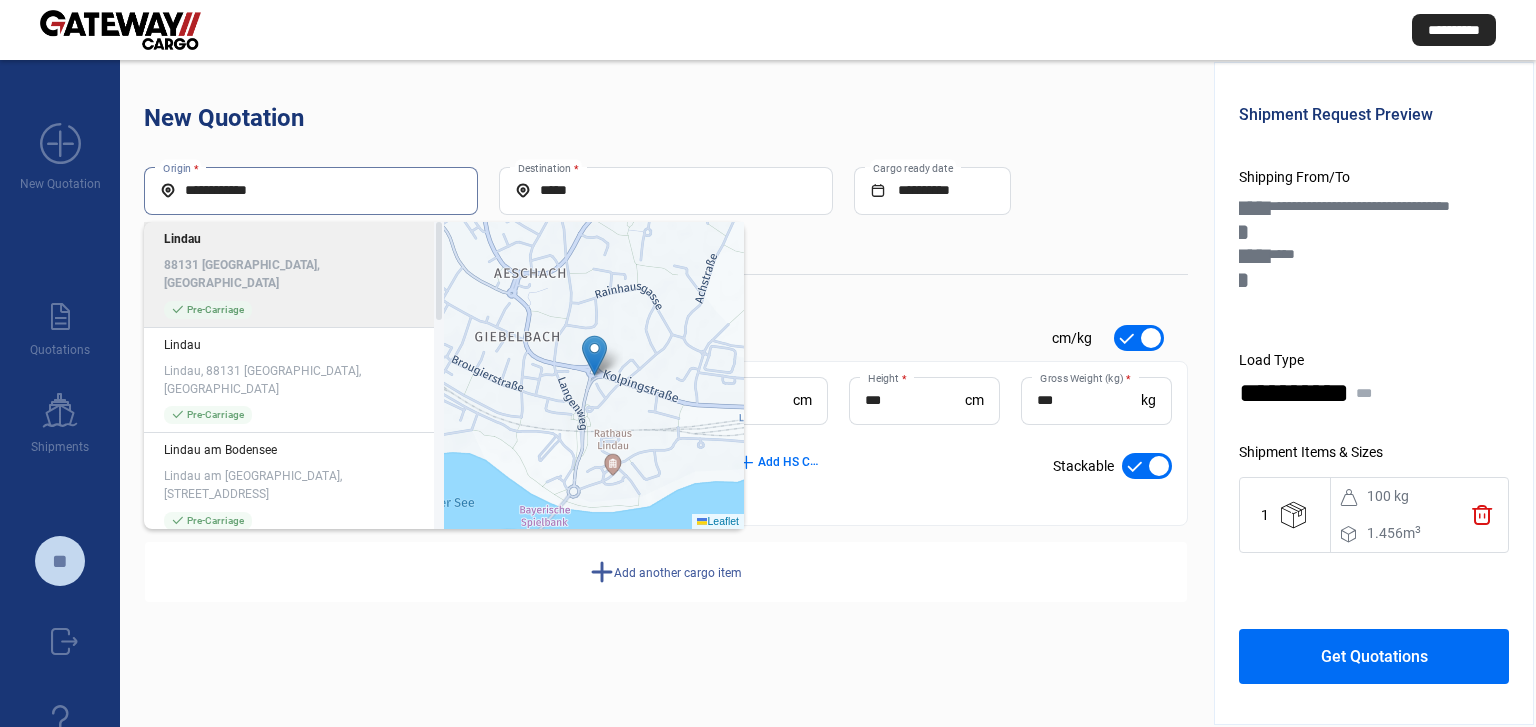 type on "**********" 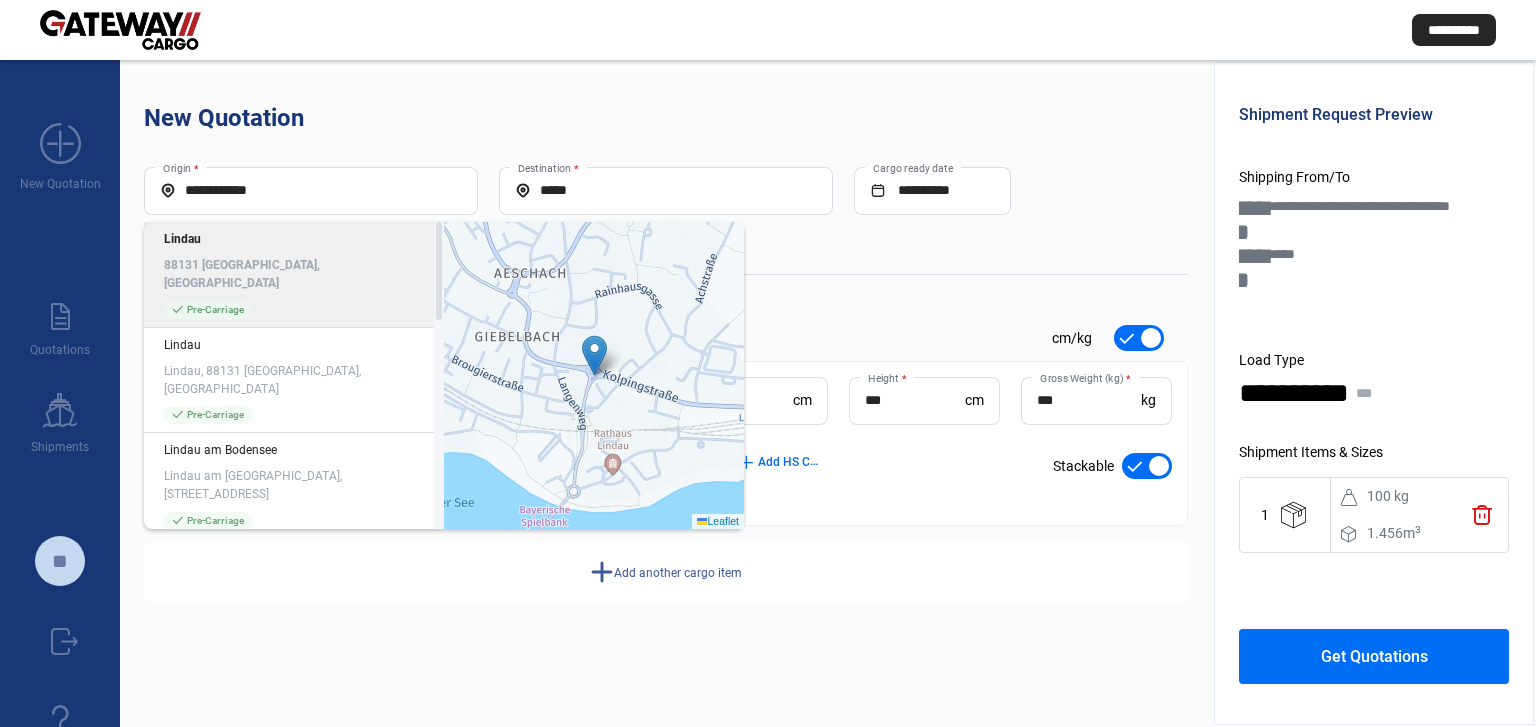 click on "88131 [GEOGRAPHIC_DATA], [GEOGRAPHIC_DATA]" 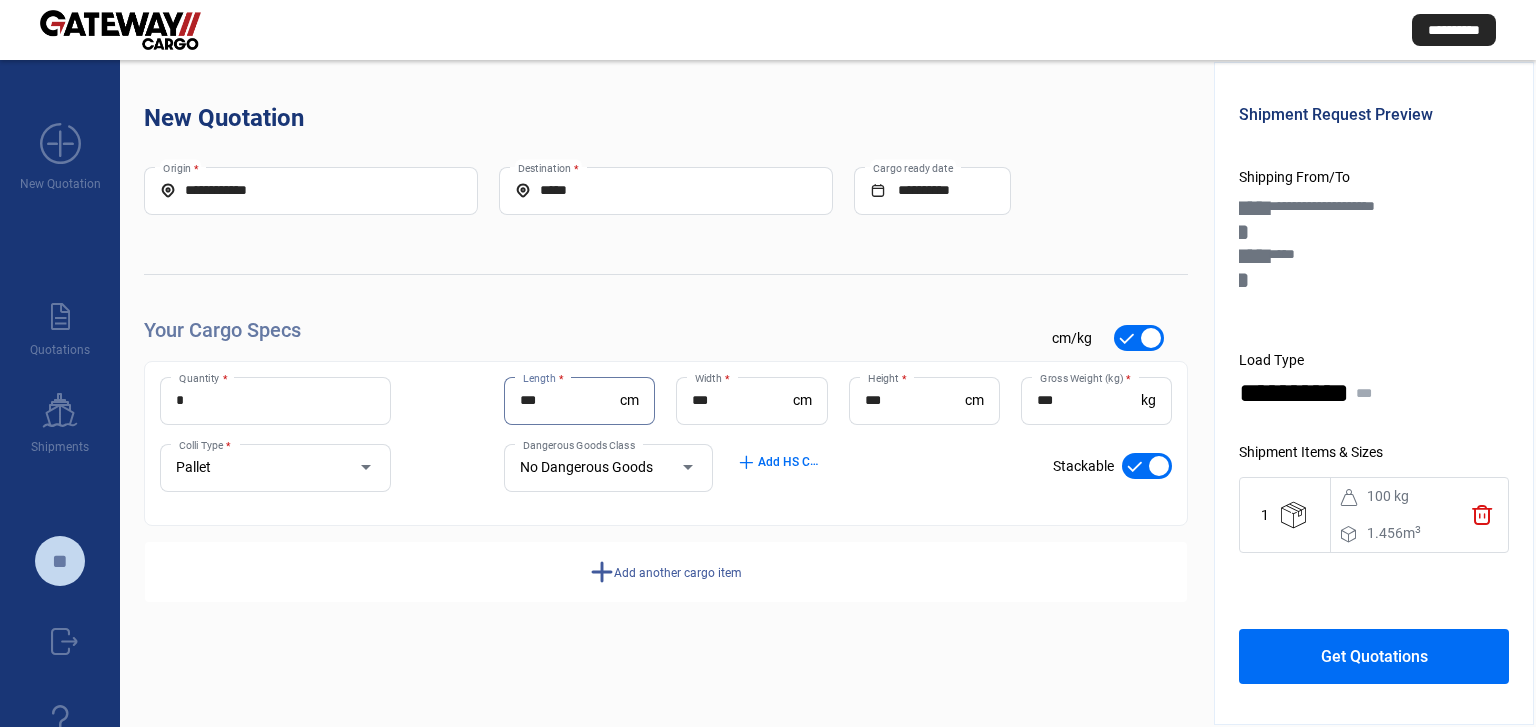 click on "***" at bounding box center [570, 400] 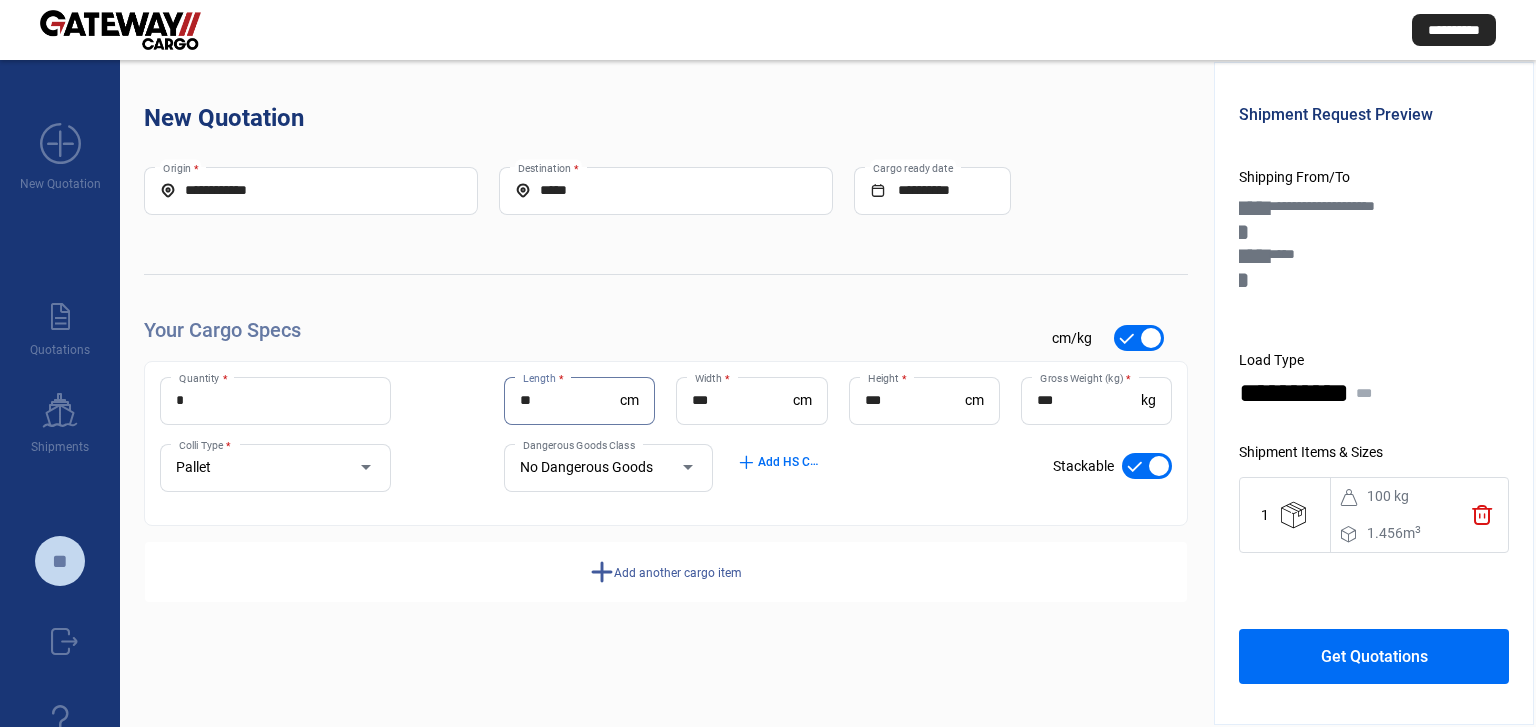 type on "*" 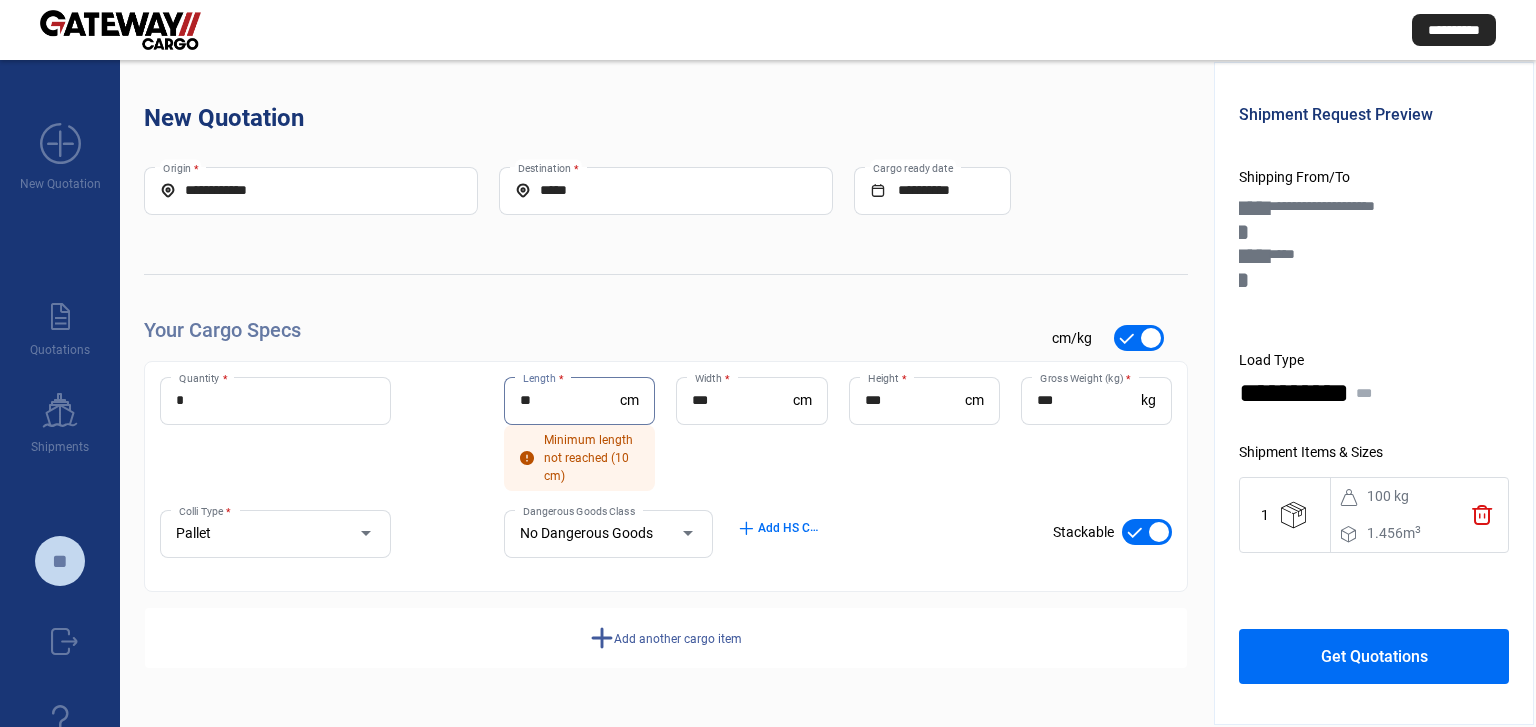 type on "**" 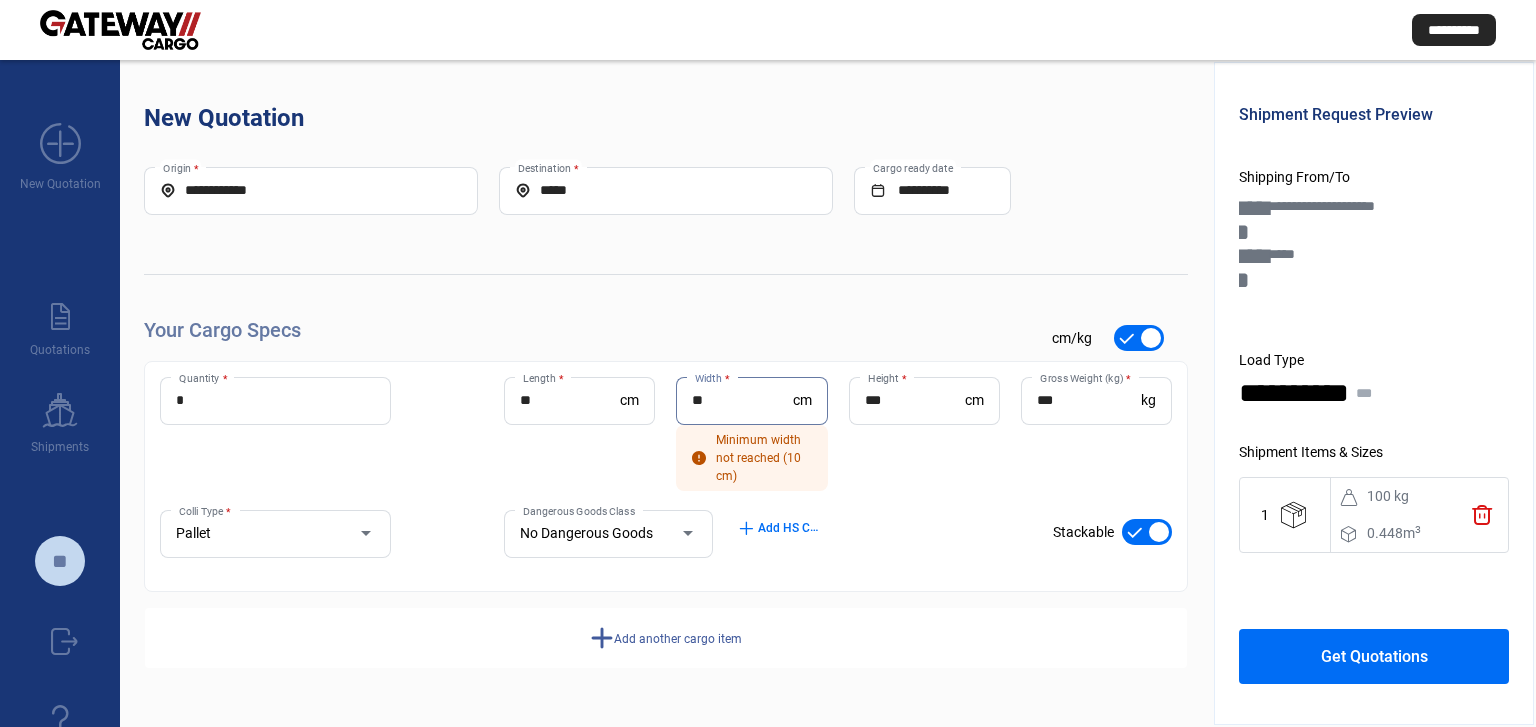 type on "**" 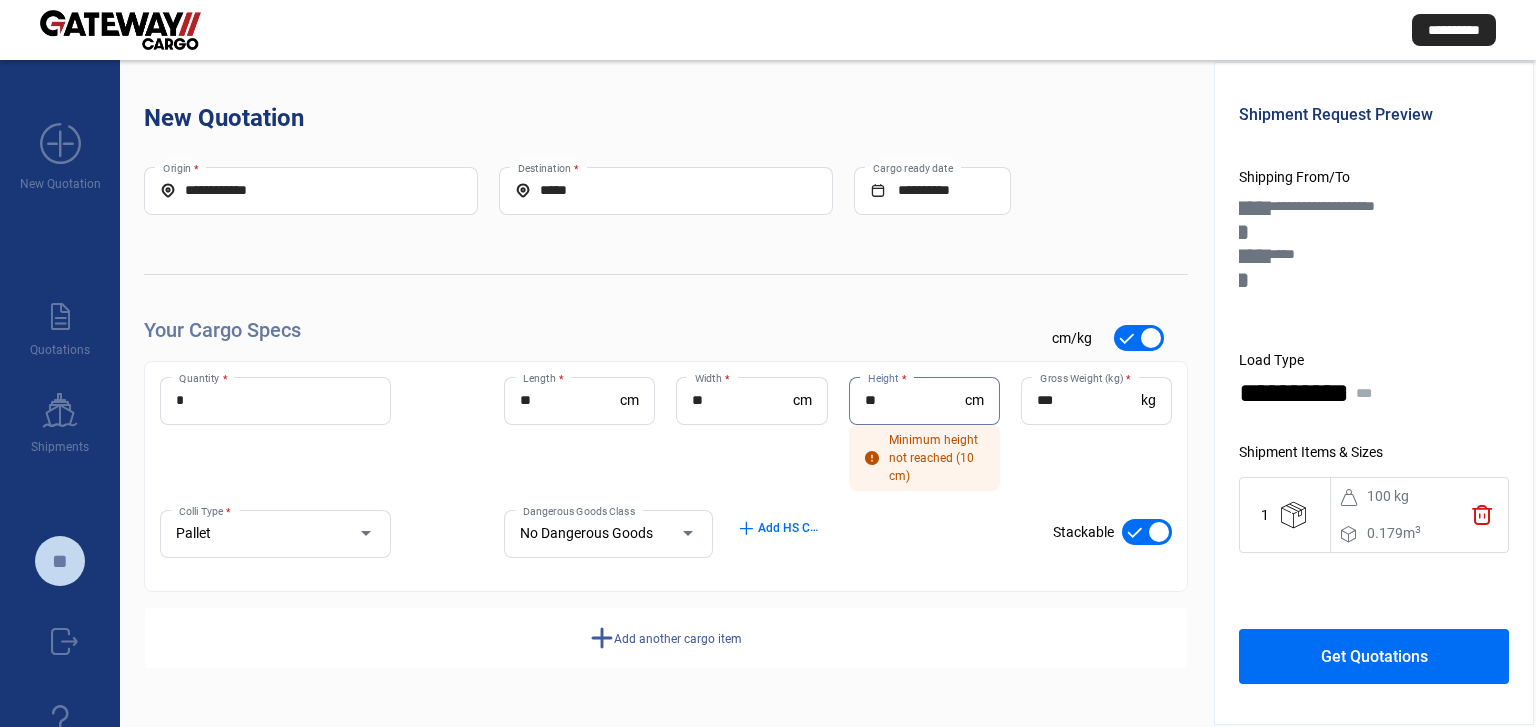 type on "**" 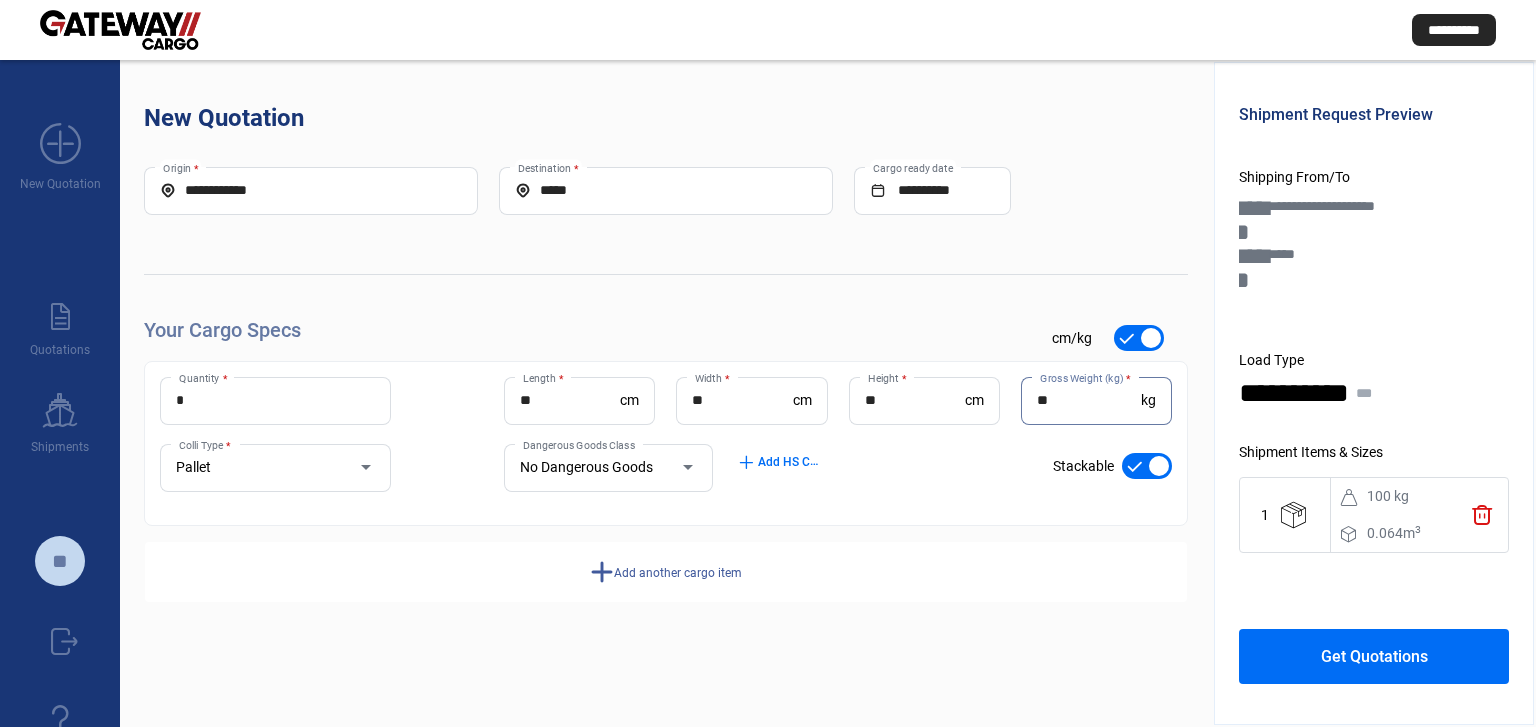type on "**" 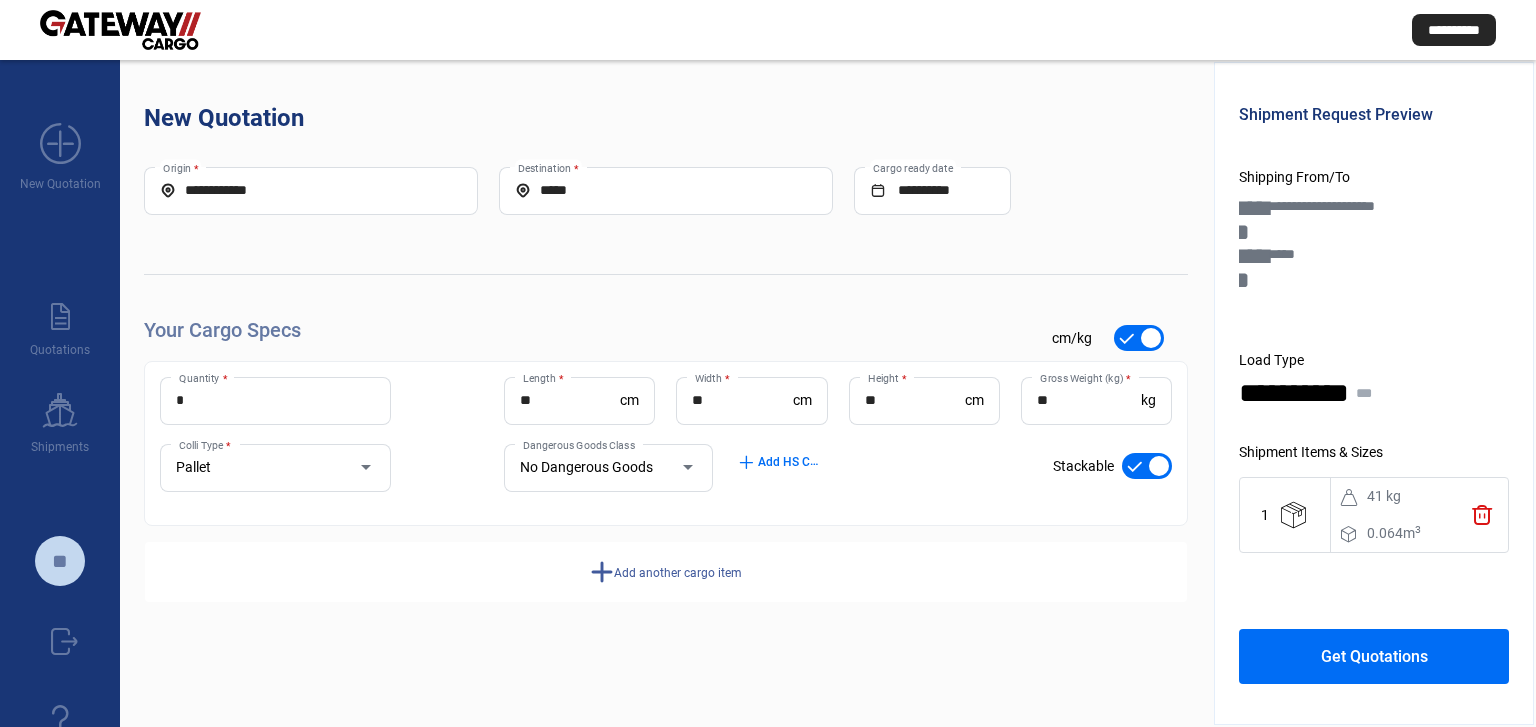 click on "Get Quotations" 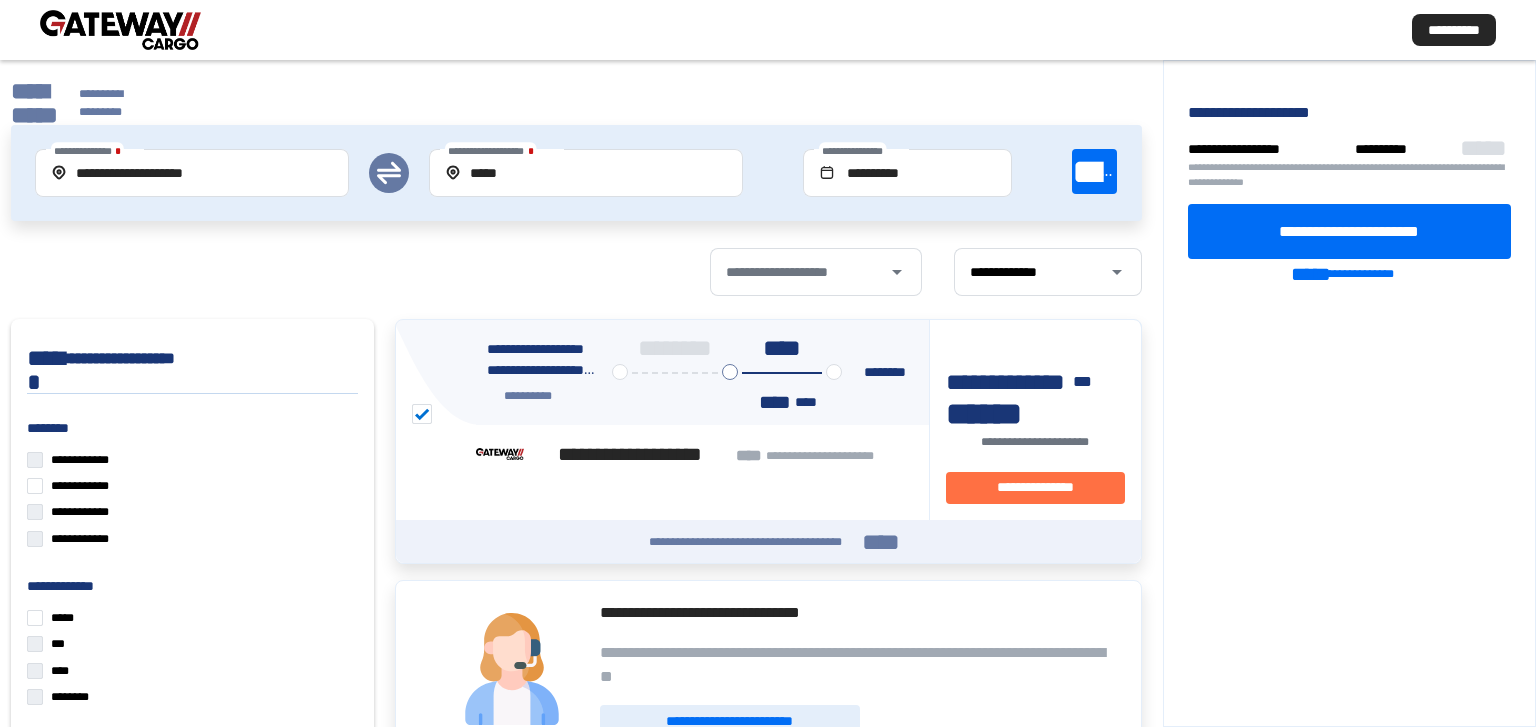 click on "**********" 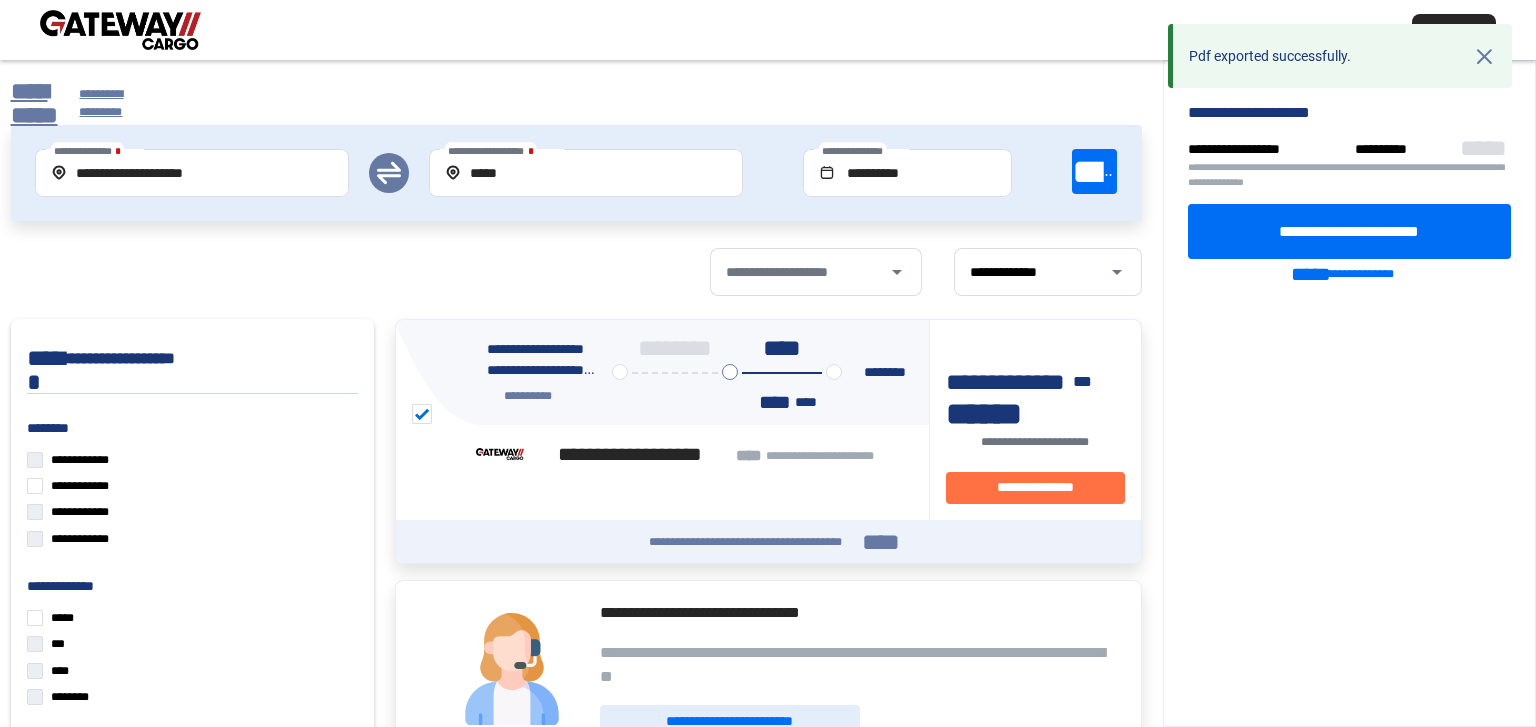 click on "**********" 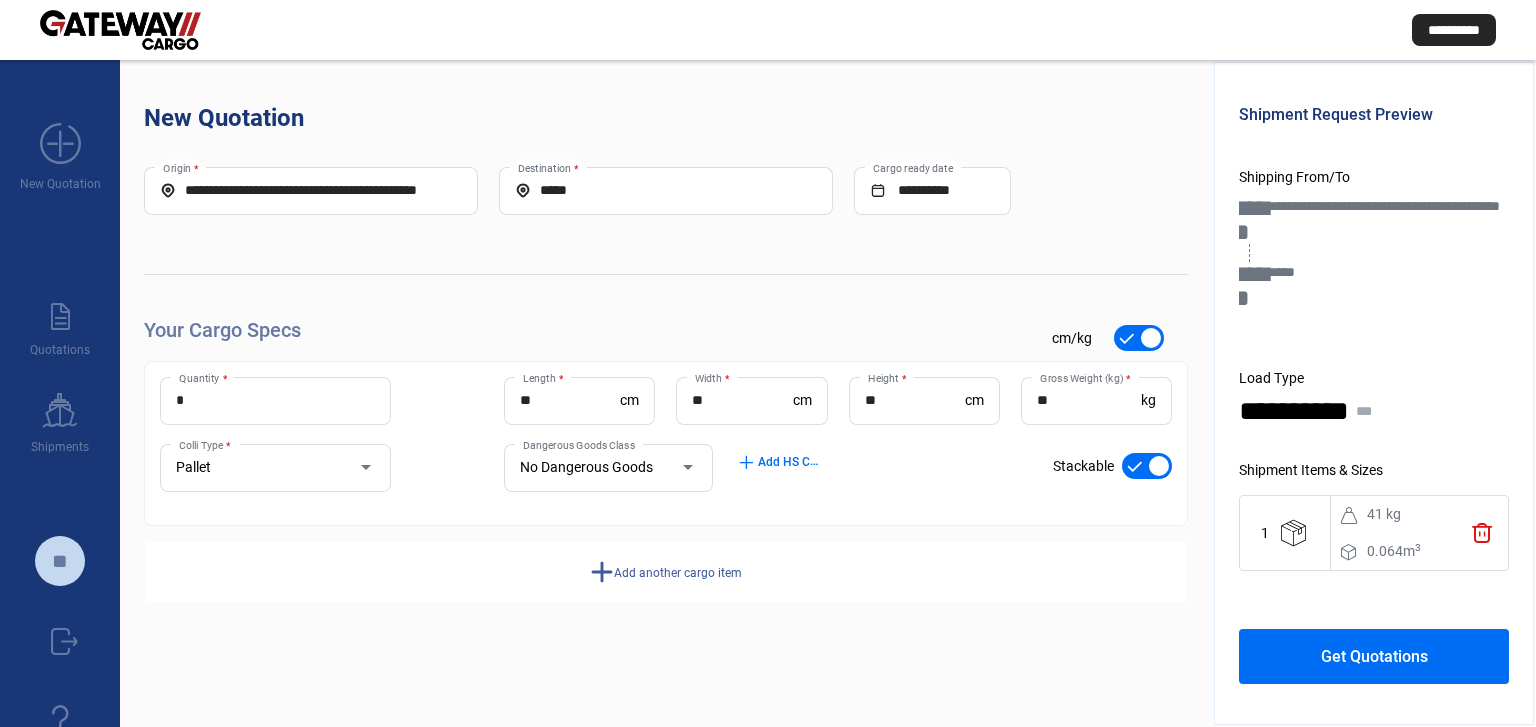 drag, startPoint x: 187, startPoint y: 189, endPoint x: 205, endPoint y: 194, distance: 18.681541 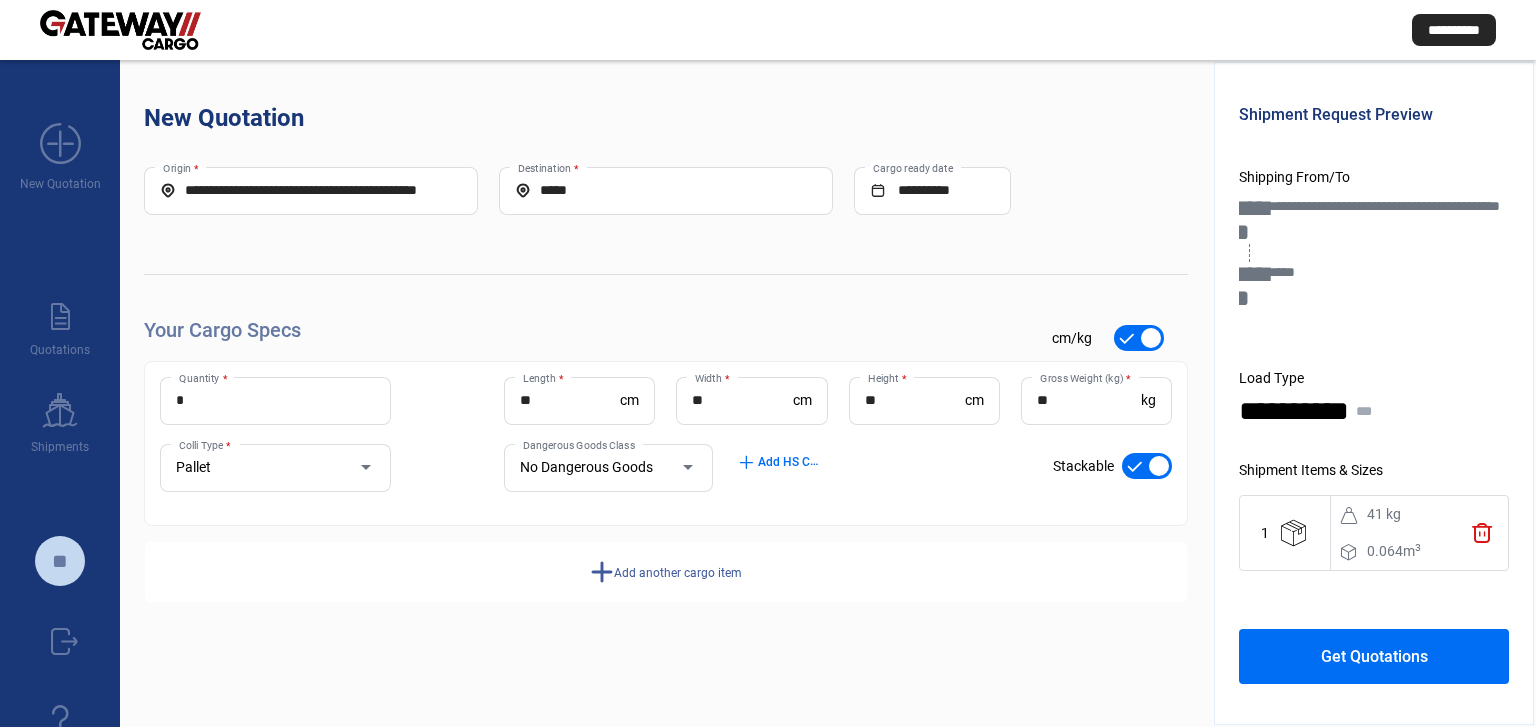 scroll, scrollTop: 0, scrollLeft: 0, axis: both 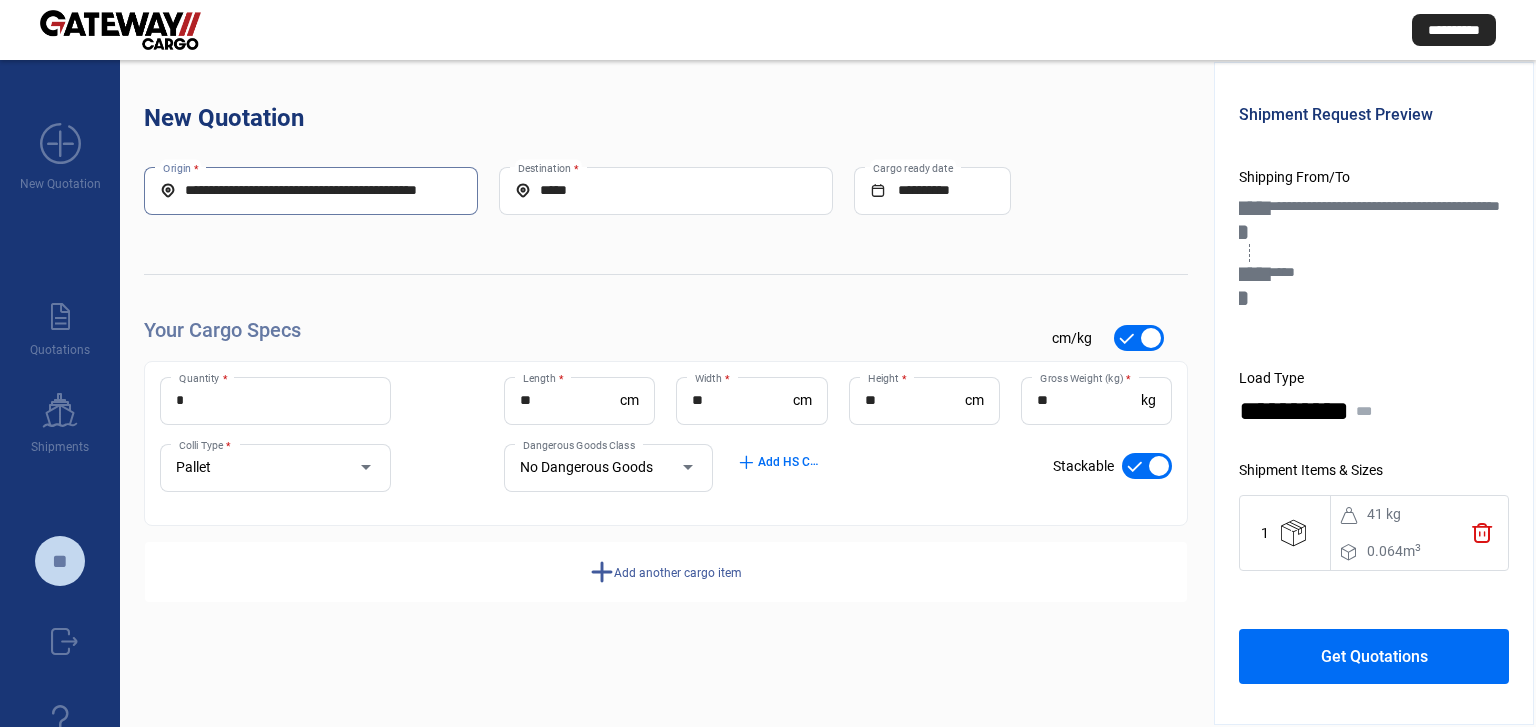 click on "**********" at bounding box center [311, 190] 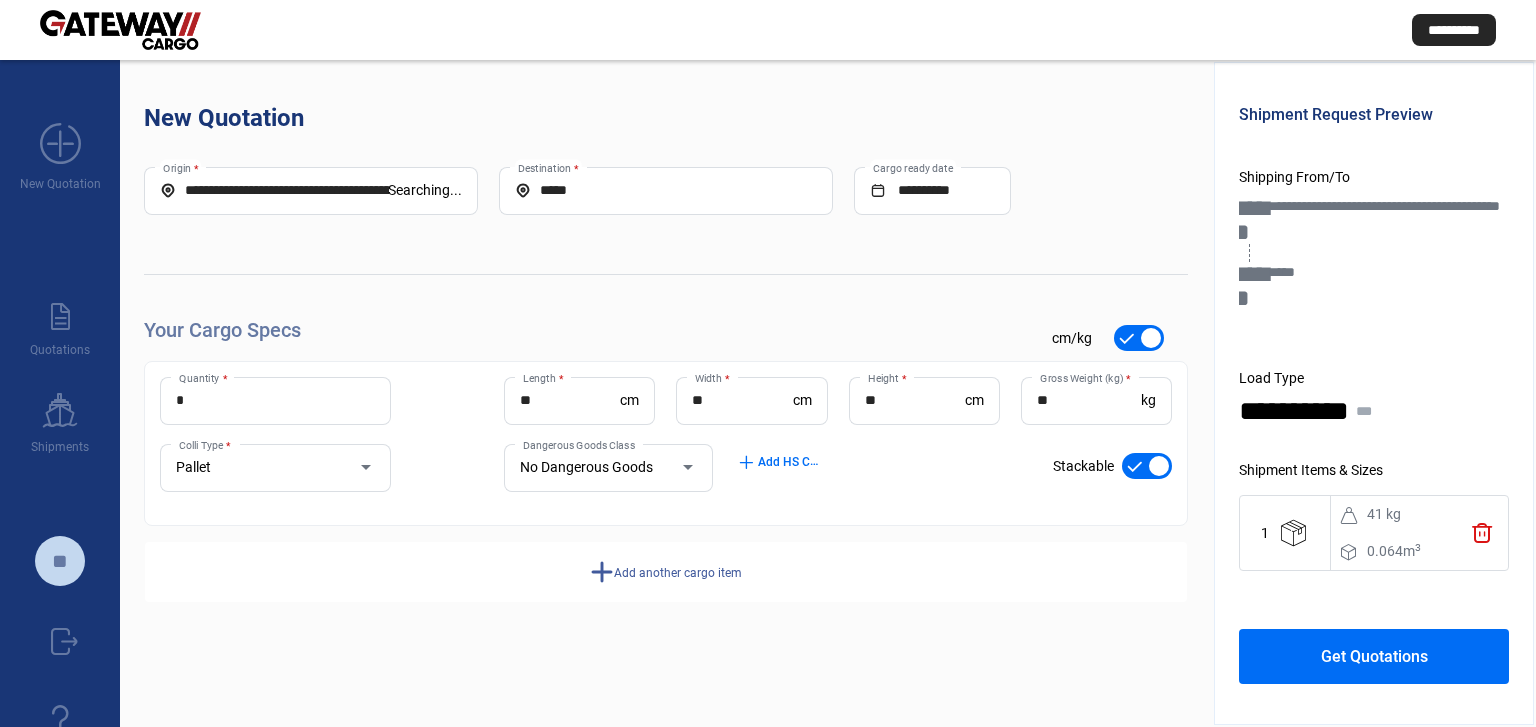 drag, startPoint x: 437, startPoint y: 194, endPoint x: 325, endPoint y: 193, distance: 112.00446 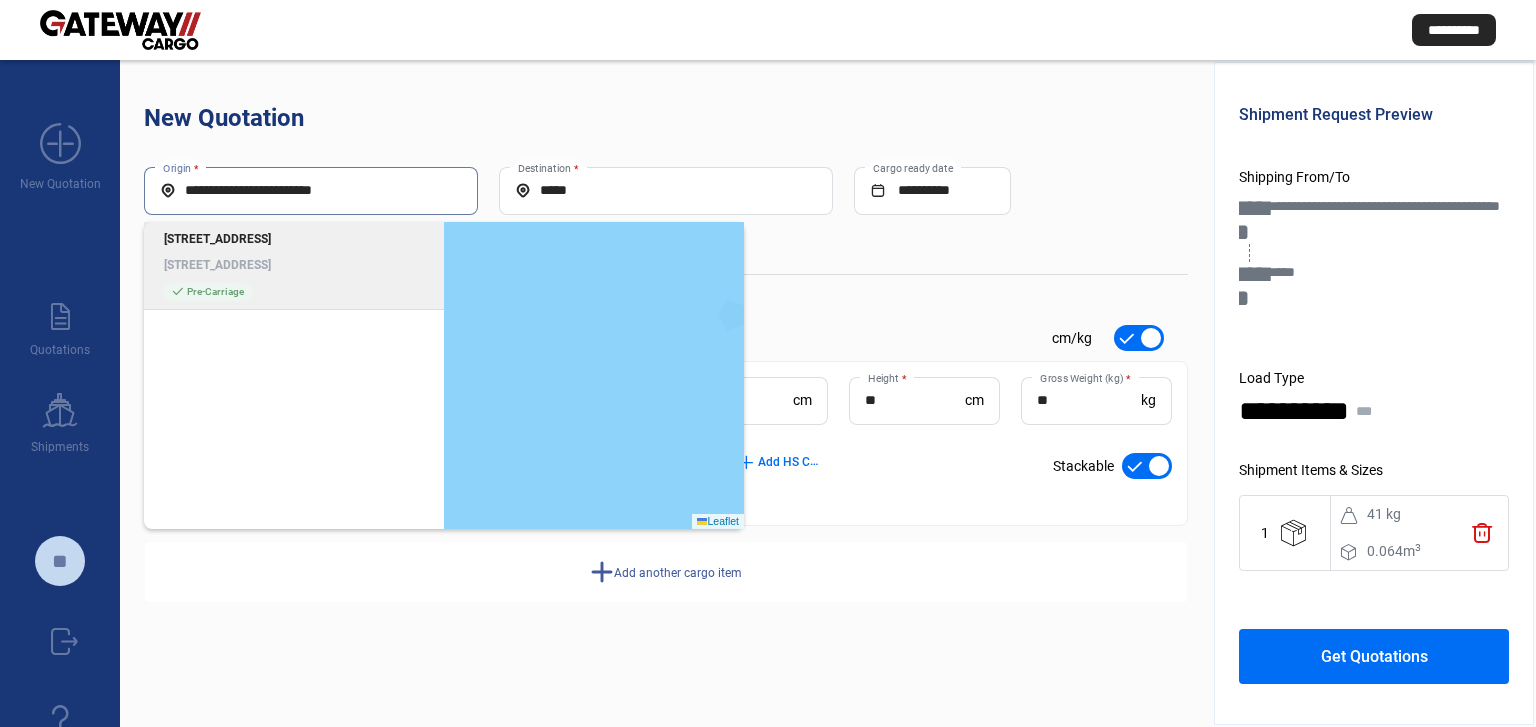 type on "**********" 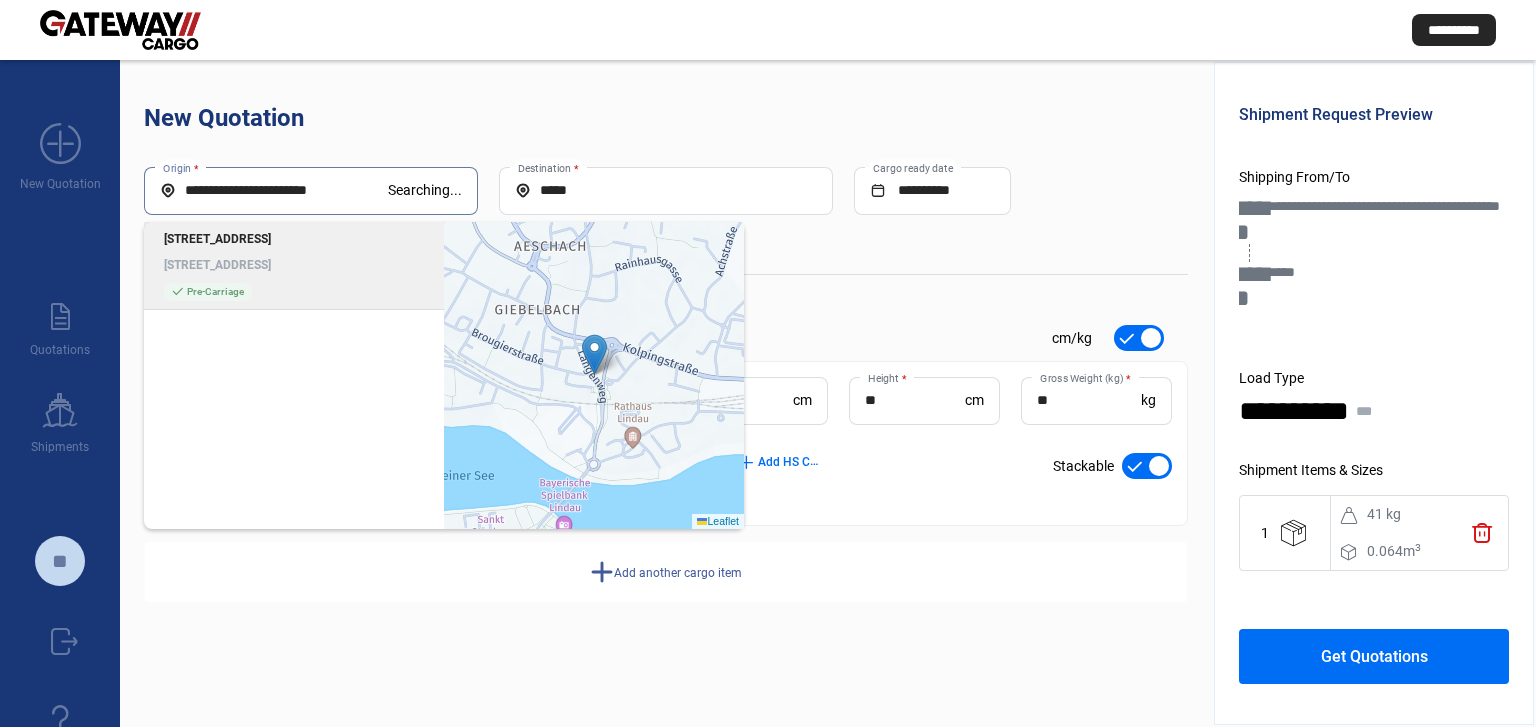 drag, startPoint x: 376, startPoint y: 186, endPoint x: 145, endPoint y: 191, distance: 231.05411 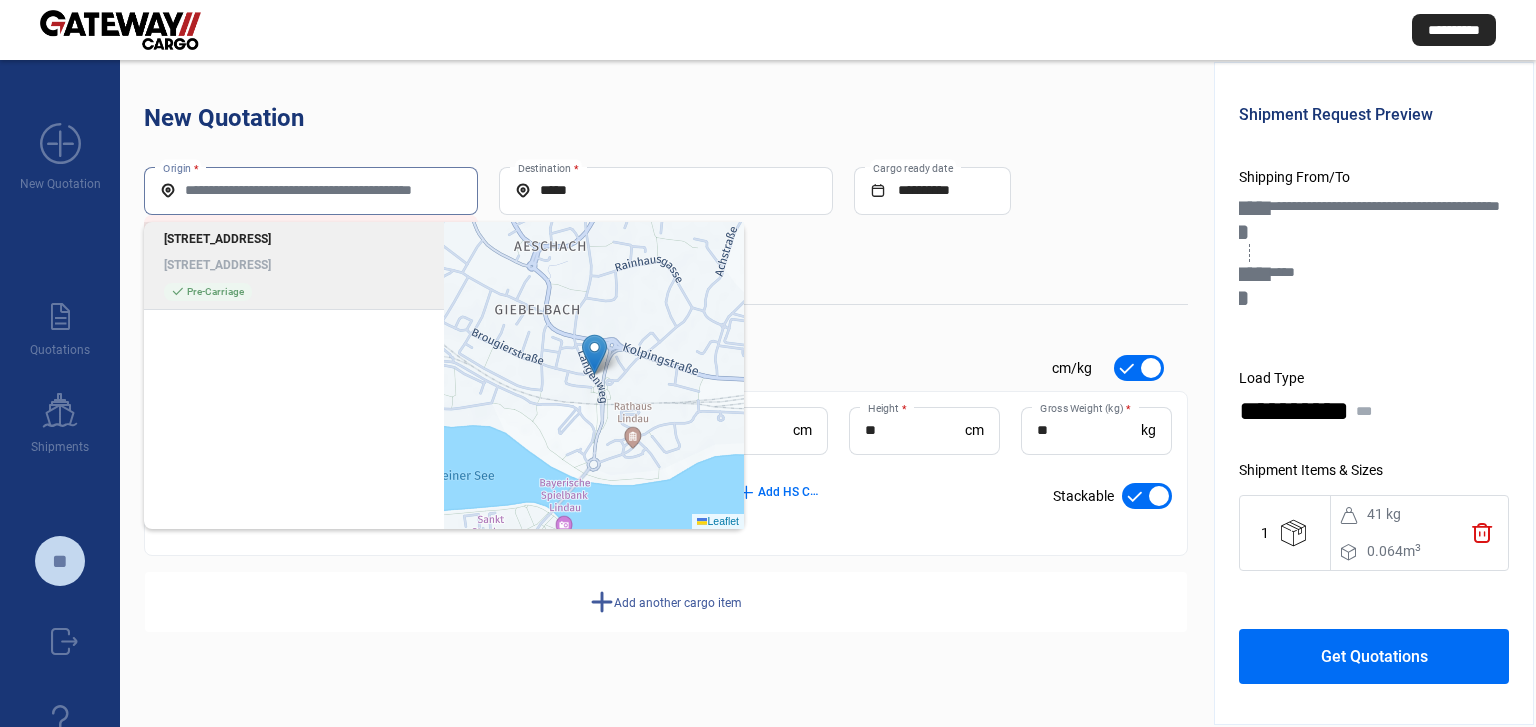 paste on "**********" 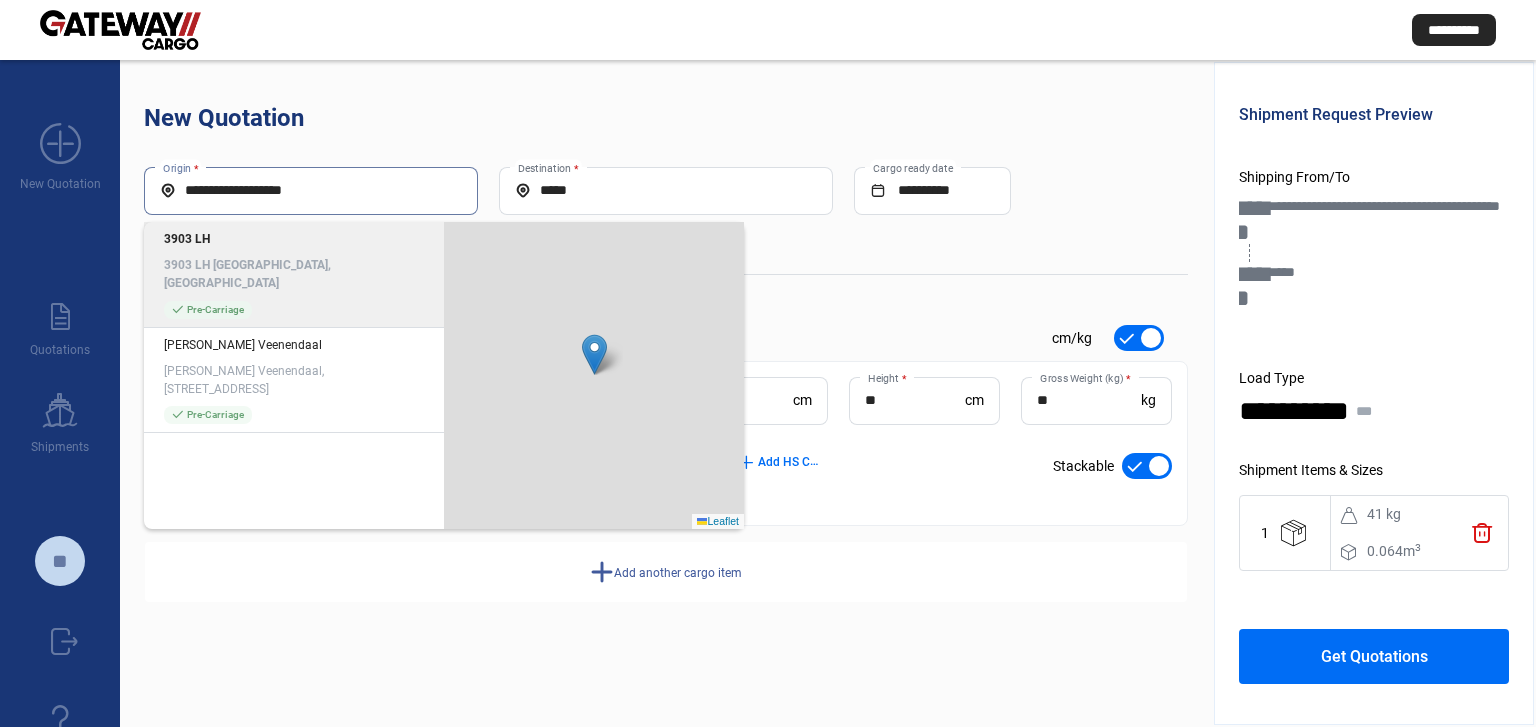 type on "**********" 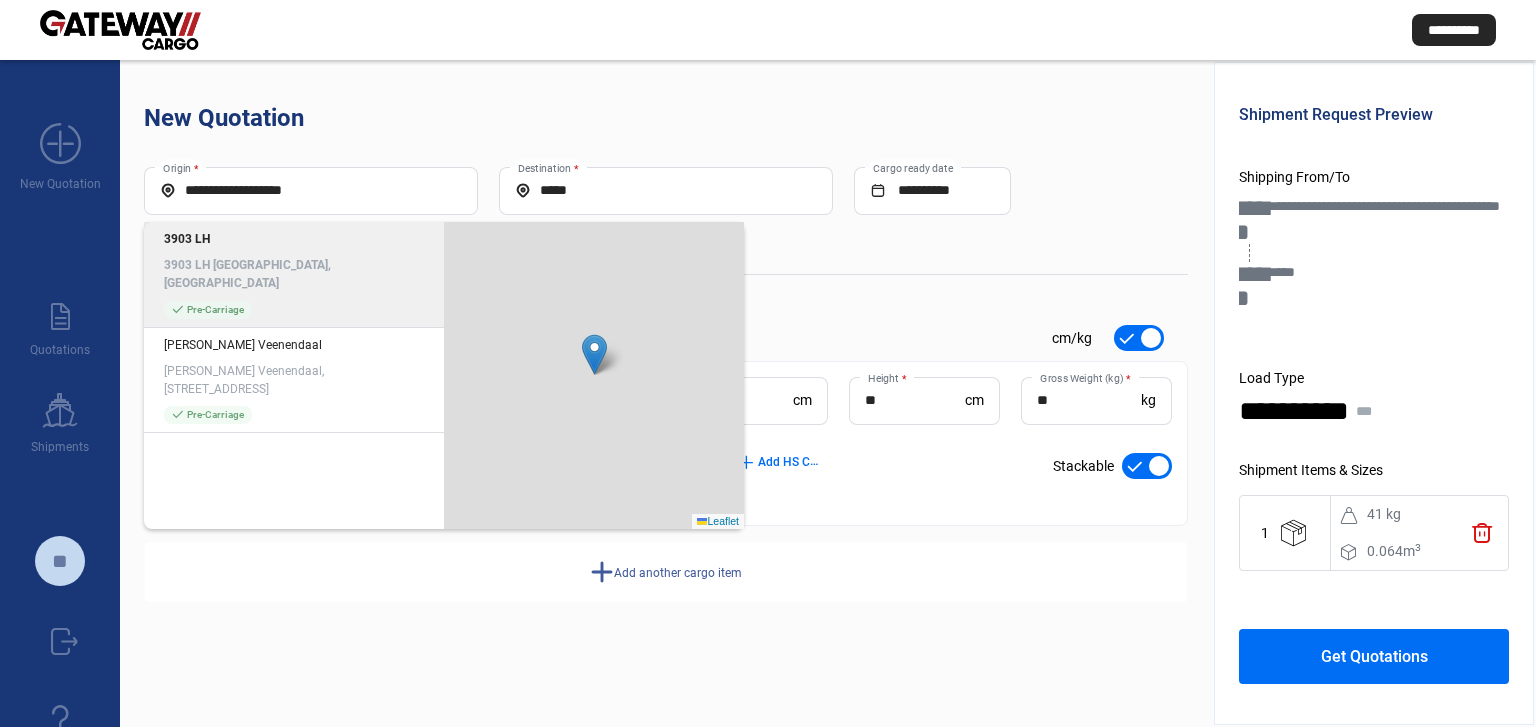 click on "3903 LH [GEOGRAPHIC_DATA], [GEOGRAPHIC_DATA]" 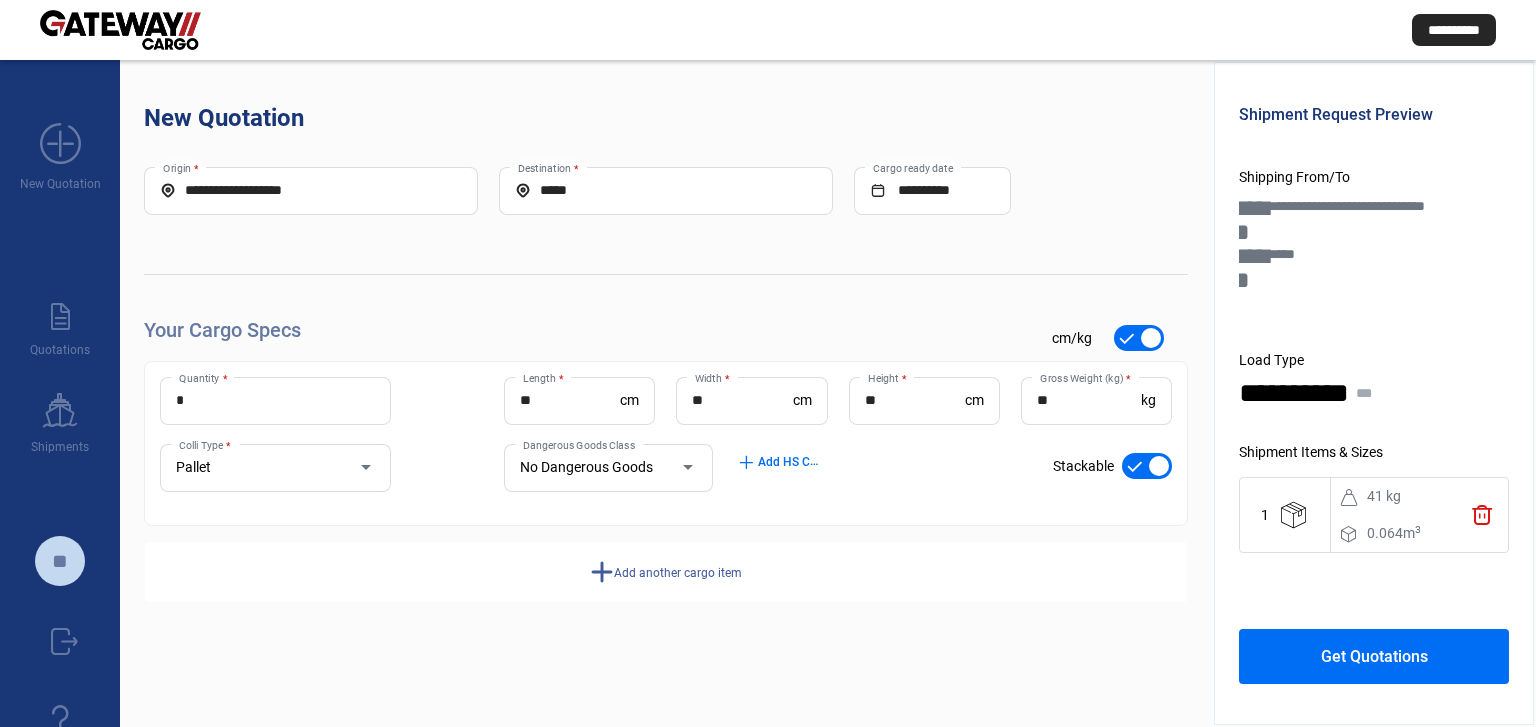 click on "*****" at bounding box center [666, 190] 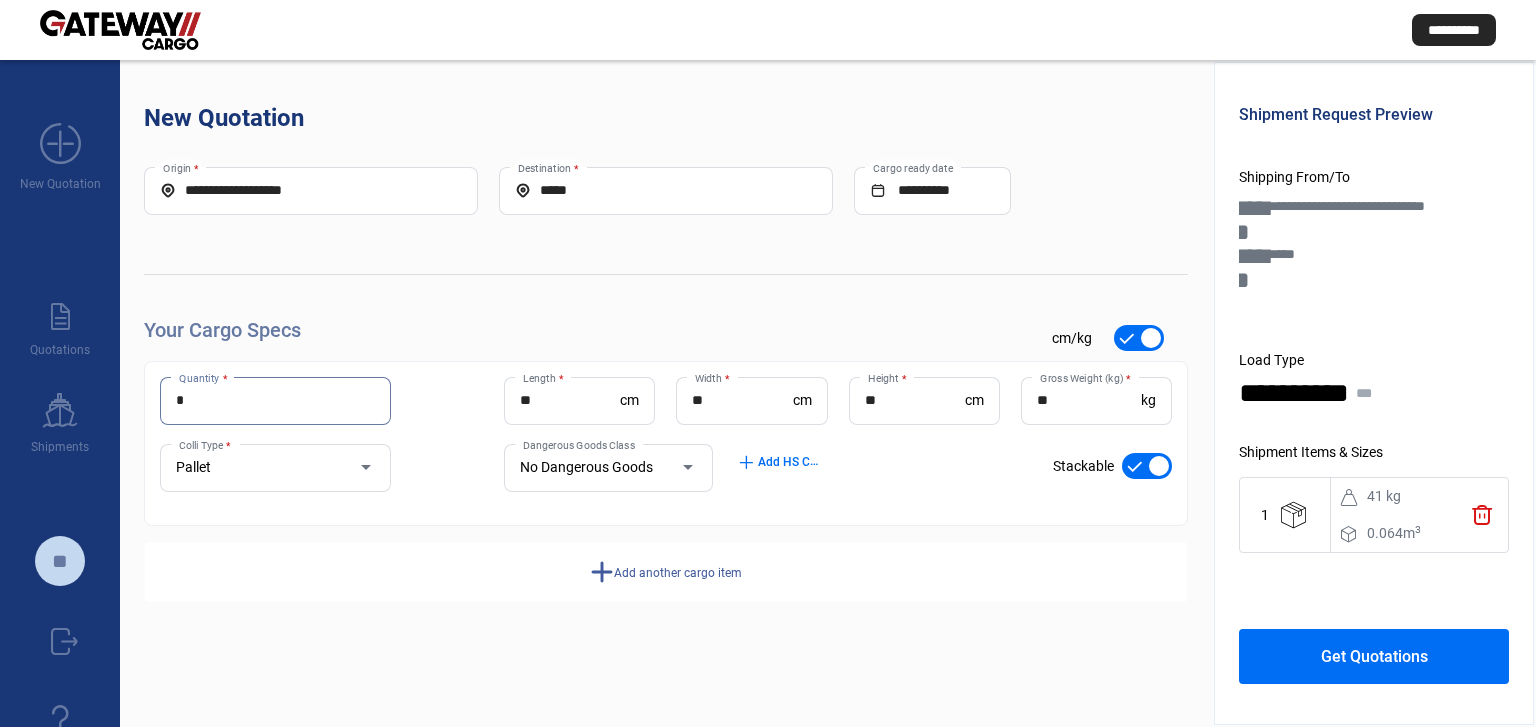 click on "*" at bounding box center (275, 400) 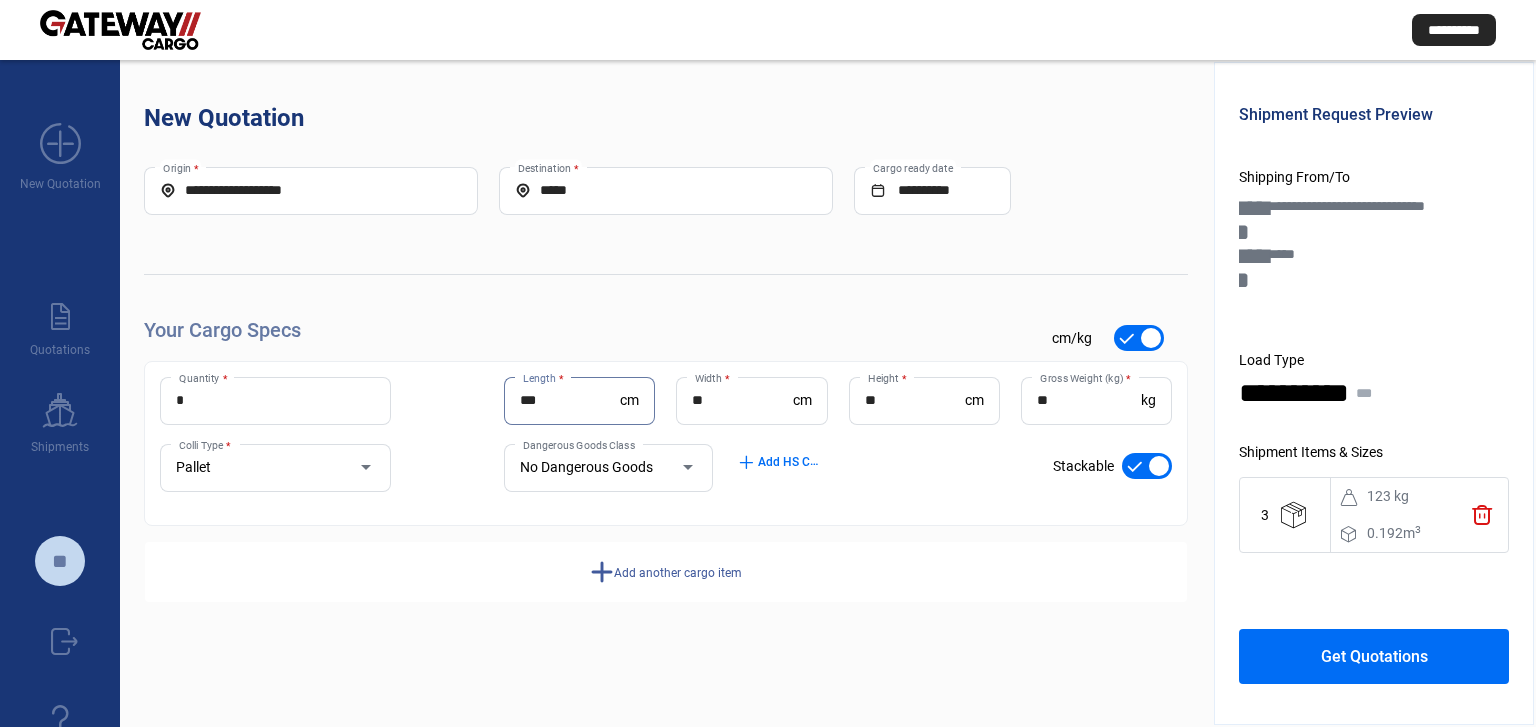 type on "***" 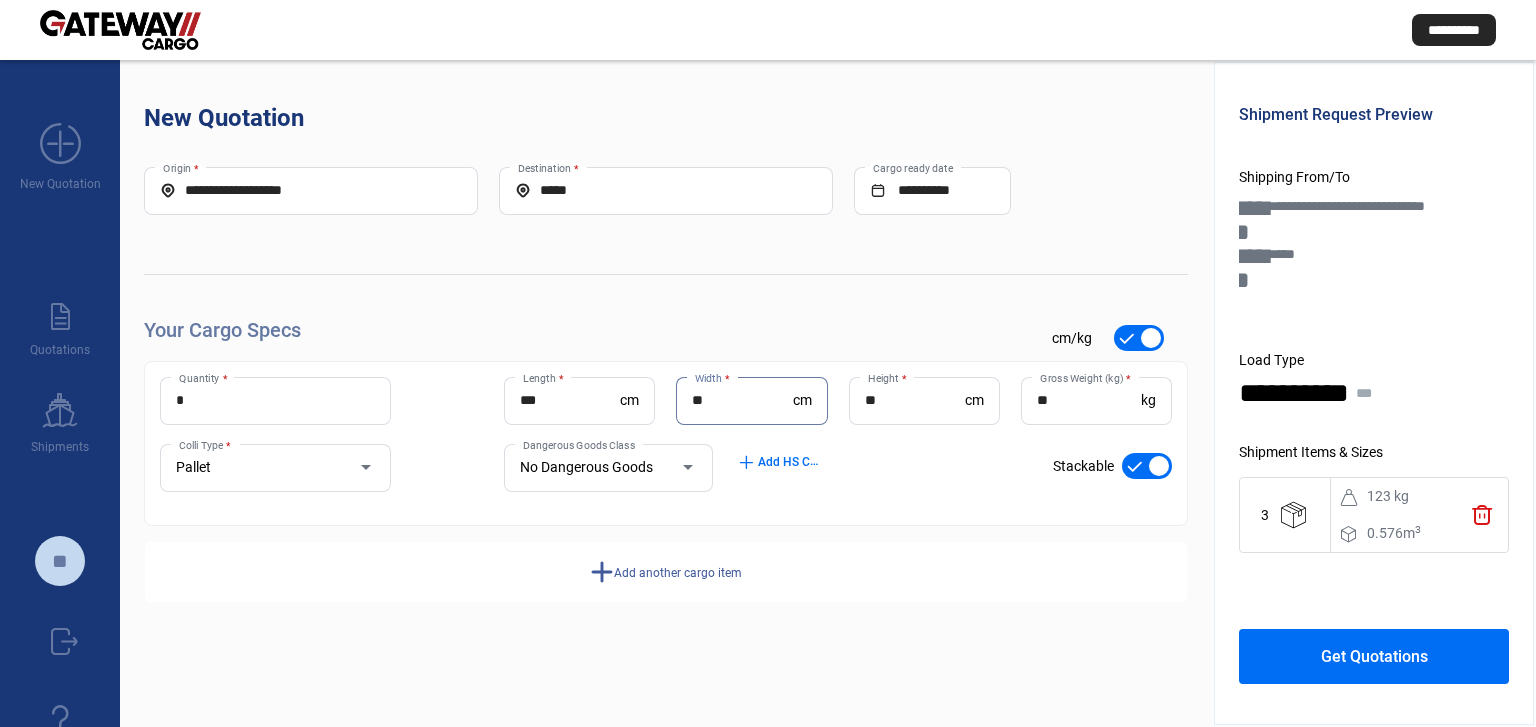 type on "**" 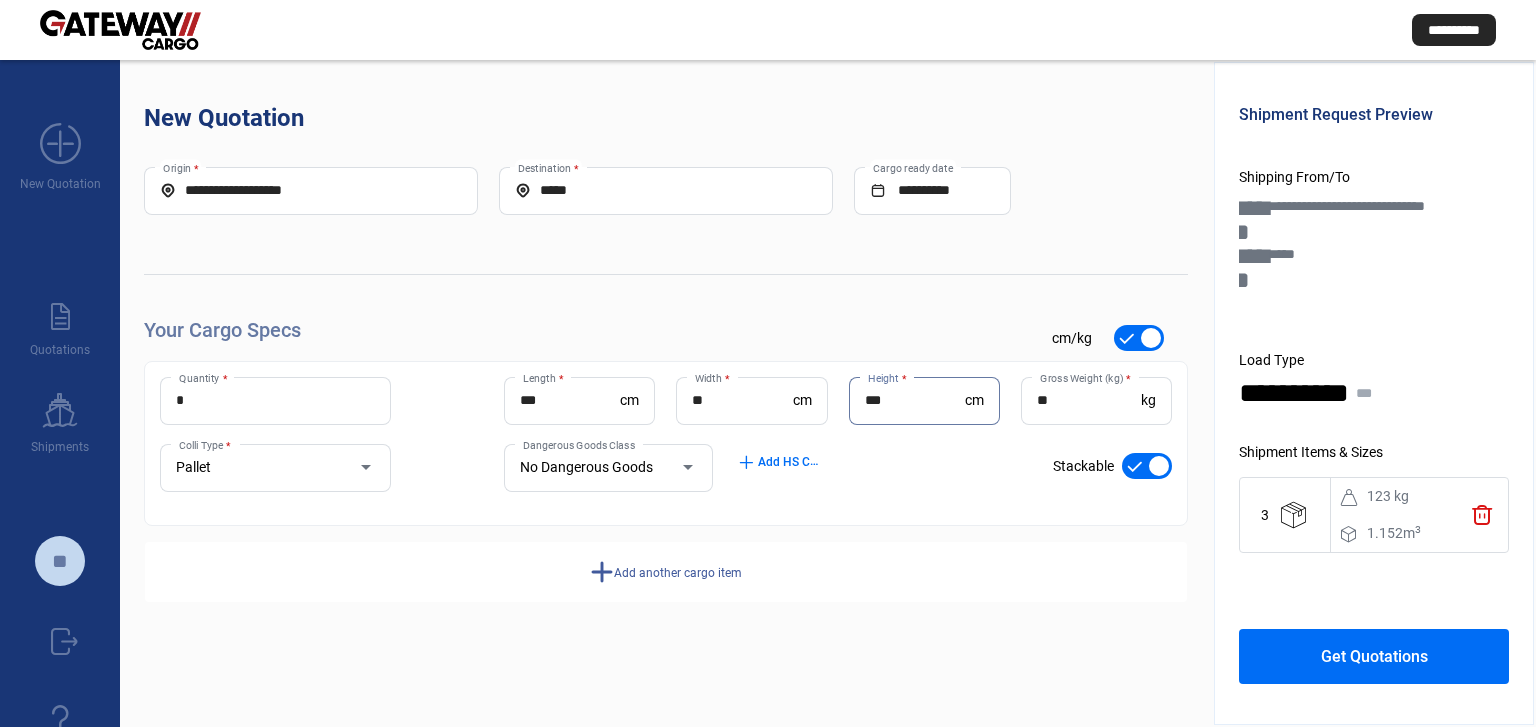 type on "***" 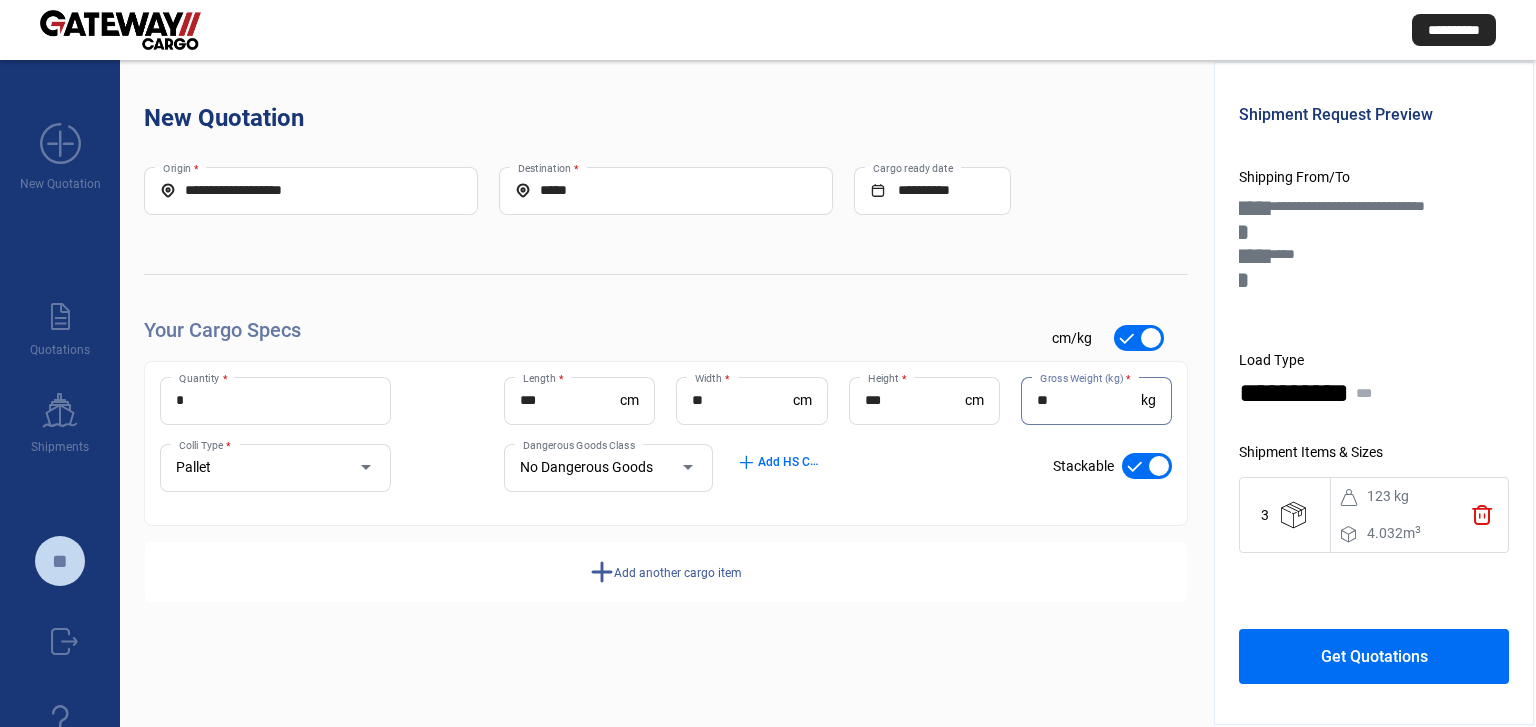 click on "**" at bounding box center [1089, 400] 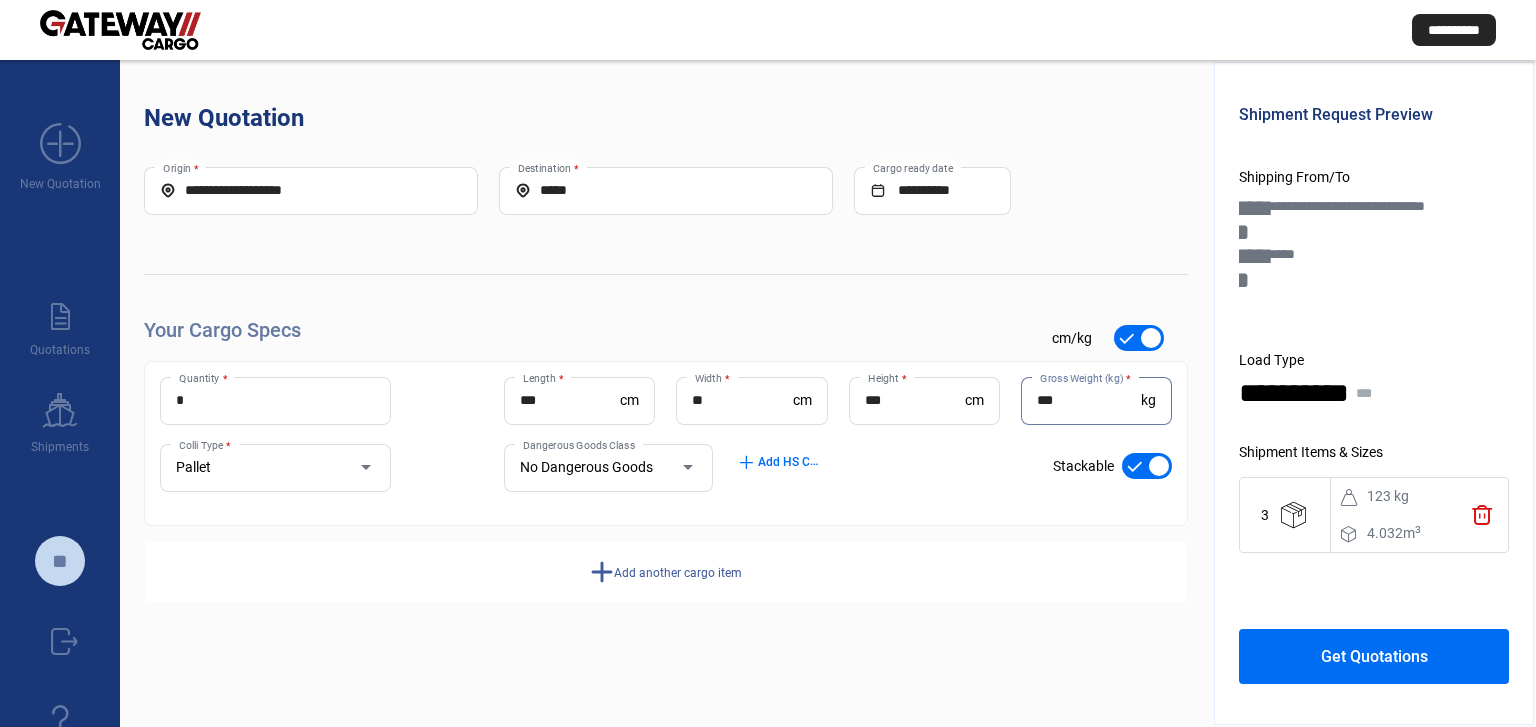 type on "***" 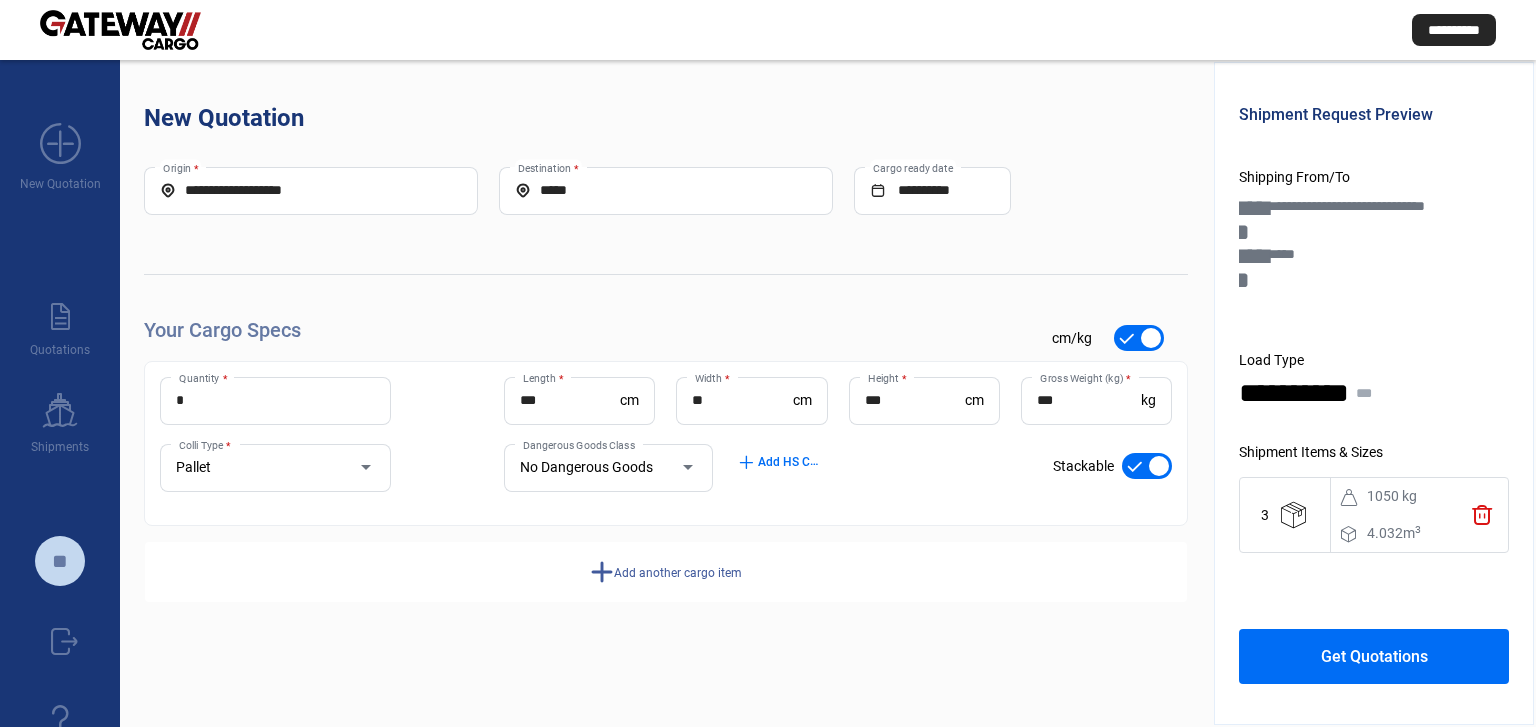 click on "Get Quotations" 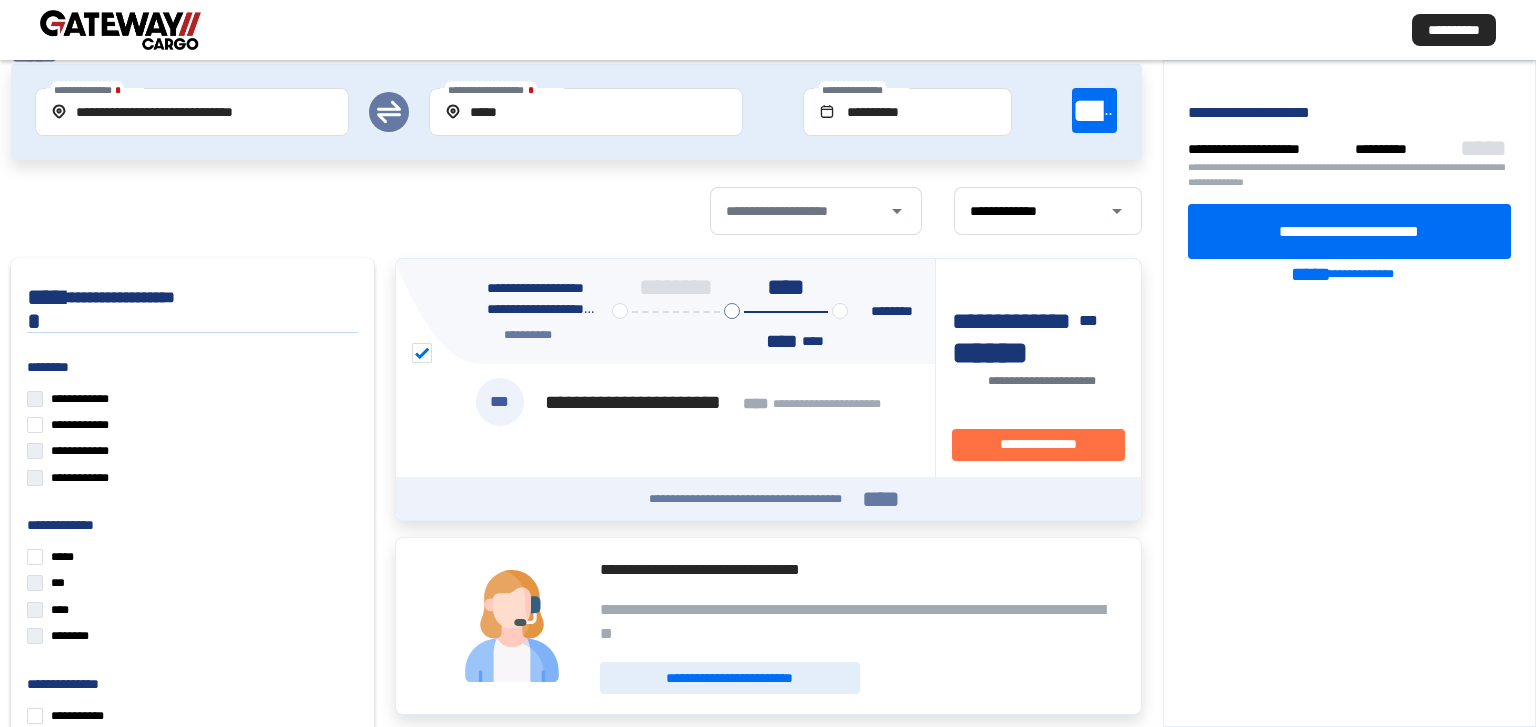 scroll, scrollTop: 80, scrollLeft: 0, axis: vertical 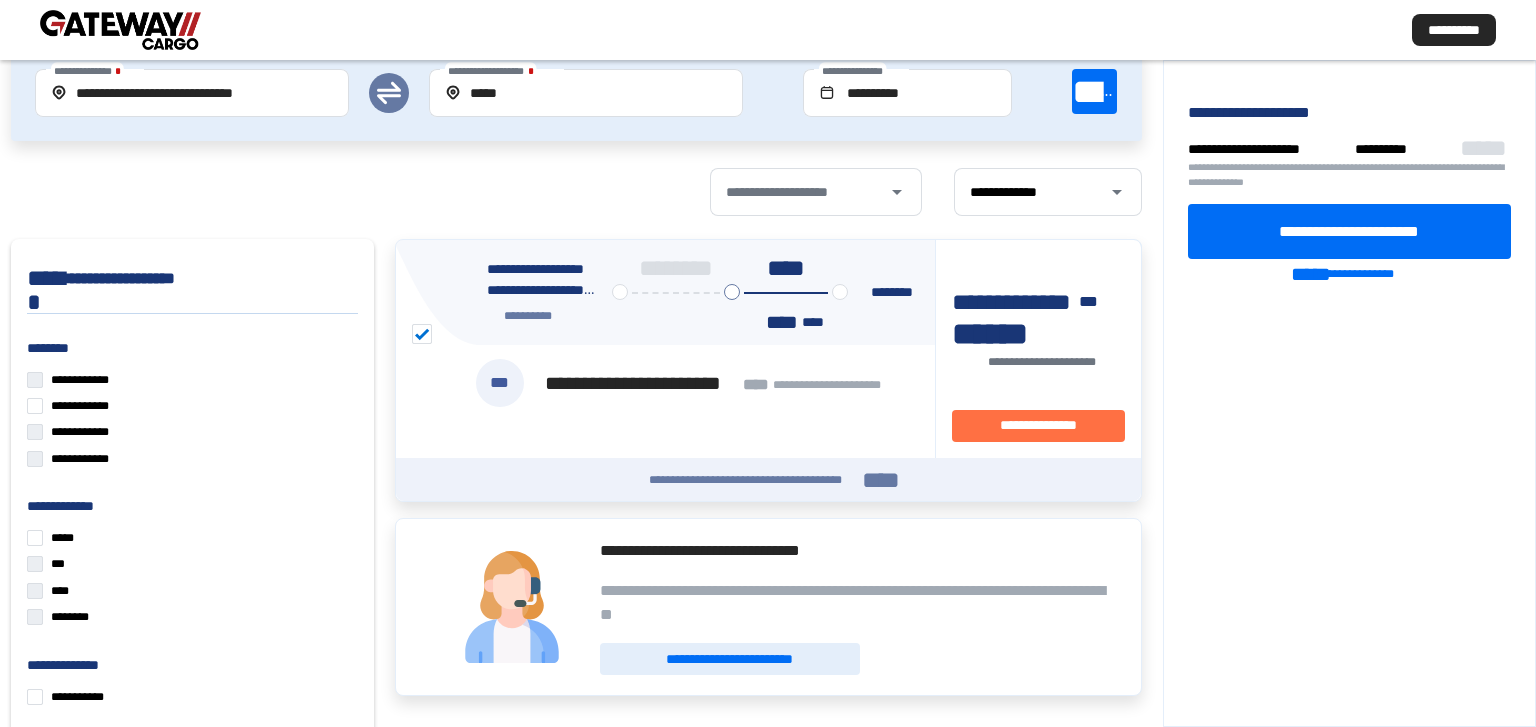 click on "**********" 